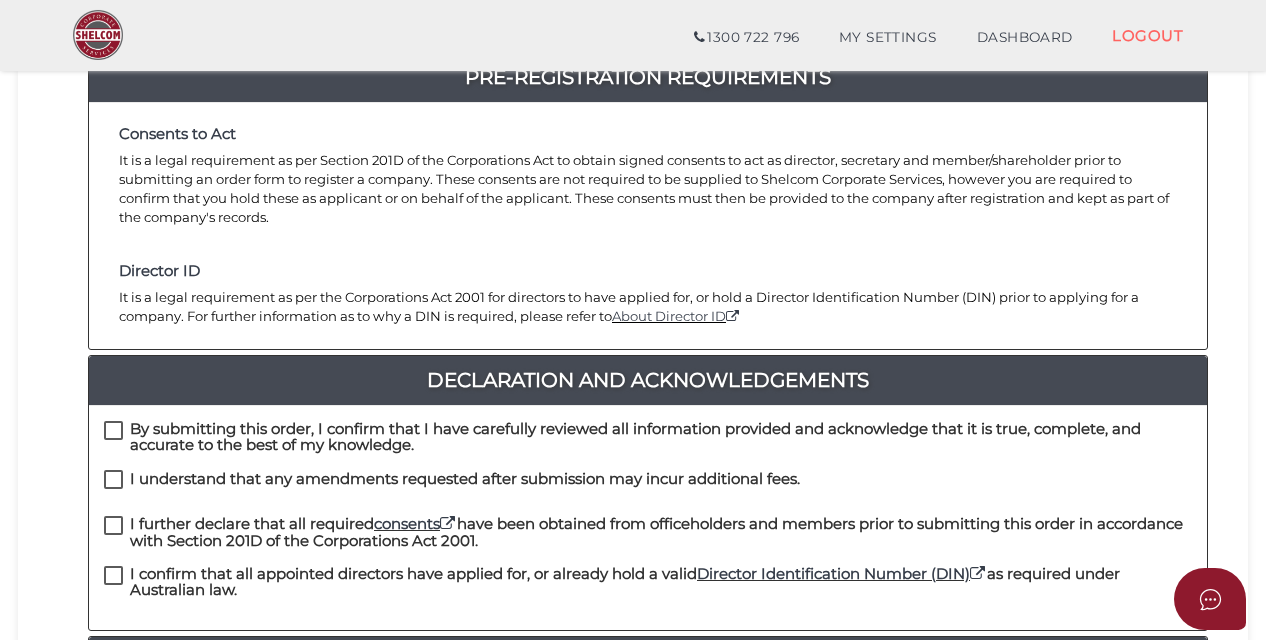 scroll, scrollTop: 300, scrollLeft: 0, axis: vertical 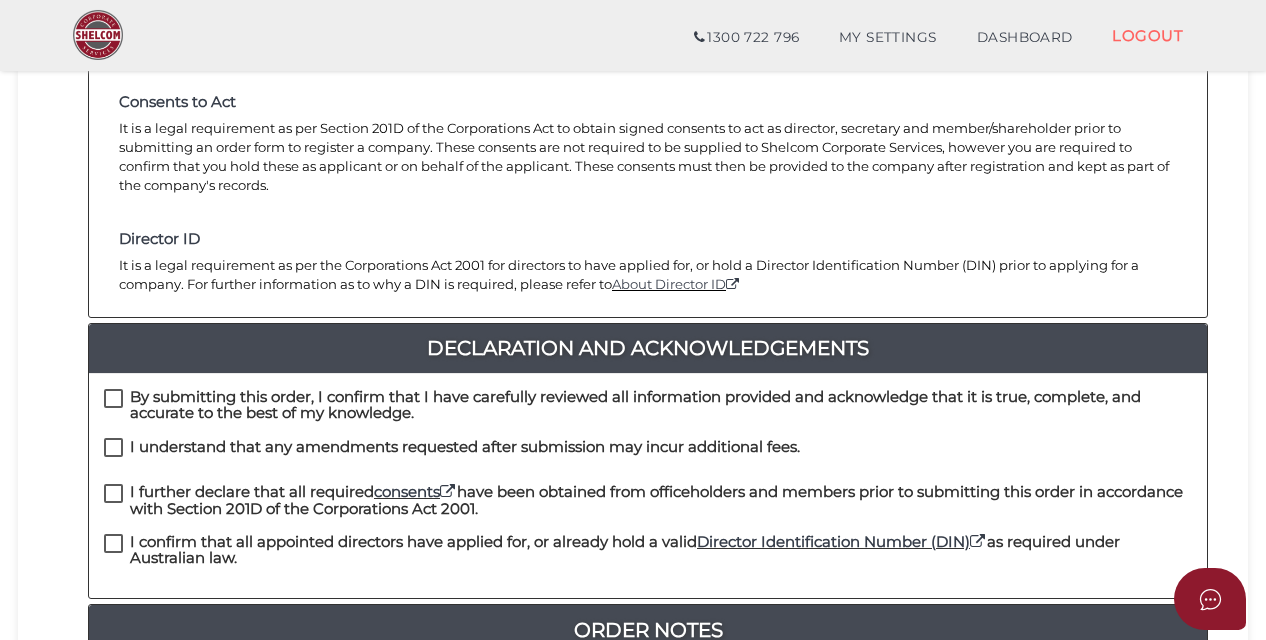 click on "By submitting this order, I confirm that I have carefully reviewed all information provided and acknowledge that it is true, complete, and accurate to the best of my knowledge." at bounding box center (648, 401) 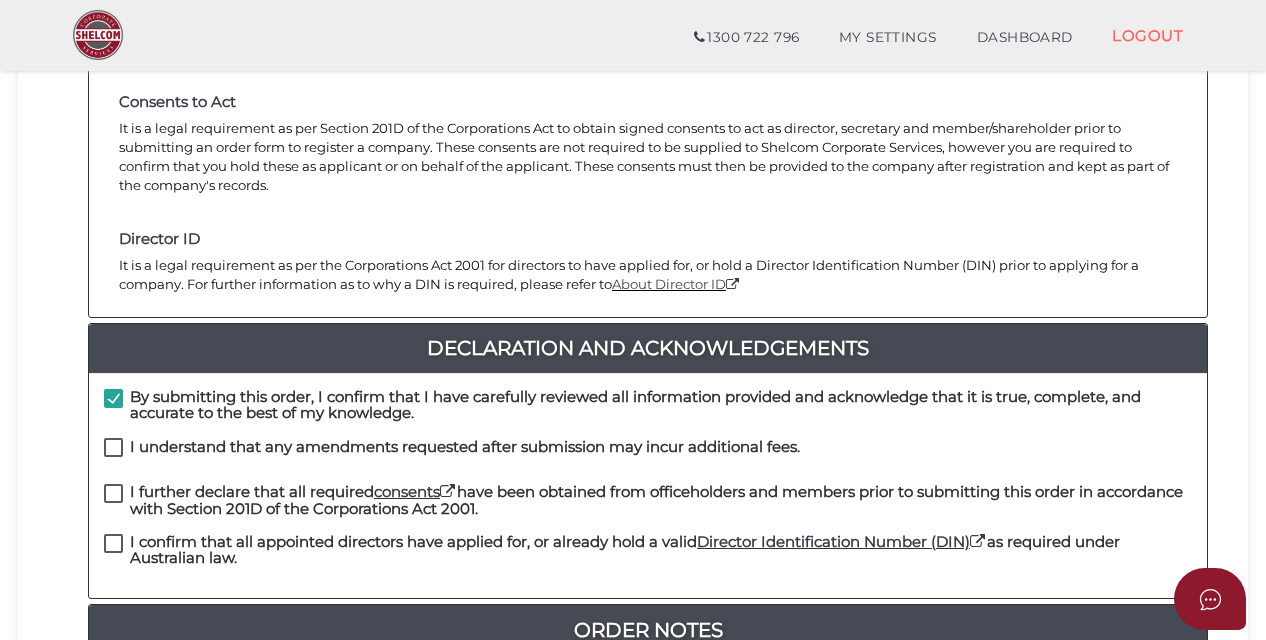 click on "I understand that any amendments requested after submission may incur additional fees." at bounding box center (452, 451) 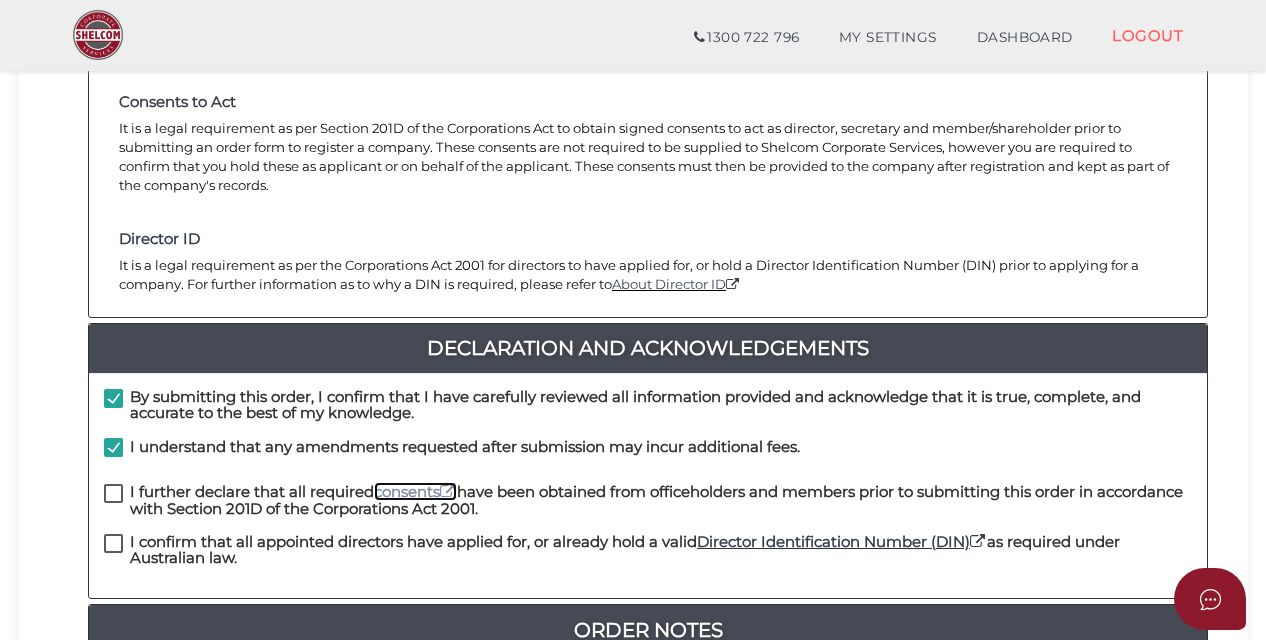 click on "consents" at bounding box center (415, 491) 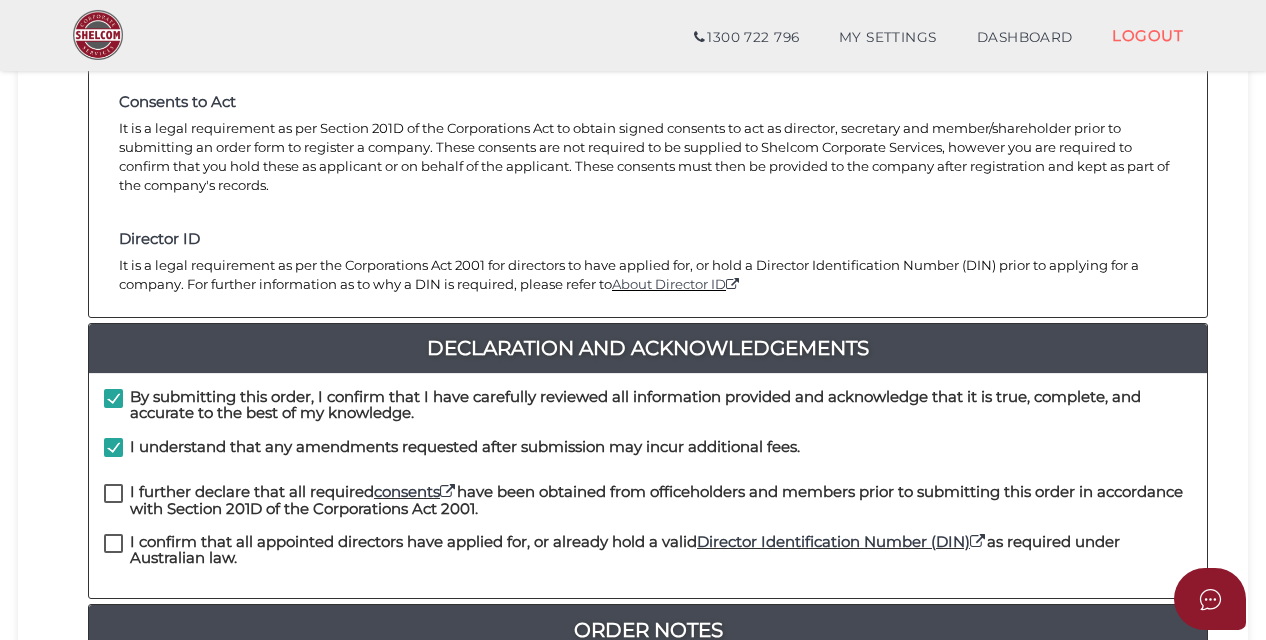 click on "I further declare that all required  consents   have been obtained from officeholders and members prior to submitting this order in accordance with Section 201D of the Corporations Act 2001." at bounding box center (648, 496) 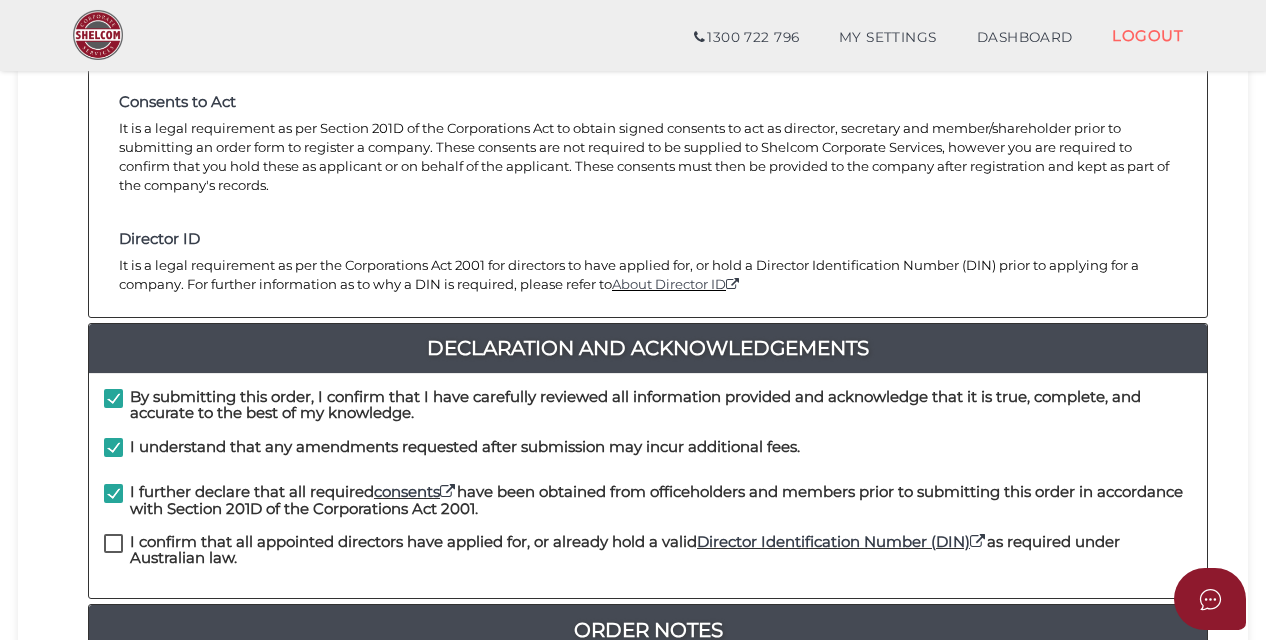 click on "I confirm that all appointed directors have applied for, or already hold a valid  Director Identification Number (DIN)   as required under Australian law." at bounding box center [648, 546] 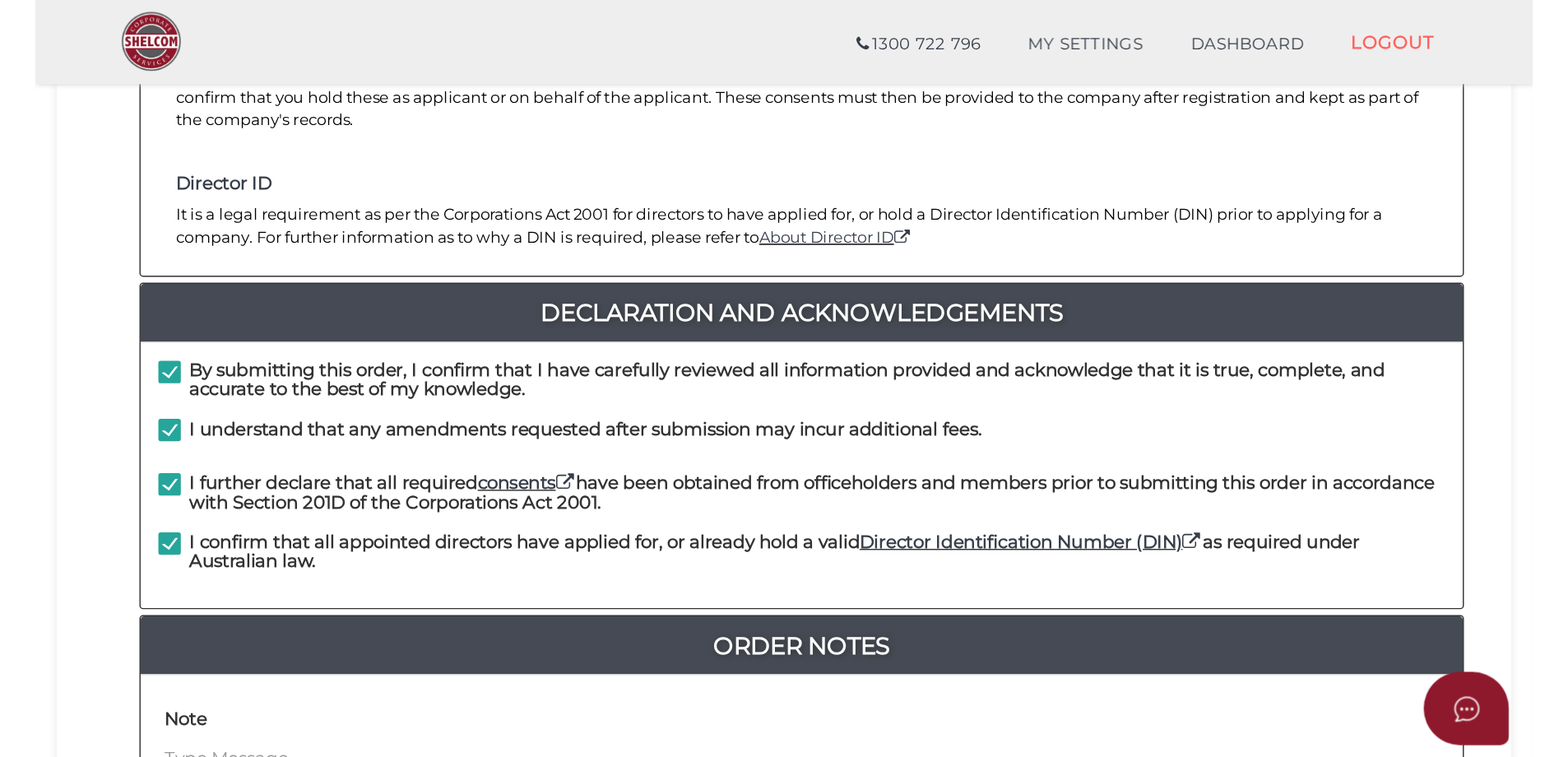 scroll, scrollTop: 329, scrollLeft: 0, axis: vertical 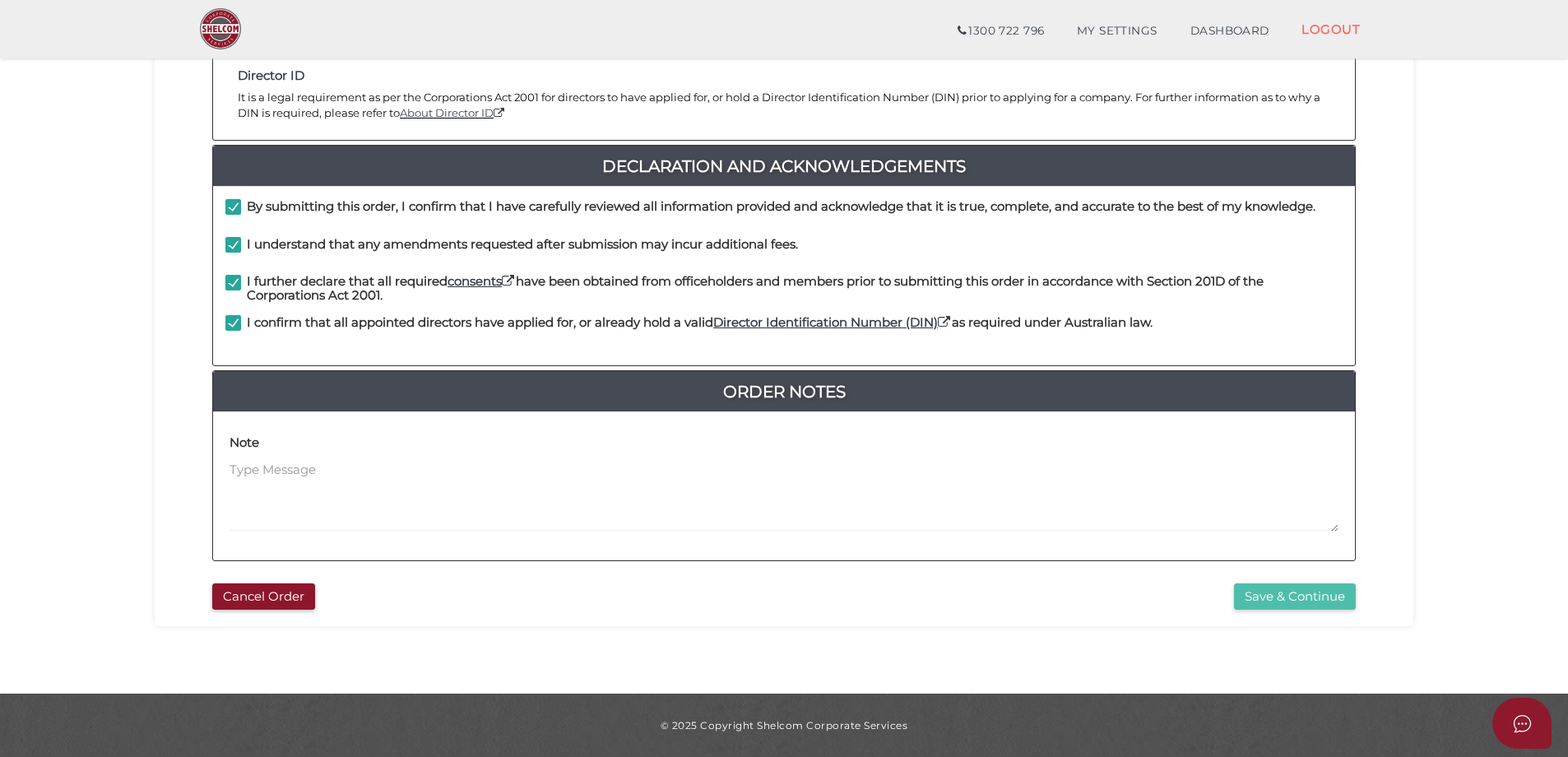 click on "Save & Continue" at bounding box center (1295, 597) 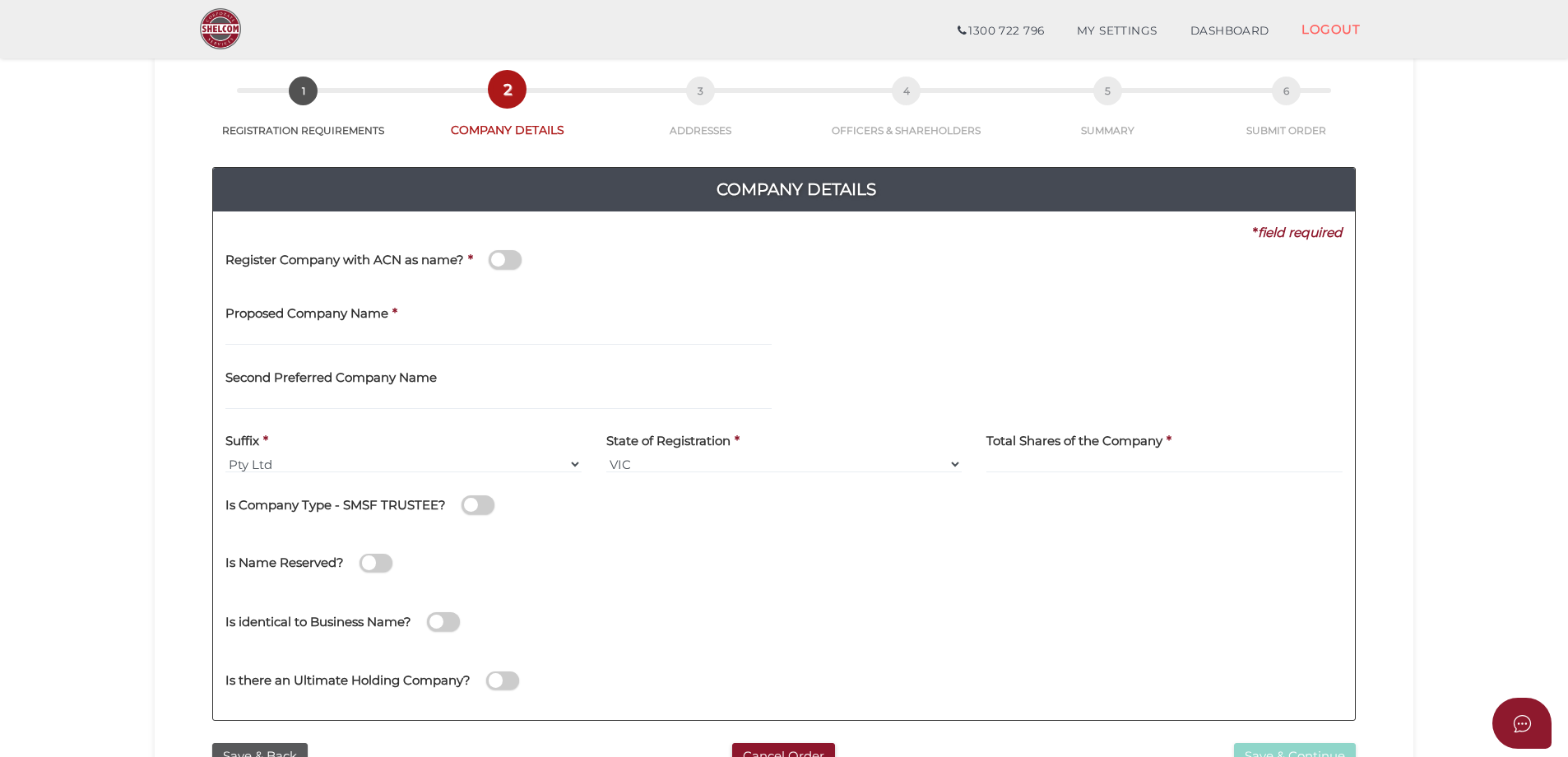 scroll, scrollTop: 82, scrollLeft: 0, axis: vertical 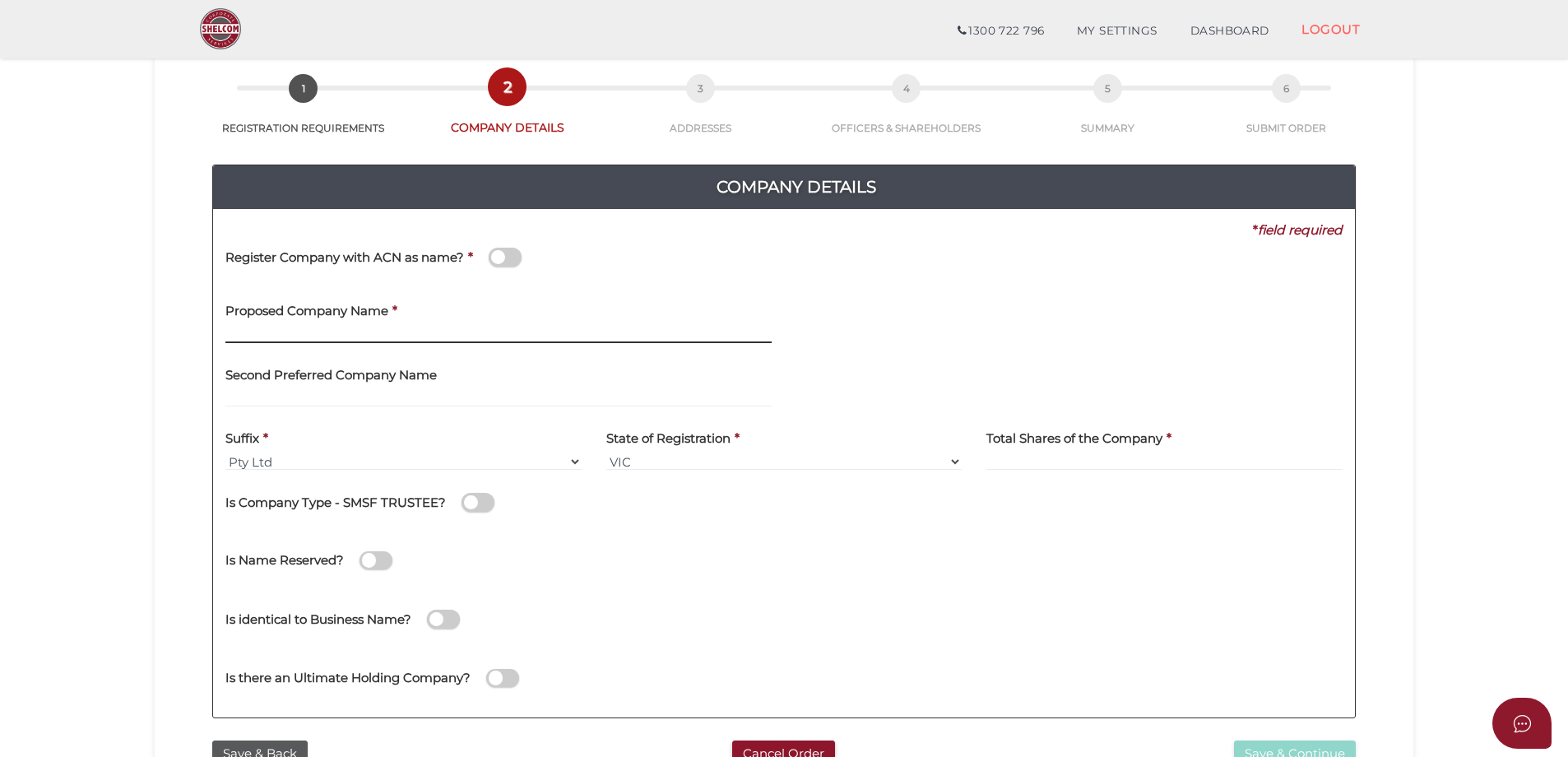 click at bounding box center (499, 334) 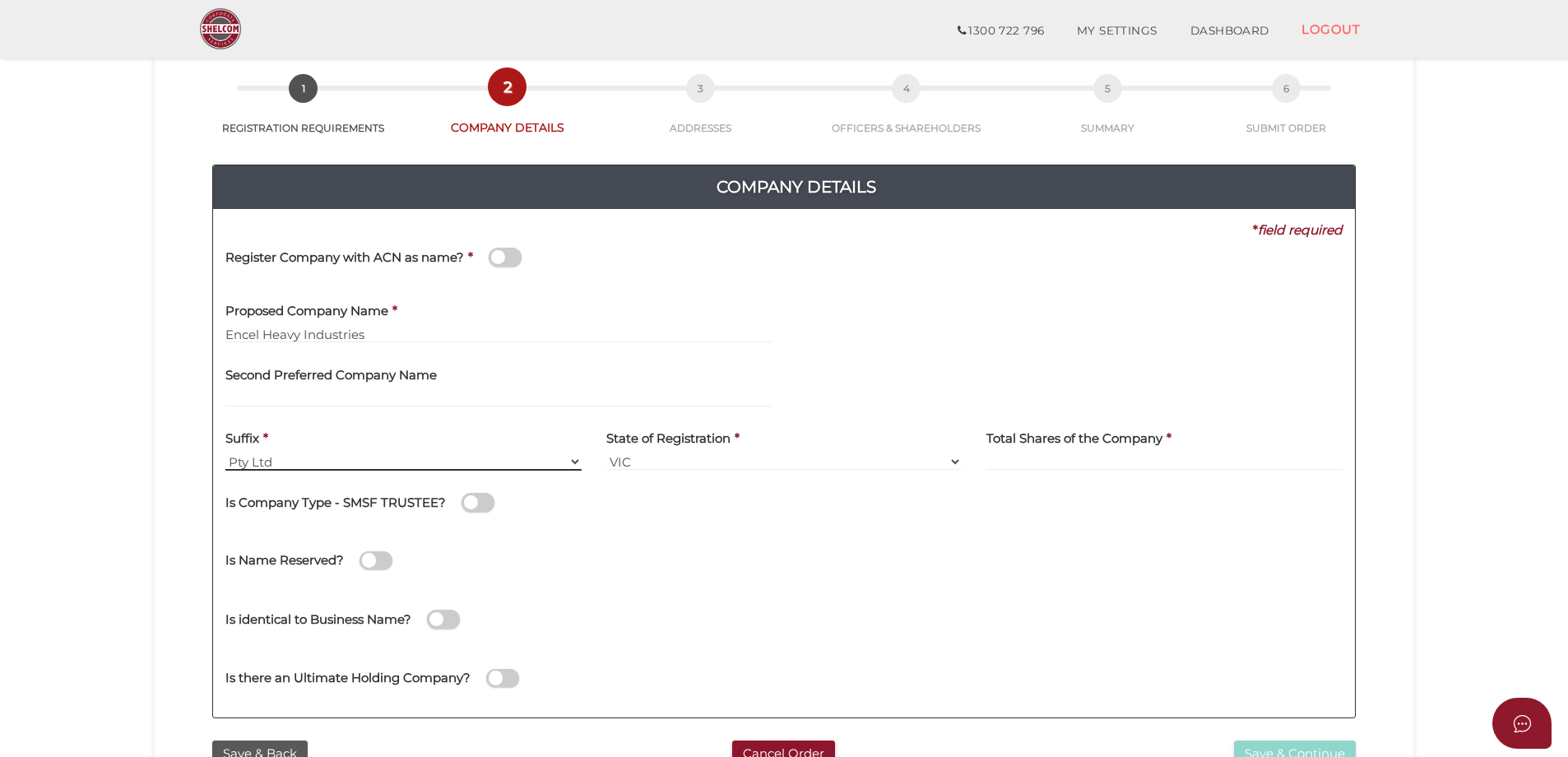 click on "Pty Ltd 										 Pty Ltd
Pty. Ltd.
Pty Limited
Proprietary Limited
Proprietary Ltd" at bounding box center [403, 462] 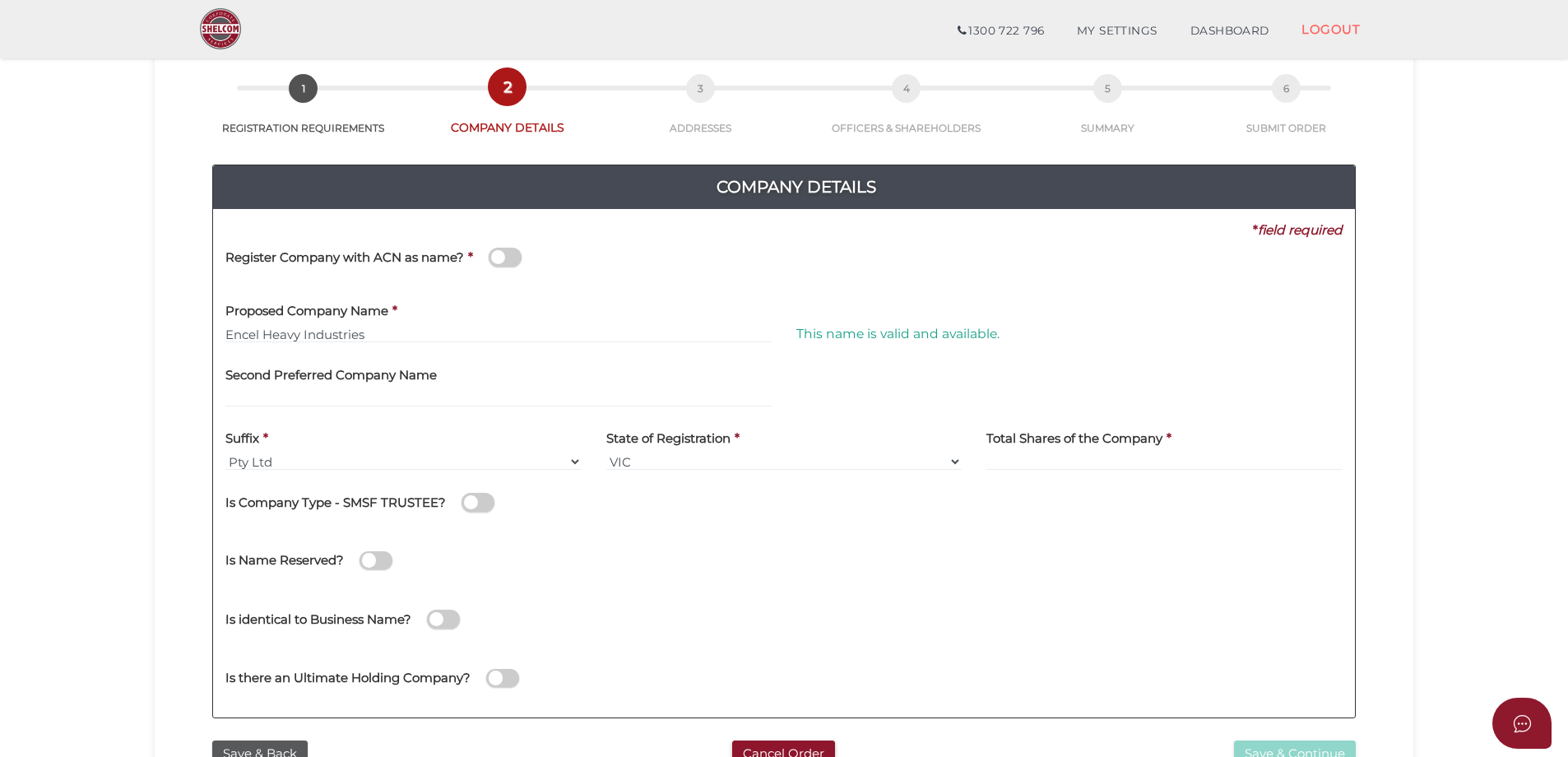 click on "Is Name Reserved?" at bounding box center [511, 552] 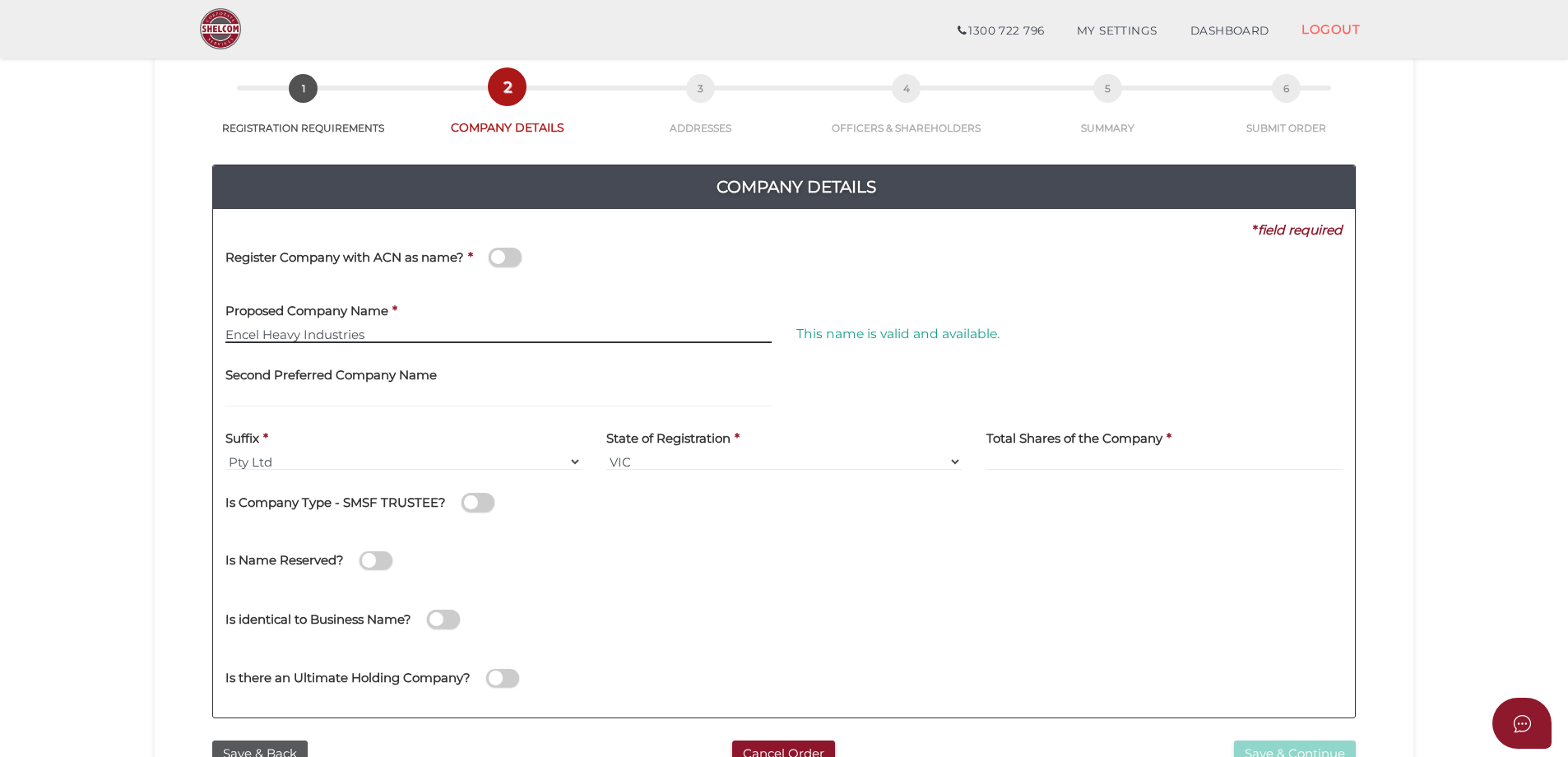 click on "Encel Heavy Industries" at bounding box center [499, 334] 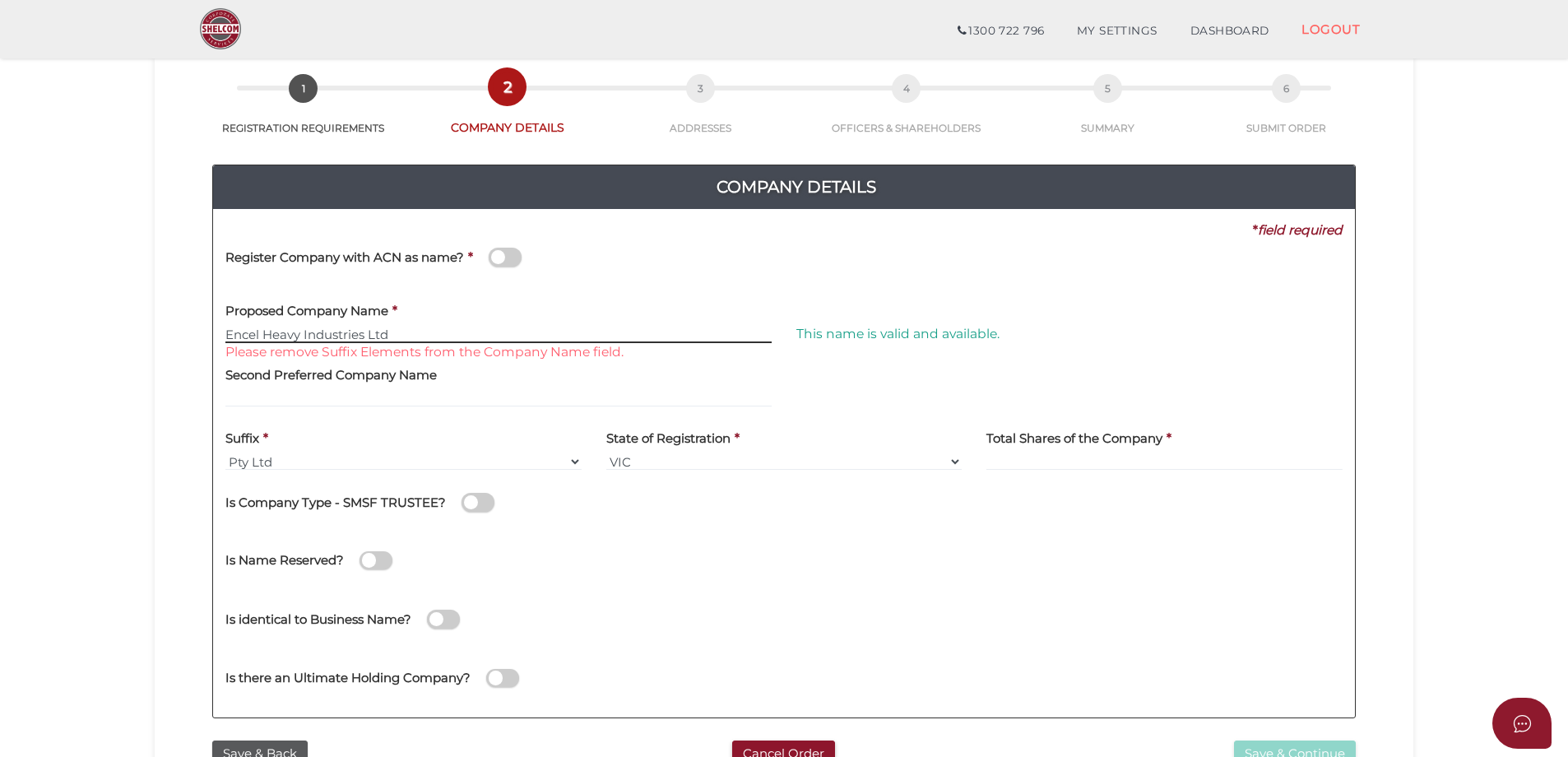 click on "Encel Heavy Industries Ltd" at bounding box center (499, 334) 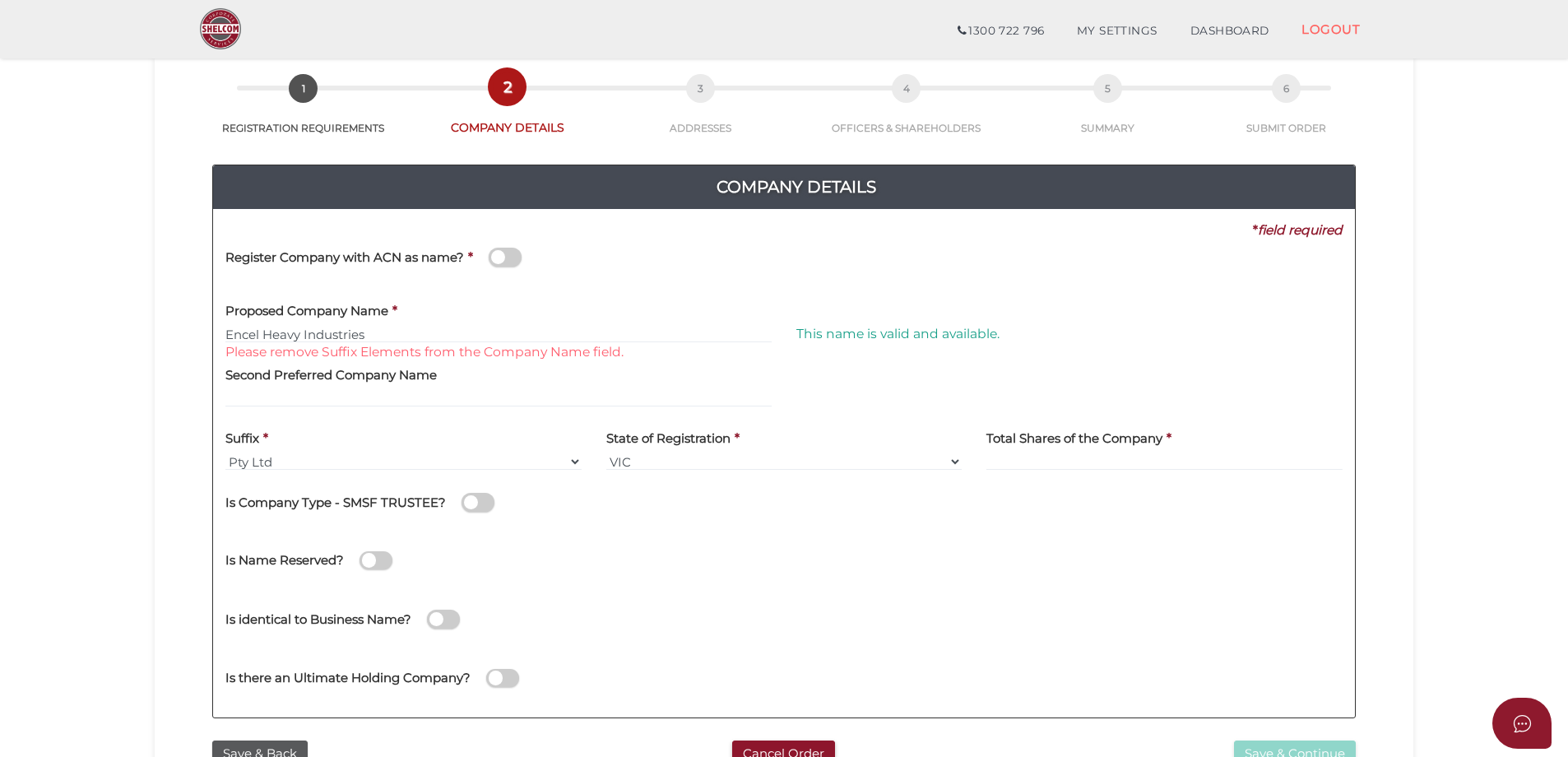 click on "Second Preferred Company Name" at bounding box center (499, 388) 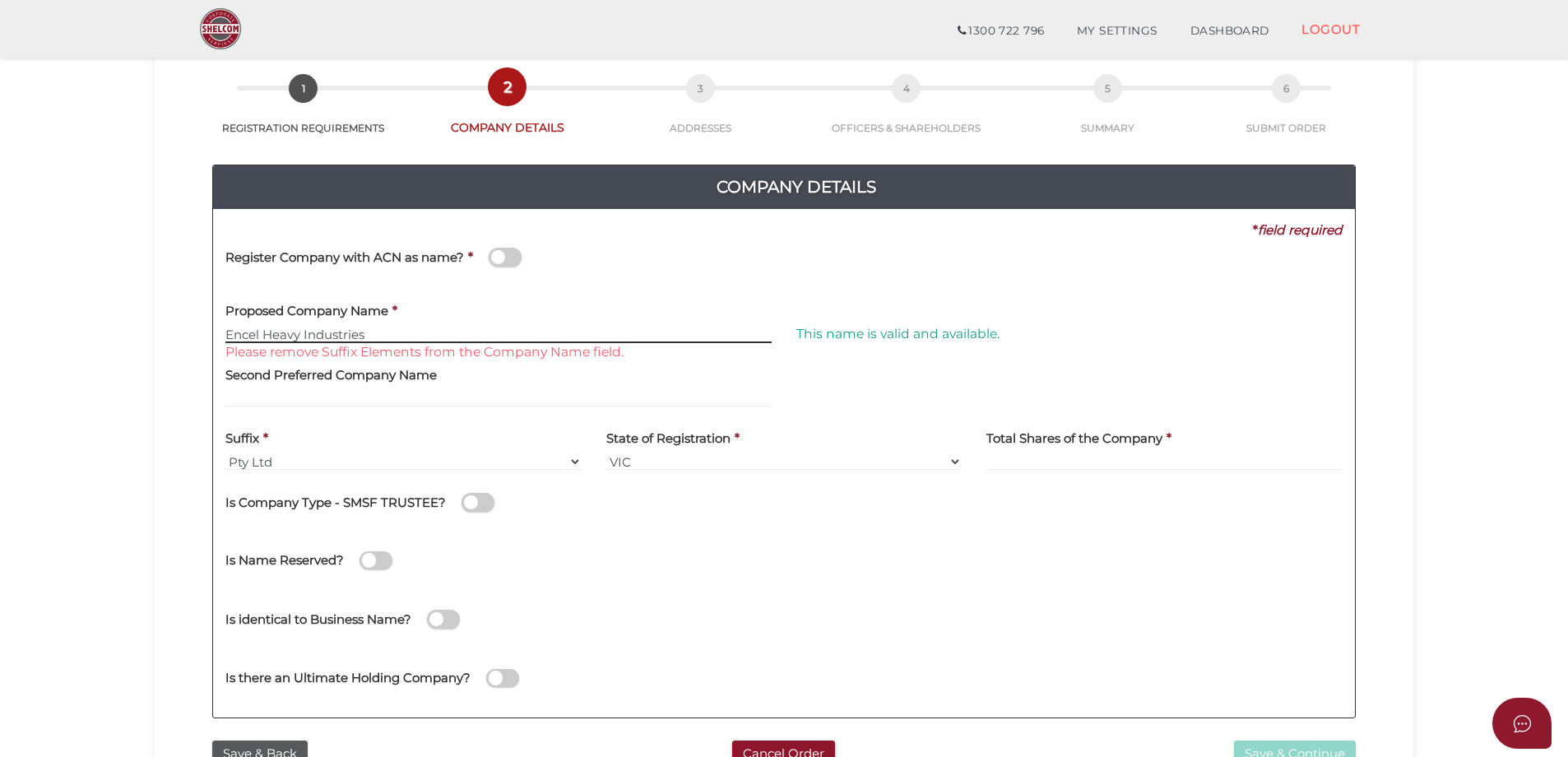 drag, startPoint x: 373, startPoint y: 330, endPoint x: 138, endPoint y: 334, distance: 235.03404 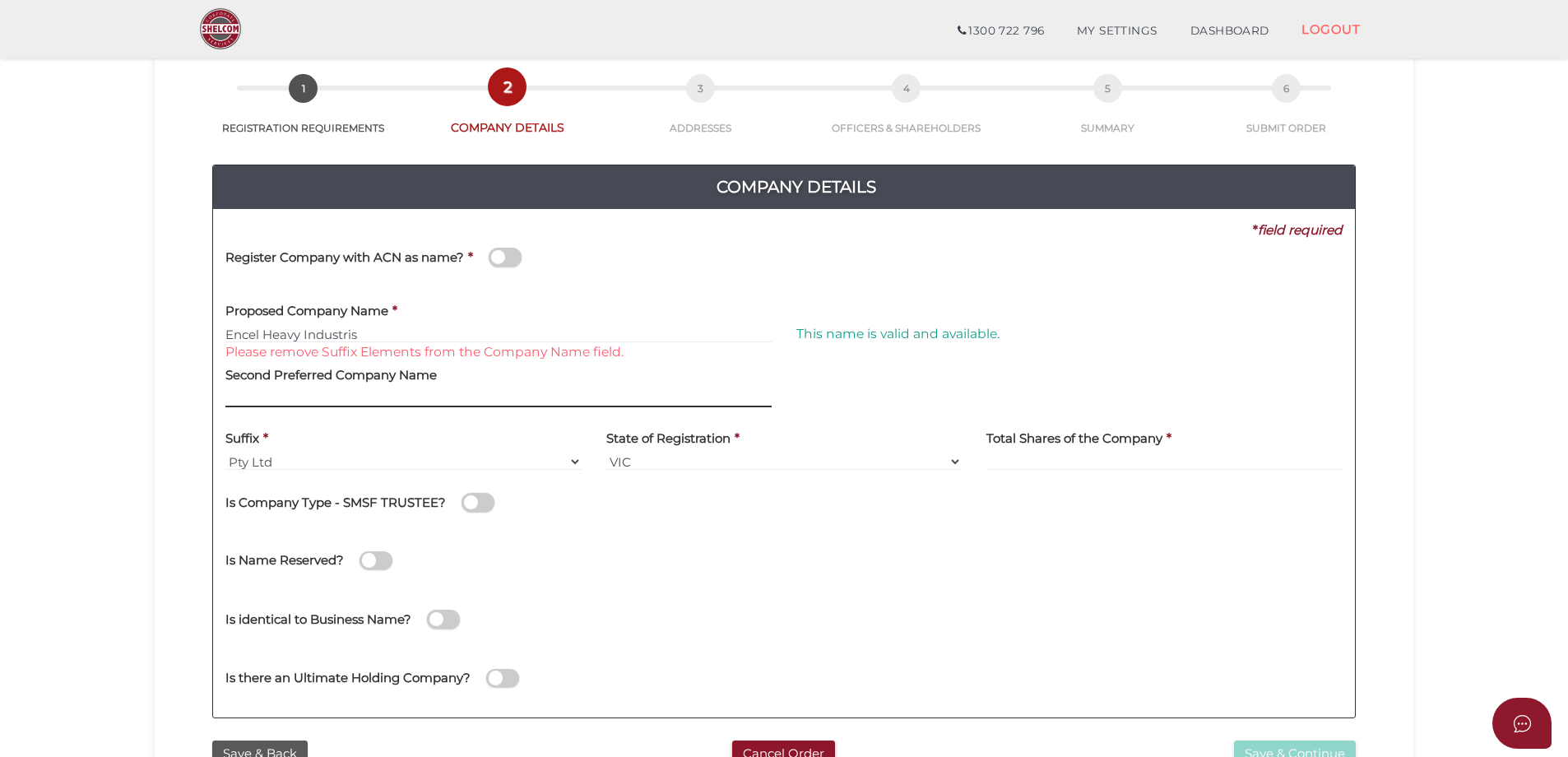 click at bounding box center [499, 398] 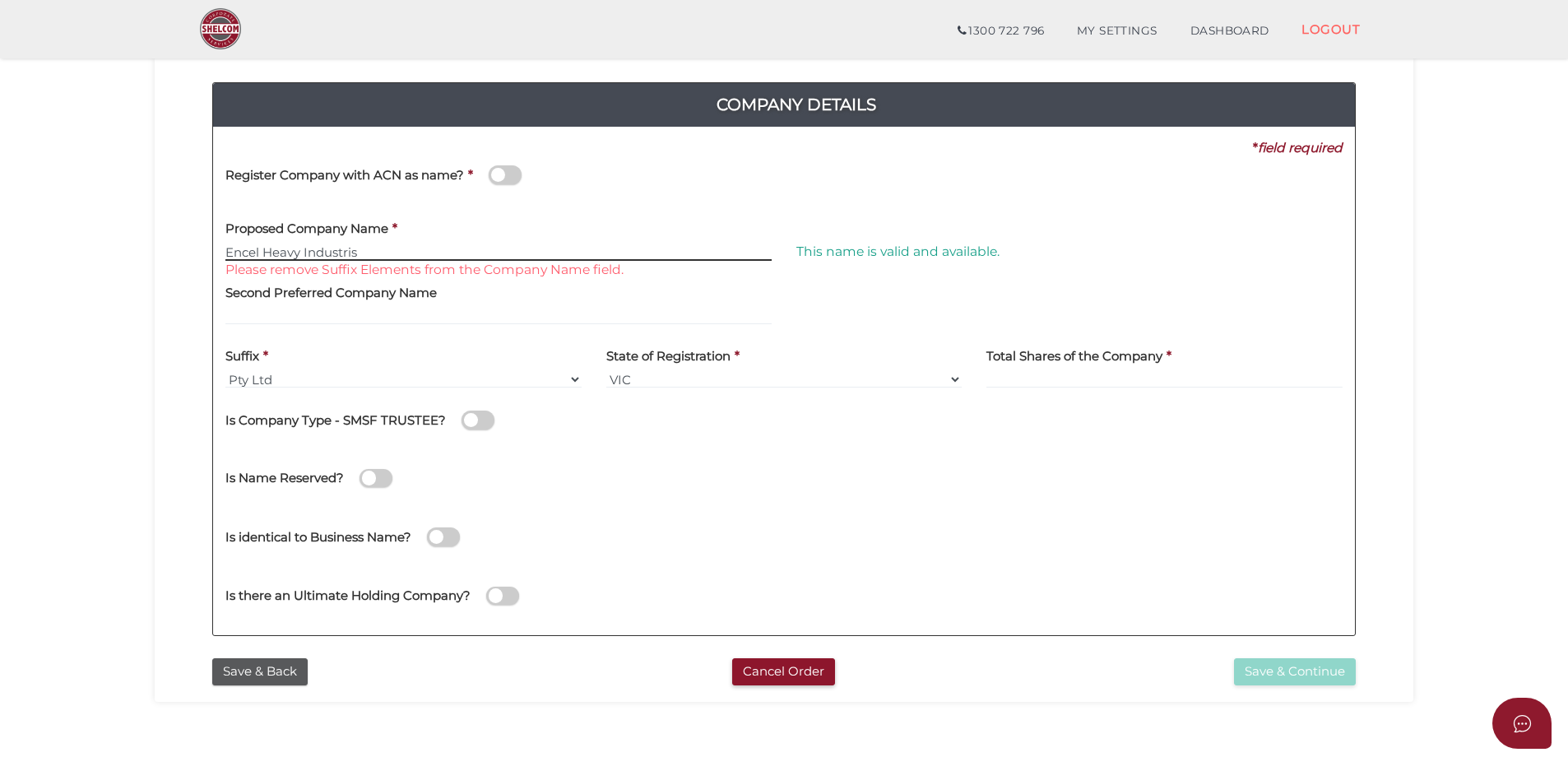 click on "Encel Heavy Industris" at bounding box center [499, 252] 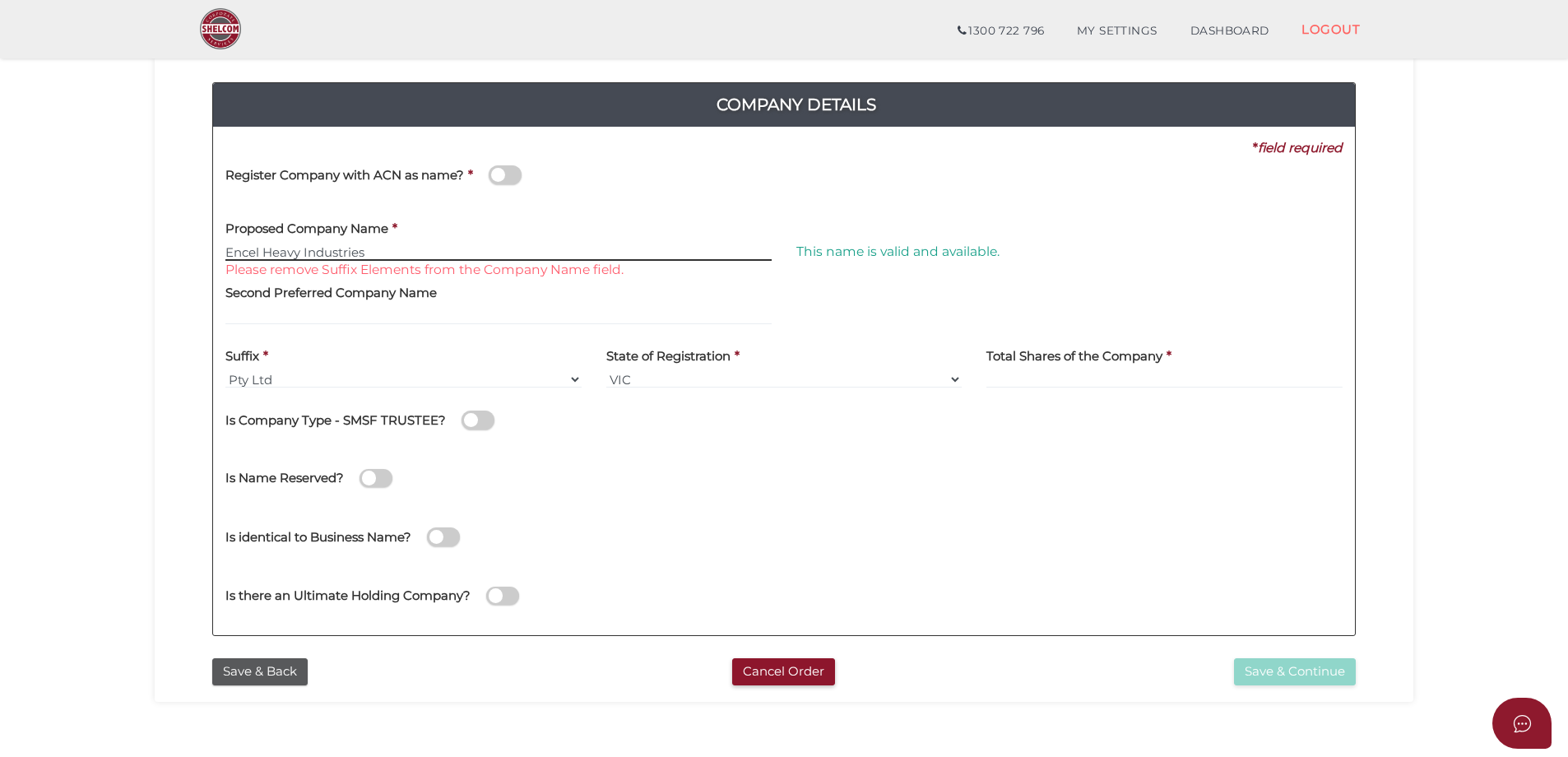 type on "Encel Heavy Industries" 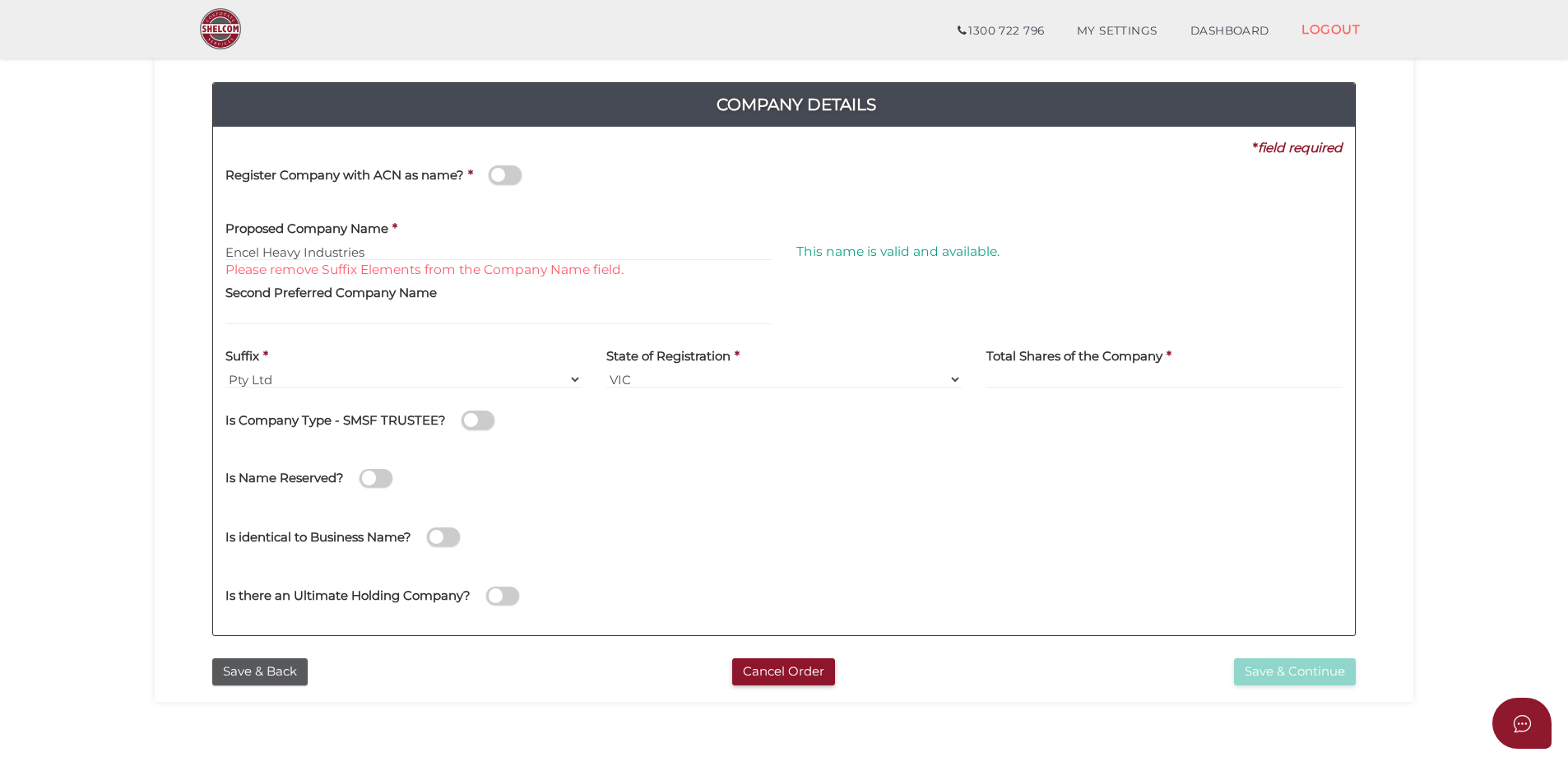 click on "Is Name Reserved?" at bounding box center [511, 470] 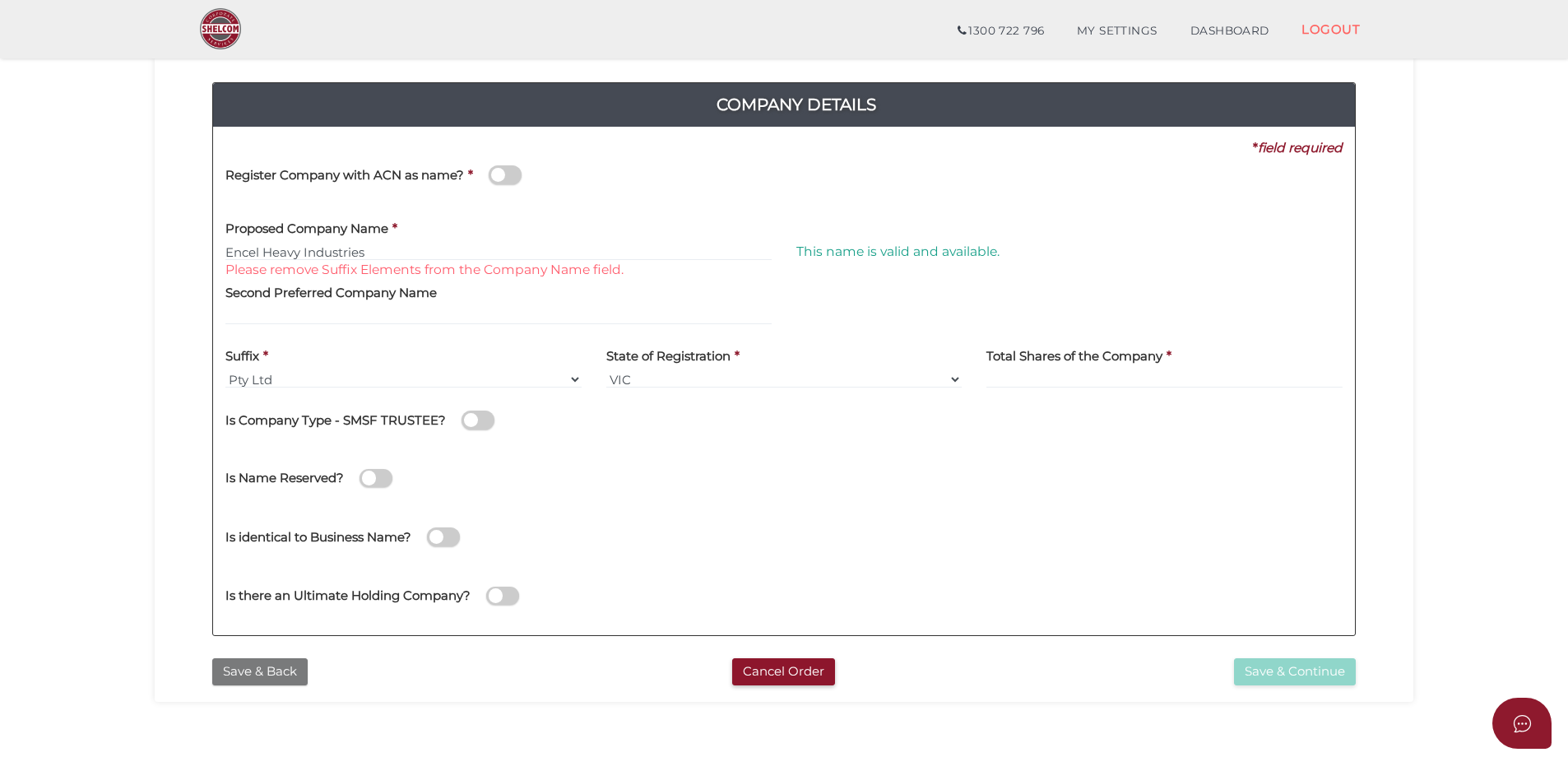 click on "Save & Back" at bounding box center (260, 671) 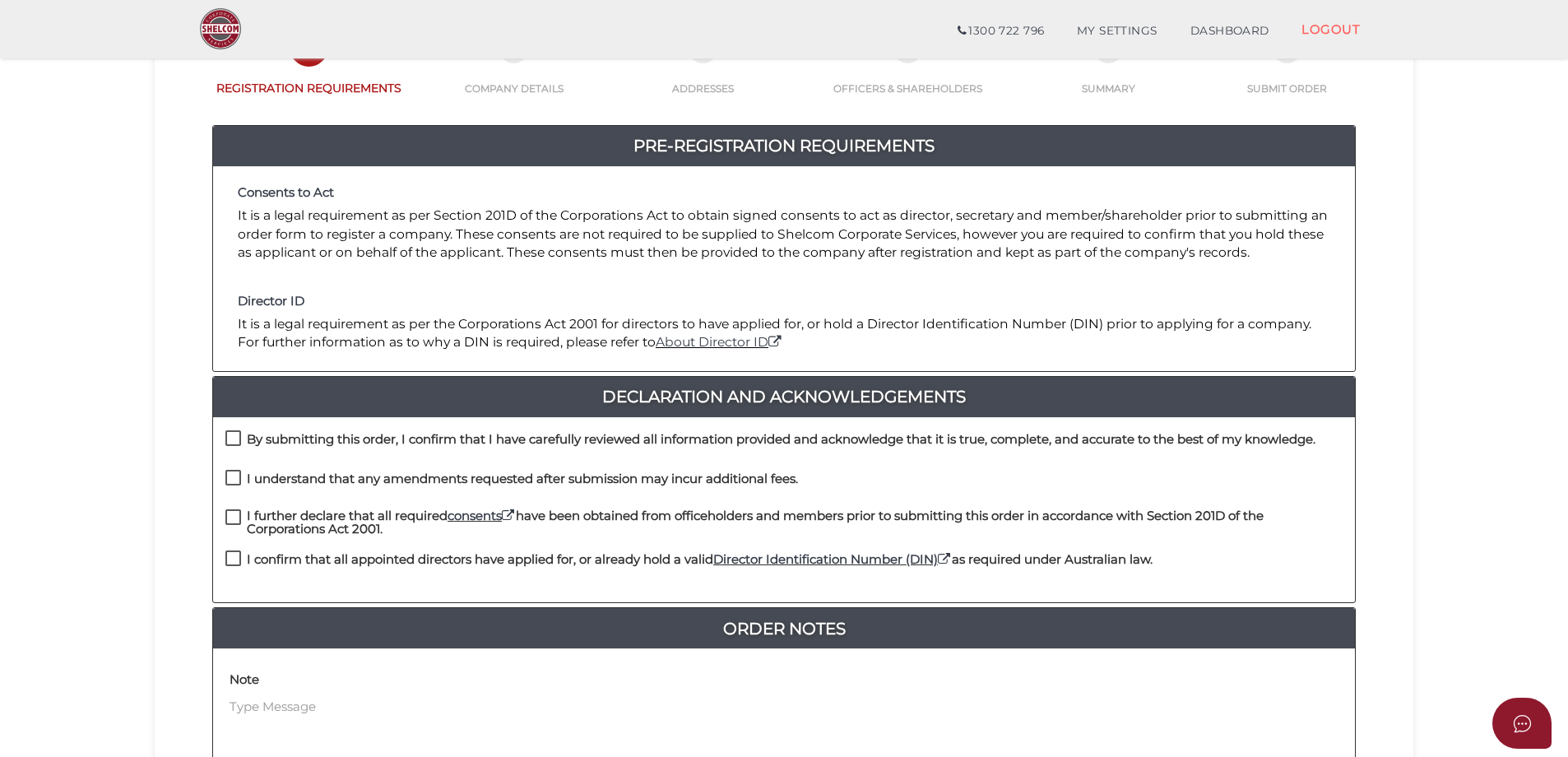 scroll, scrollTop: 329, scrollLeft: 0, axis: vertical 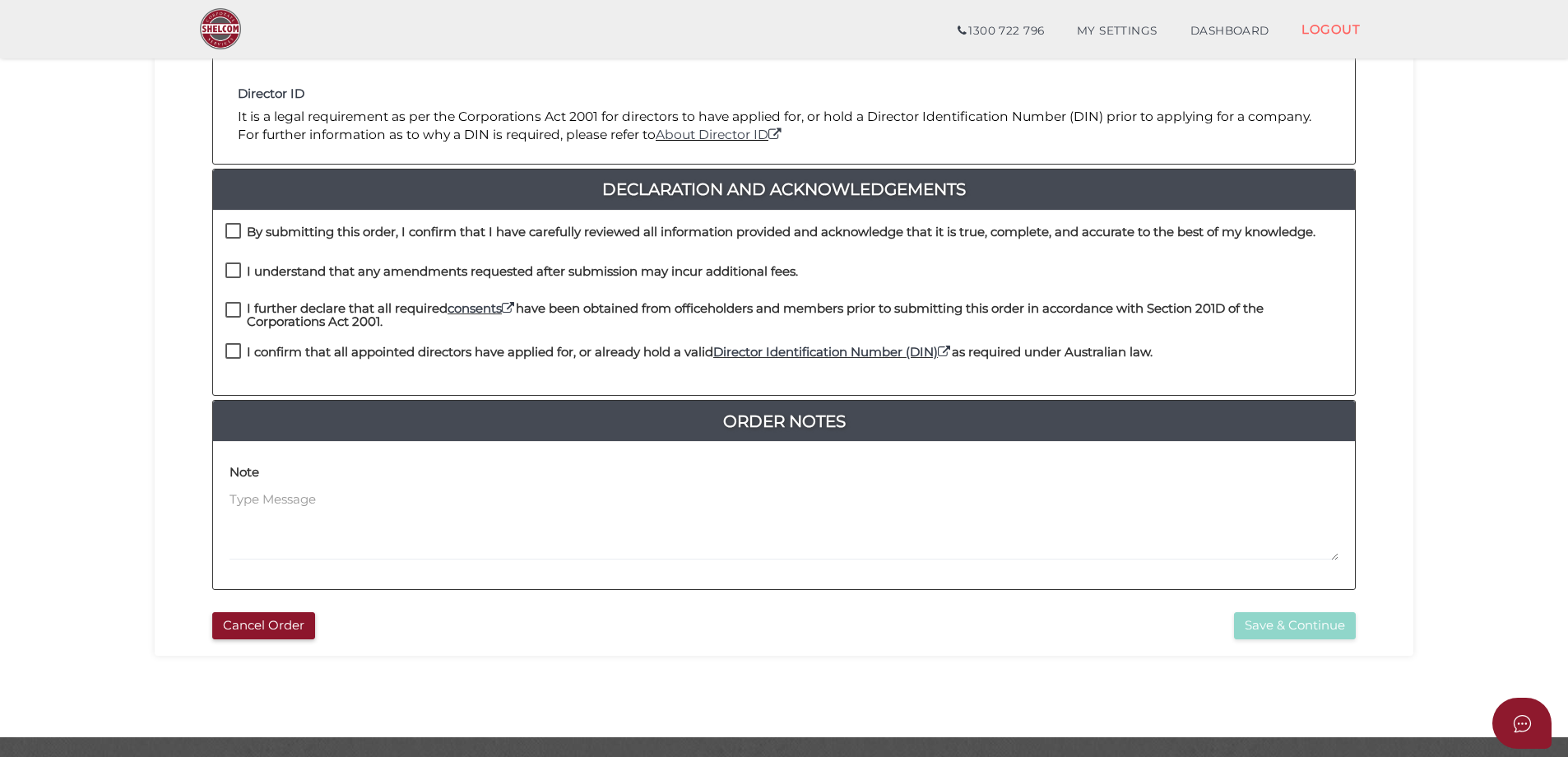 click on "By submitting this order, I confirm that I have carefully reviewed all information provided and acknowledge that it is true, complete, and accurate to the best of my knowledge." at bounding box center [770, 235] 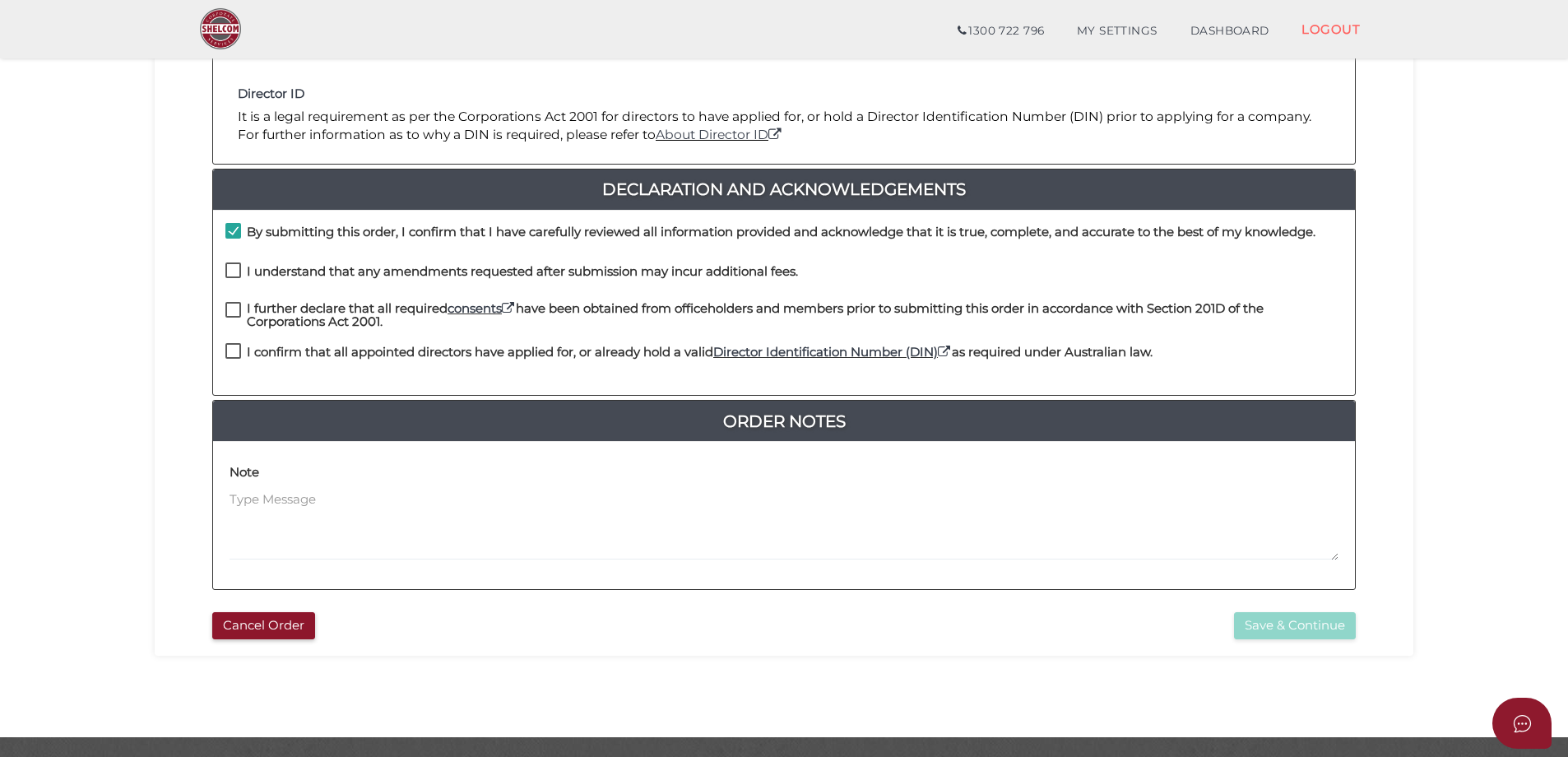 click on "I understand that any amendments requested after submission may incur additional fees." at bounding box center [512, 275] 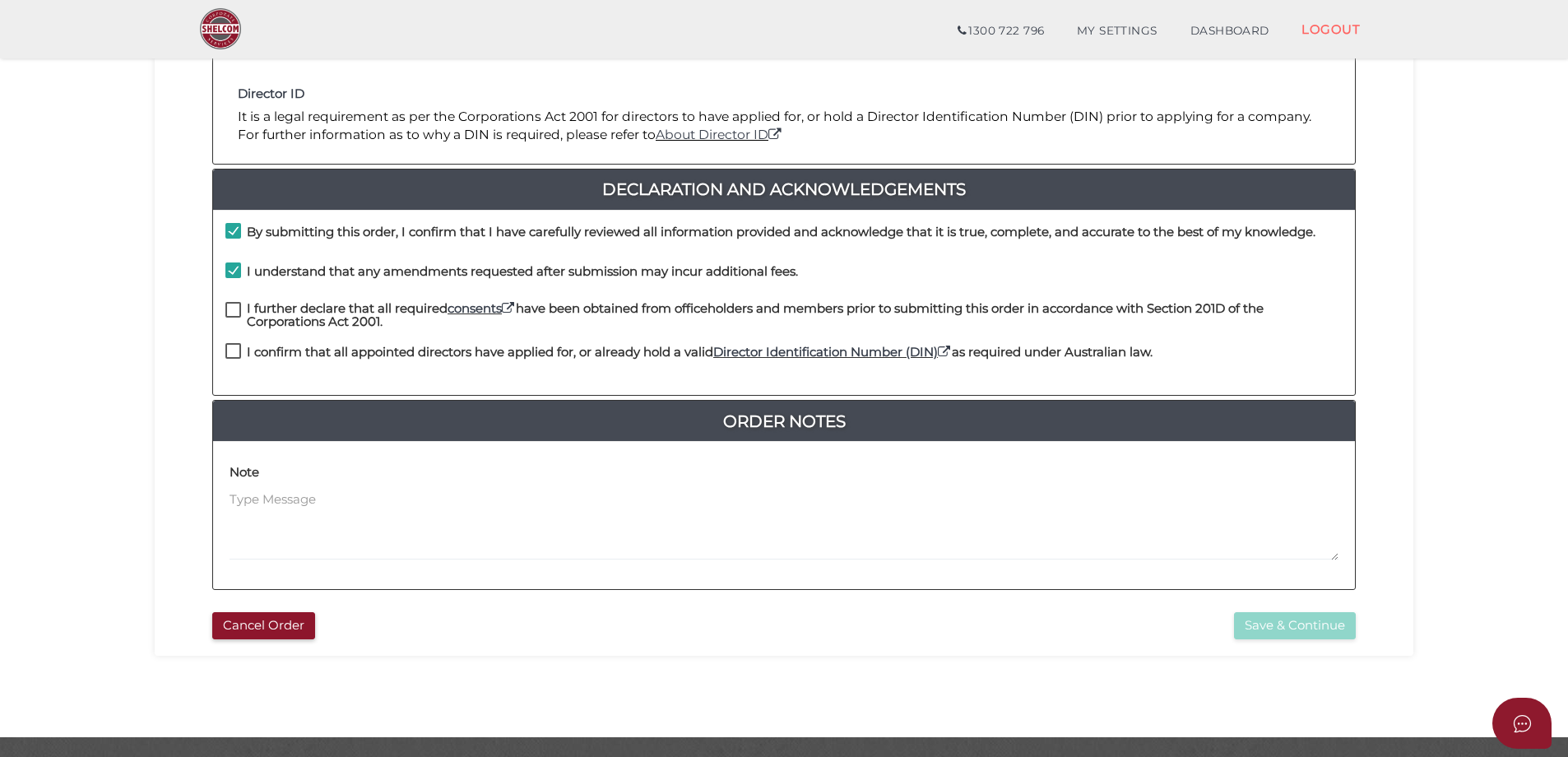 click on "I further declare that all required  consents   have been obtained from officeholders and members prior to submitting this order in accordance with Section 201D of the Corporations Act 2001." at bounding box center (784, 312) 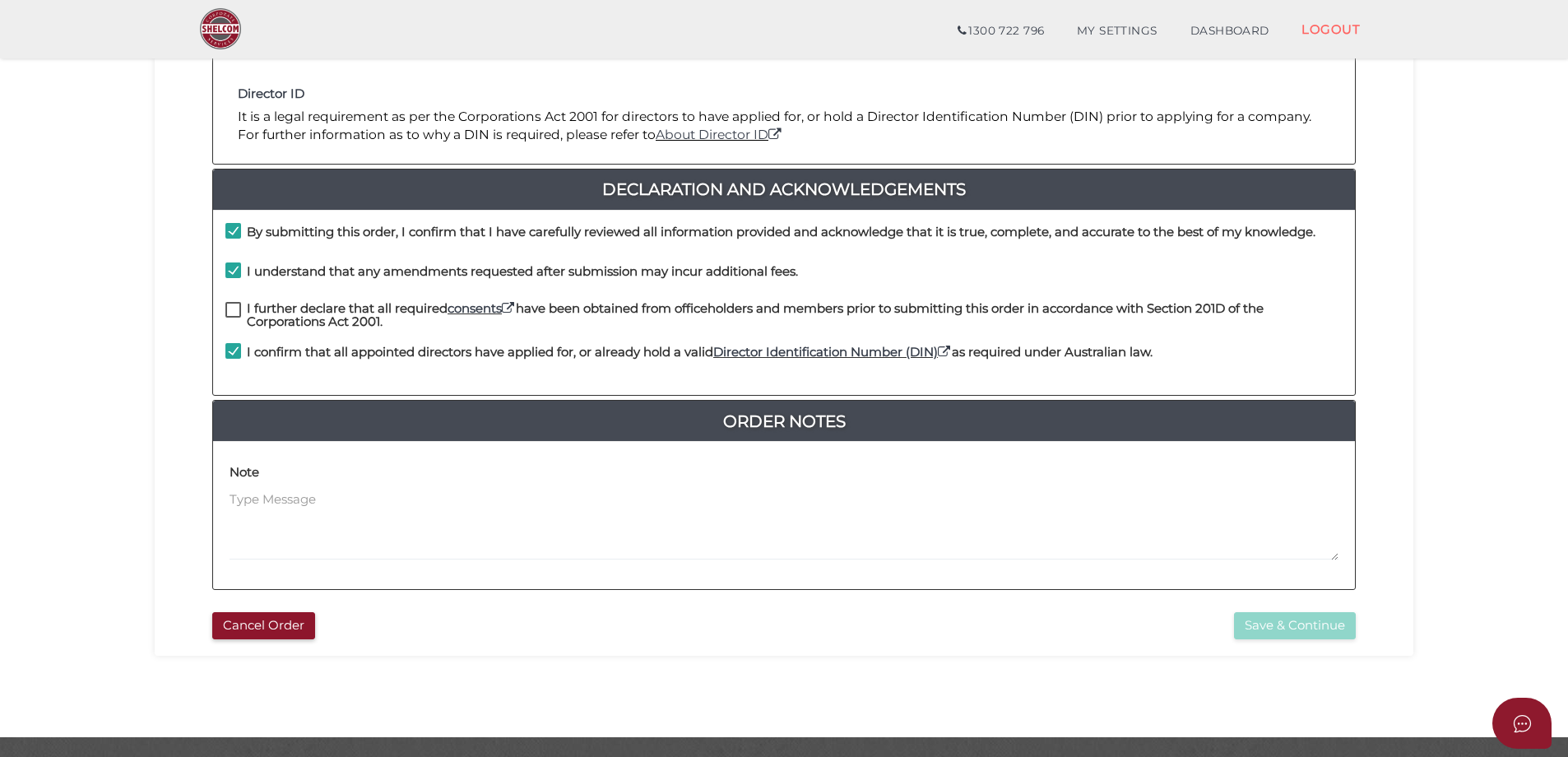 click on "I further declare that all required  consents   have been obtained from officeholders and members prior to submitting this order in accordance with Section 201D of the Corporations Act 2001." at bounding box center (784, 312) 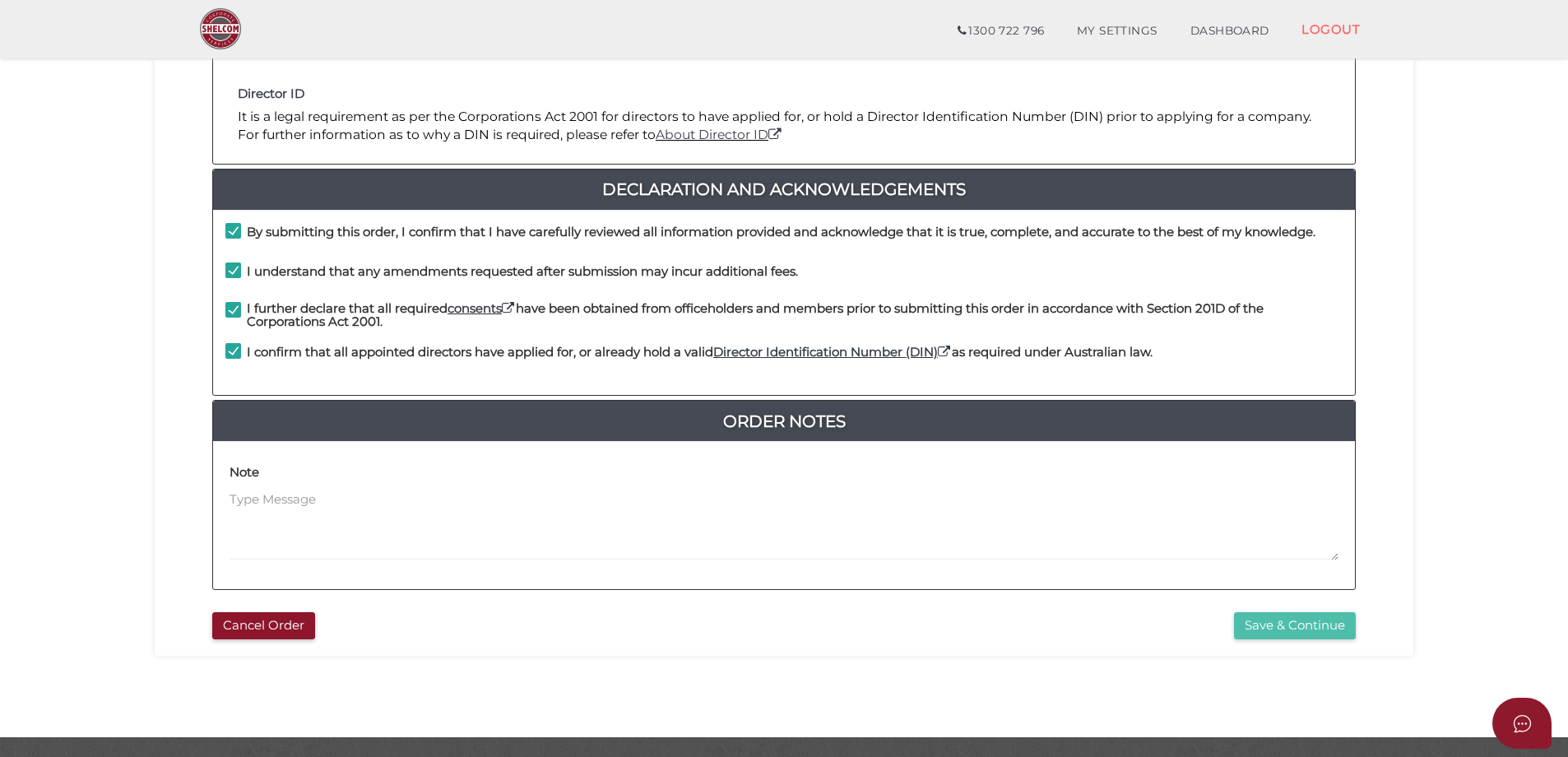 click on "Save & Continue" at bounding box center (1295, 625) 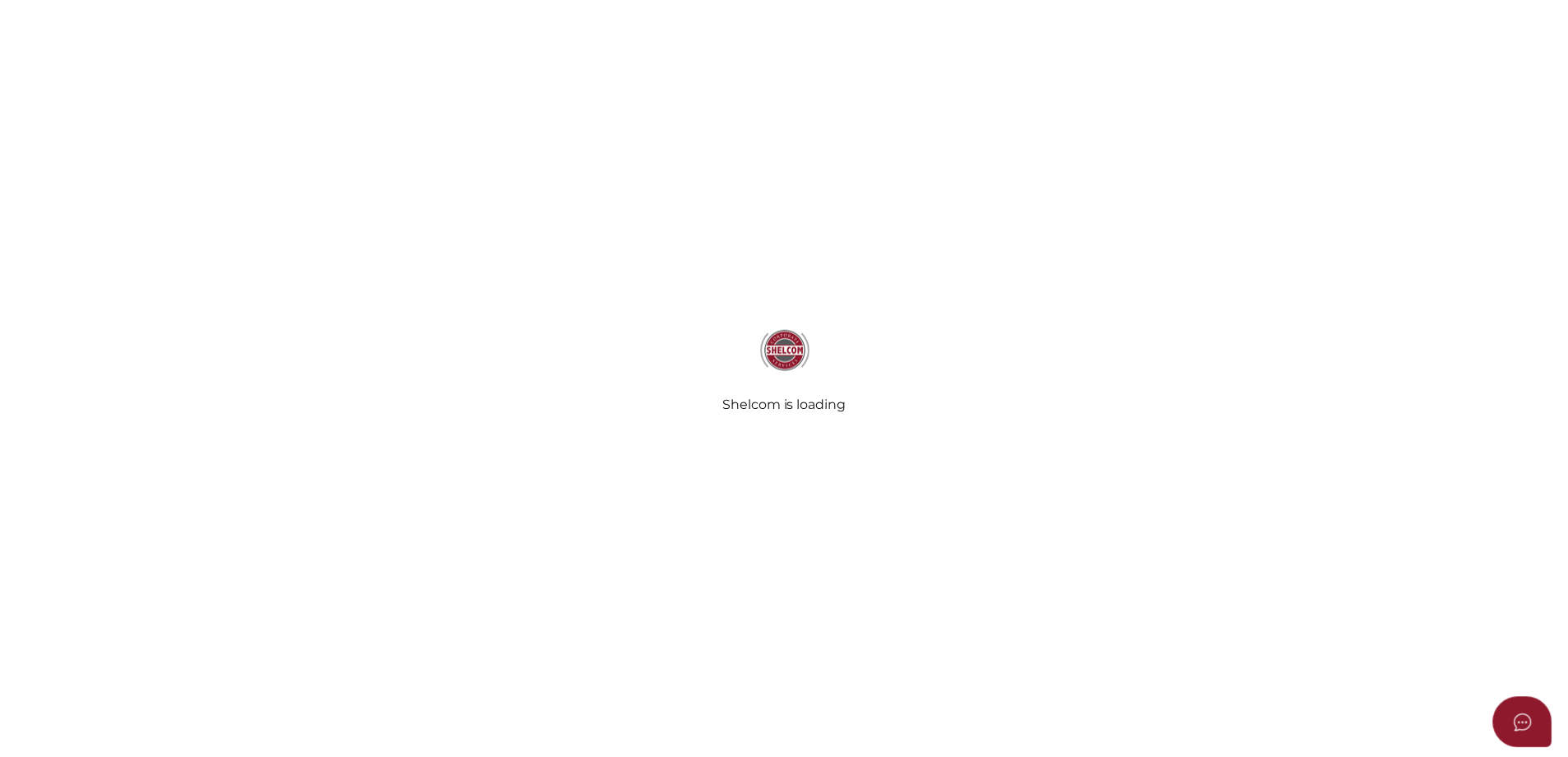 scroll, scrollTop: 0, scrollLeft: 0, axis: both 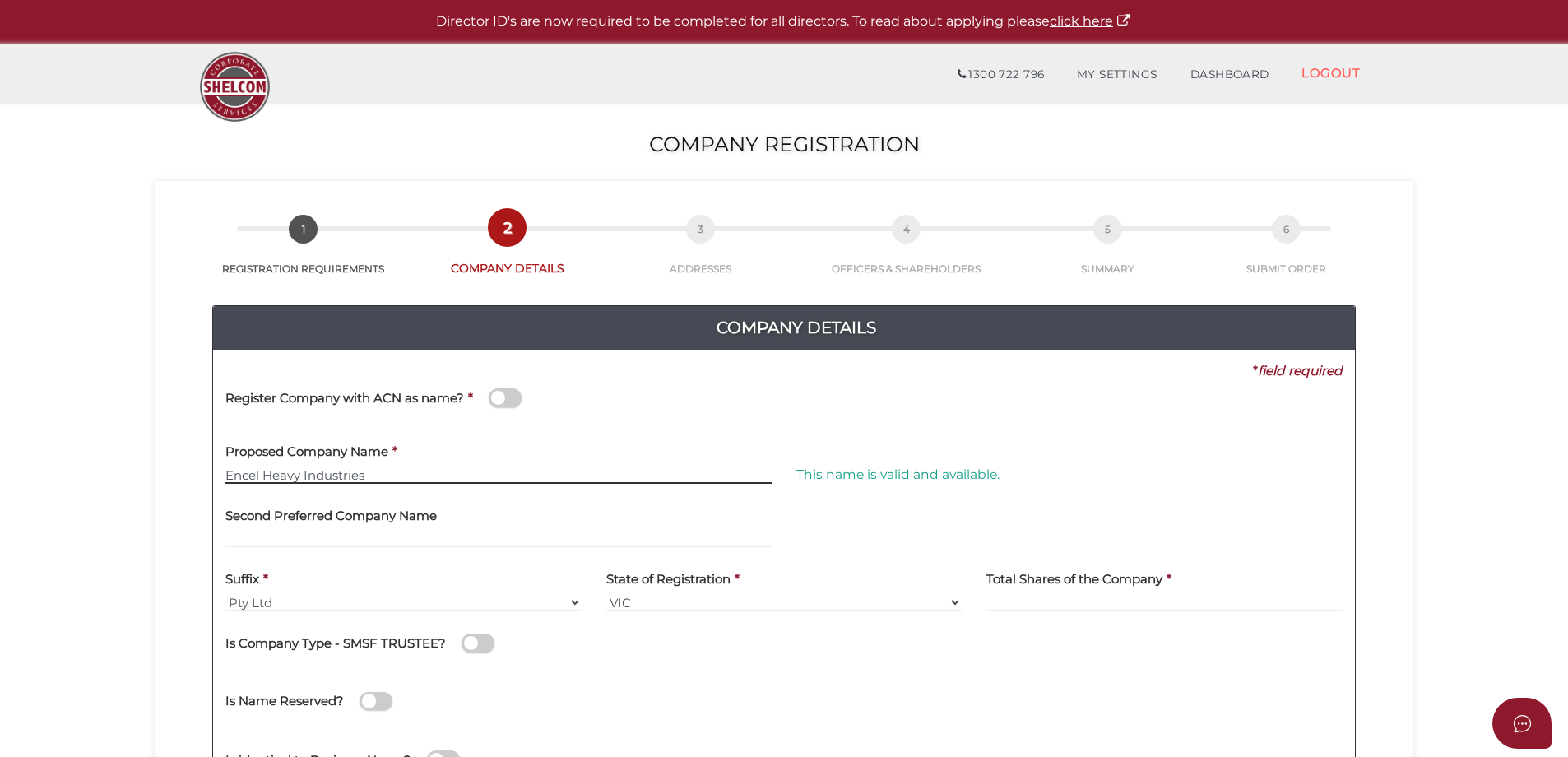 click on "Encel Heavy Industries" at bounding box center [499, 475] 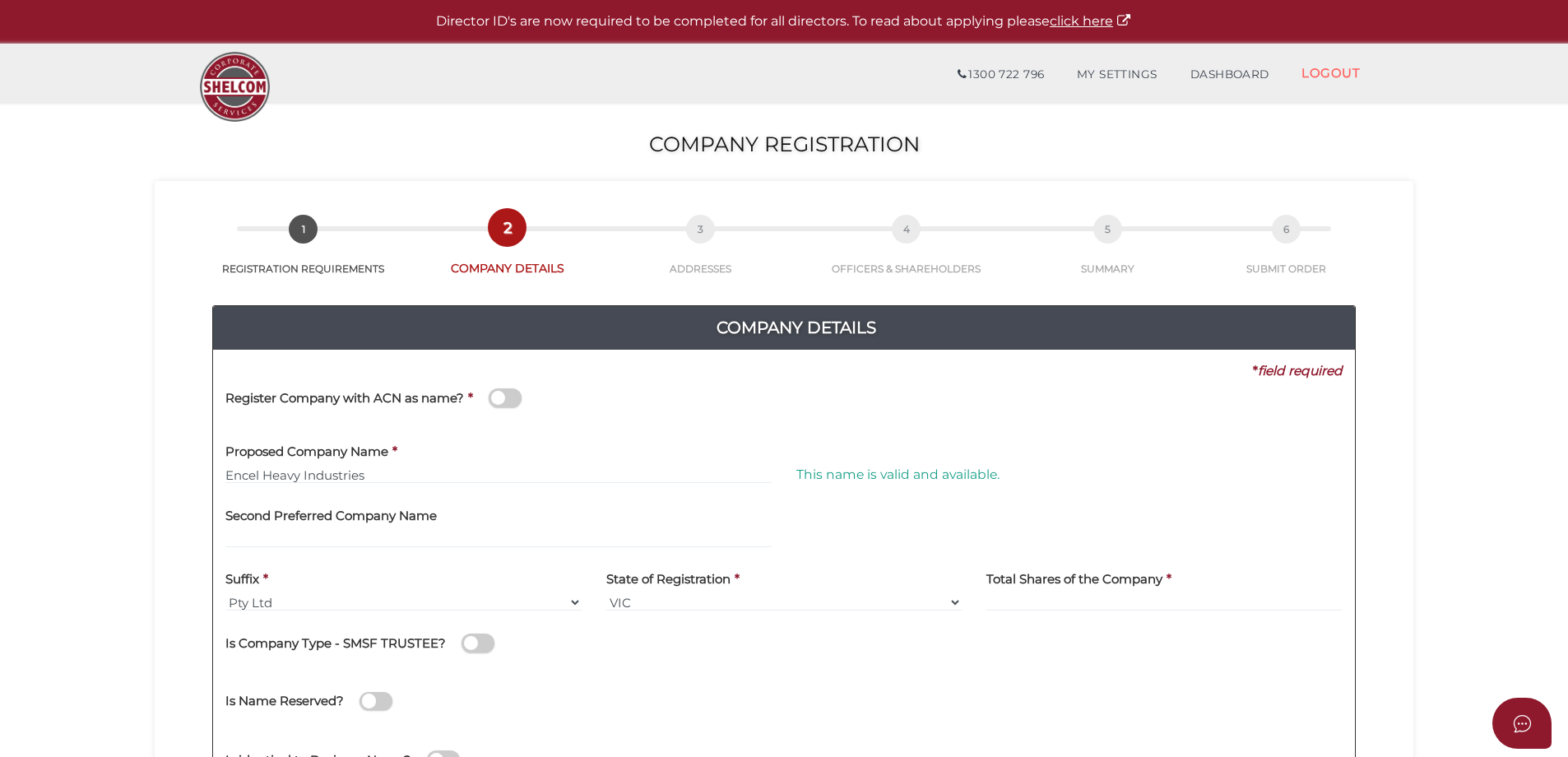 click on "Second Preferred Company Name" at bounding box center (499, 528) 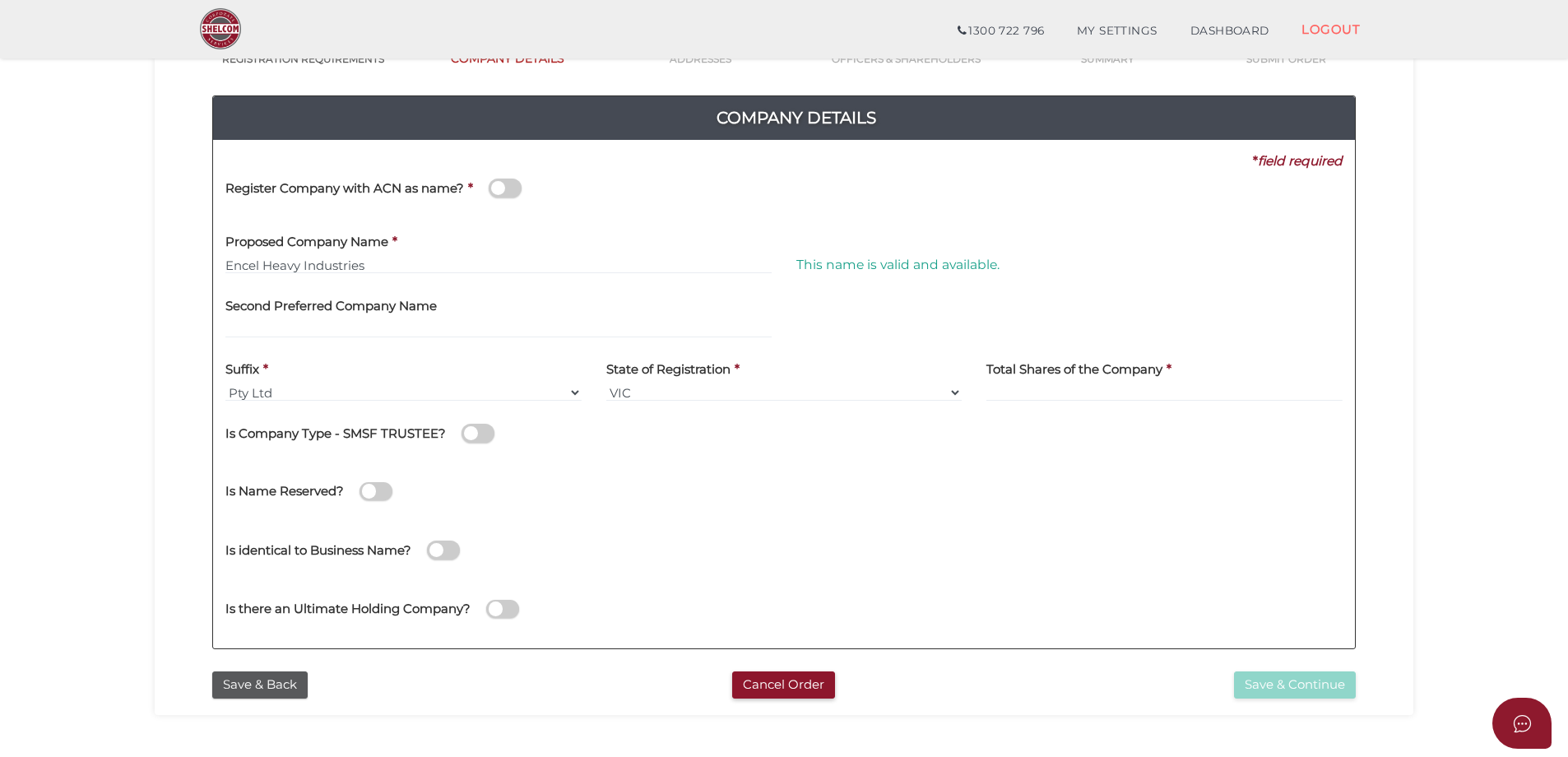 scroll, scrollTop: 165, scrollLeft: 0, axis: vertical 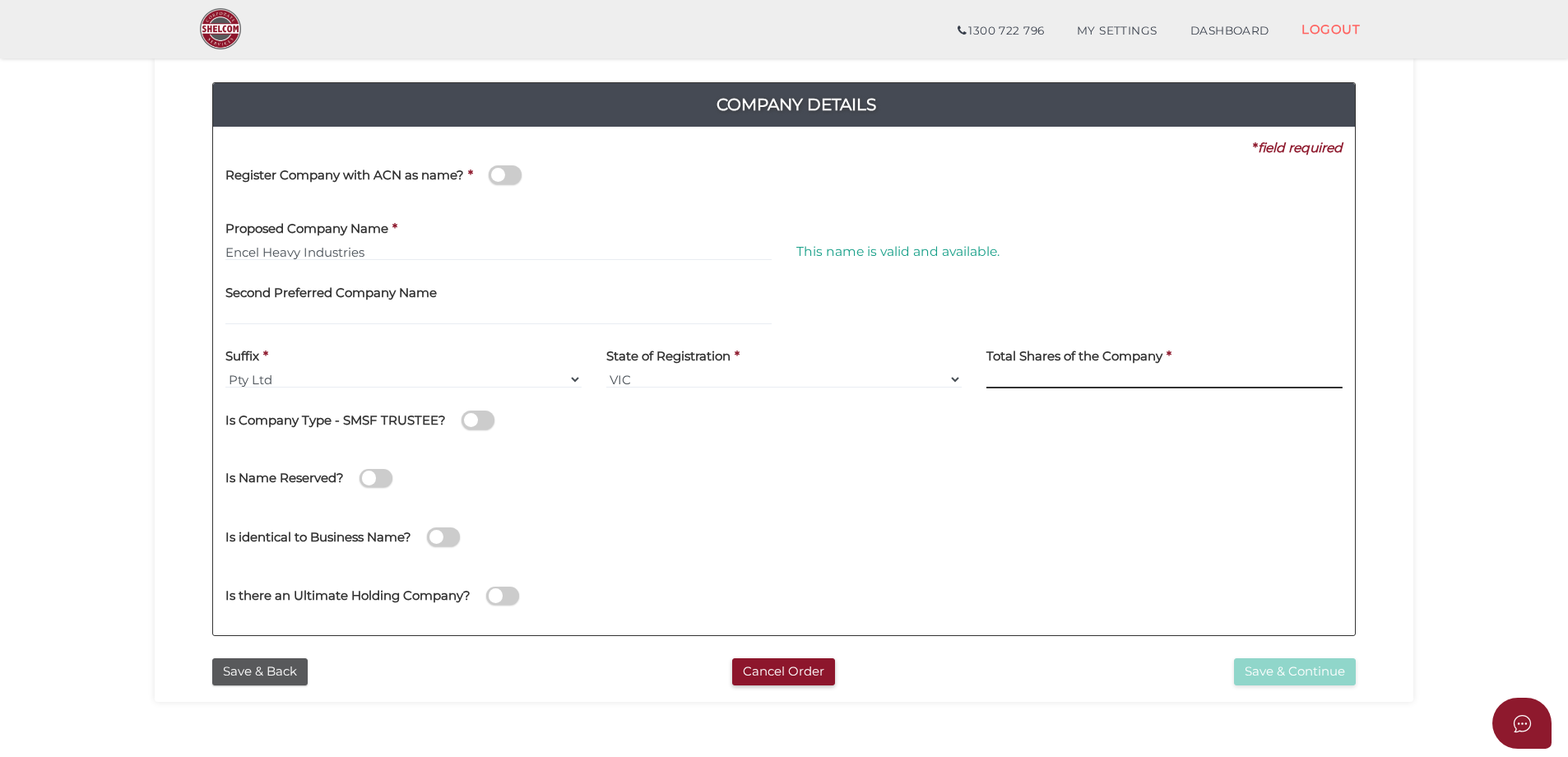 click at bounding box center [1164, 379] 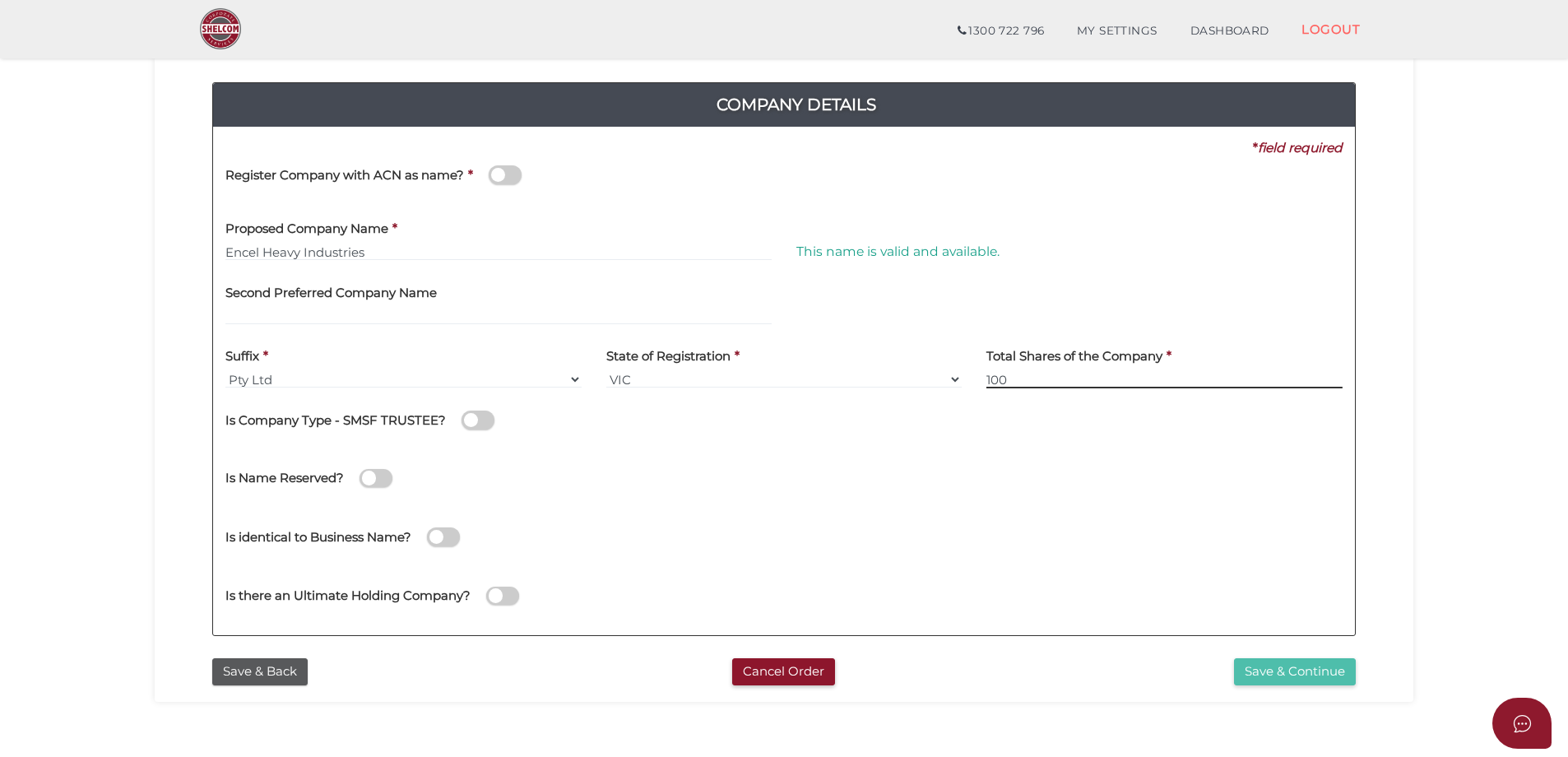 type on "100" 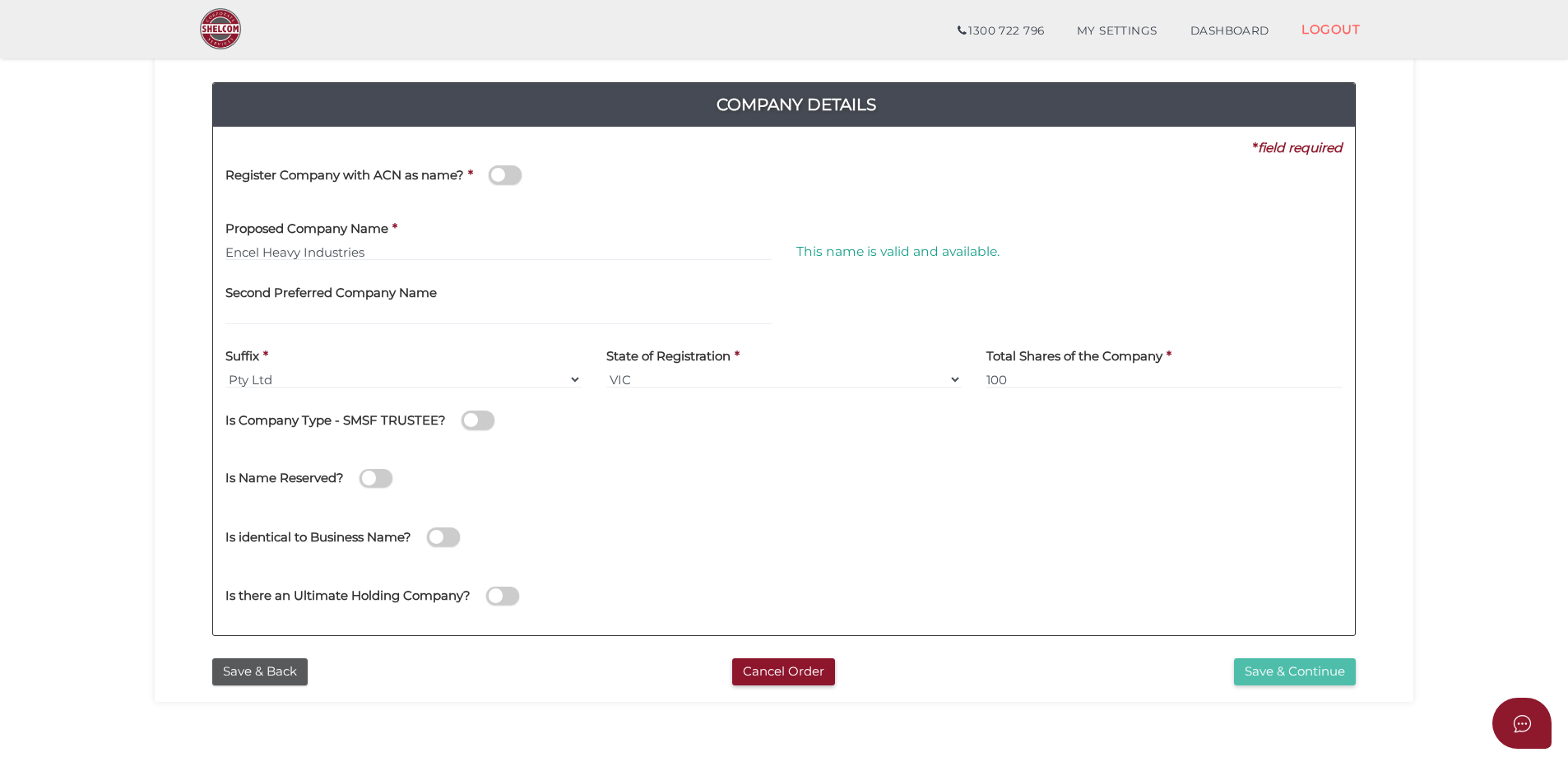 click on "Save & Continue" at bounding box center [1295, 671] 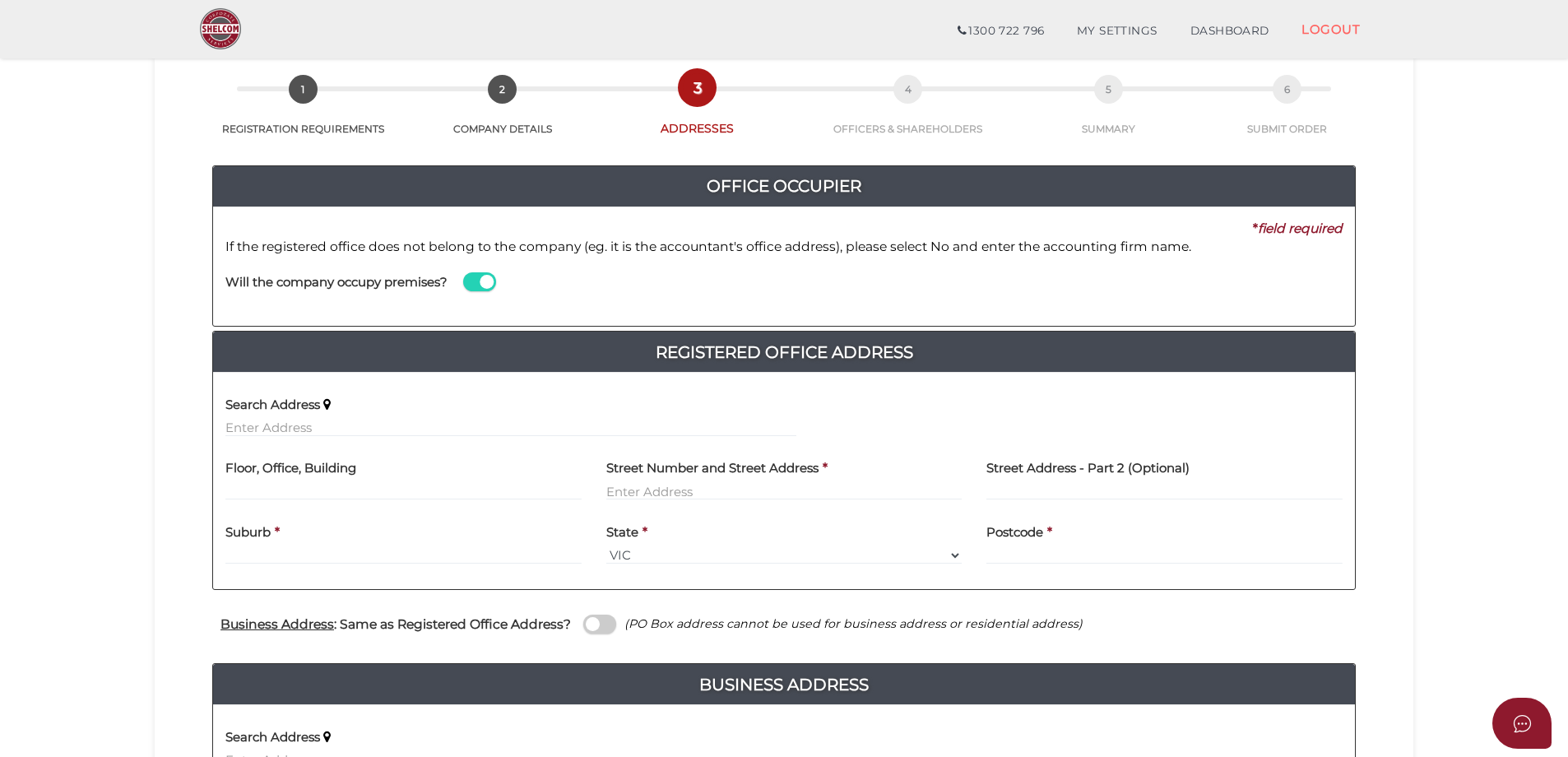 scroll, scrollTop: 82, scrollLeft: 0, axis: vertical 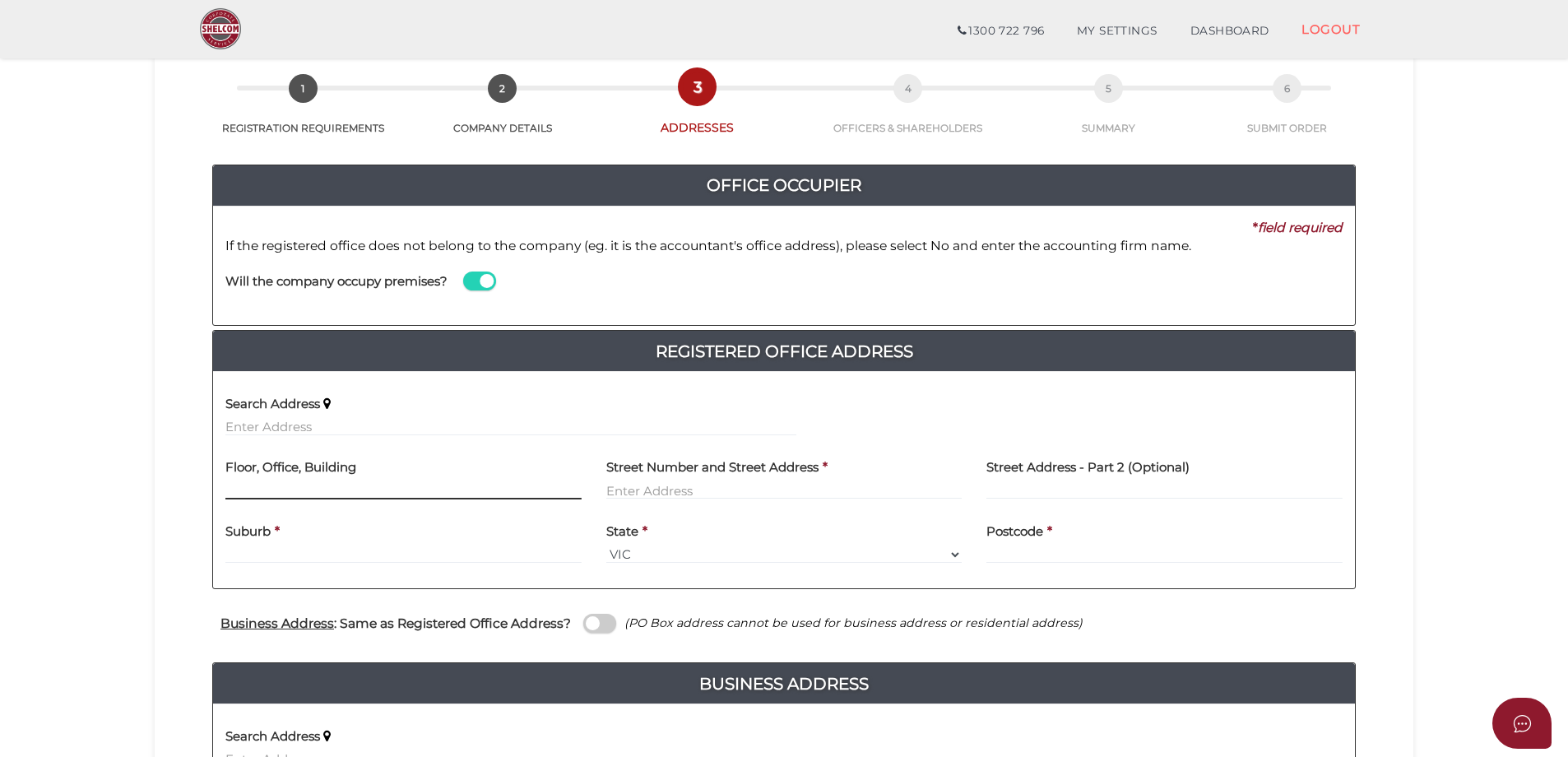 click at bounding box center (403, 490) 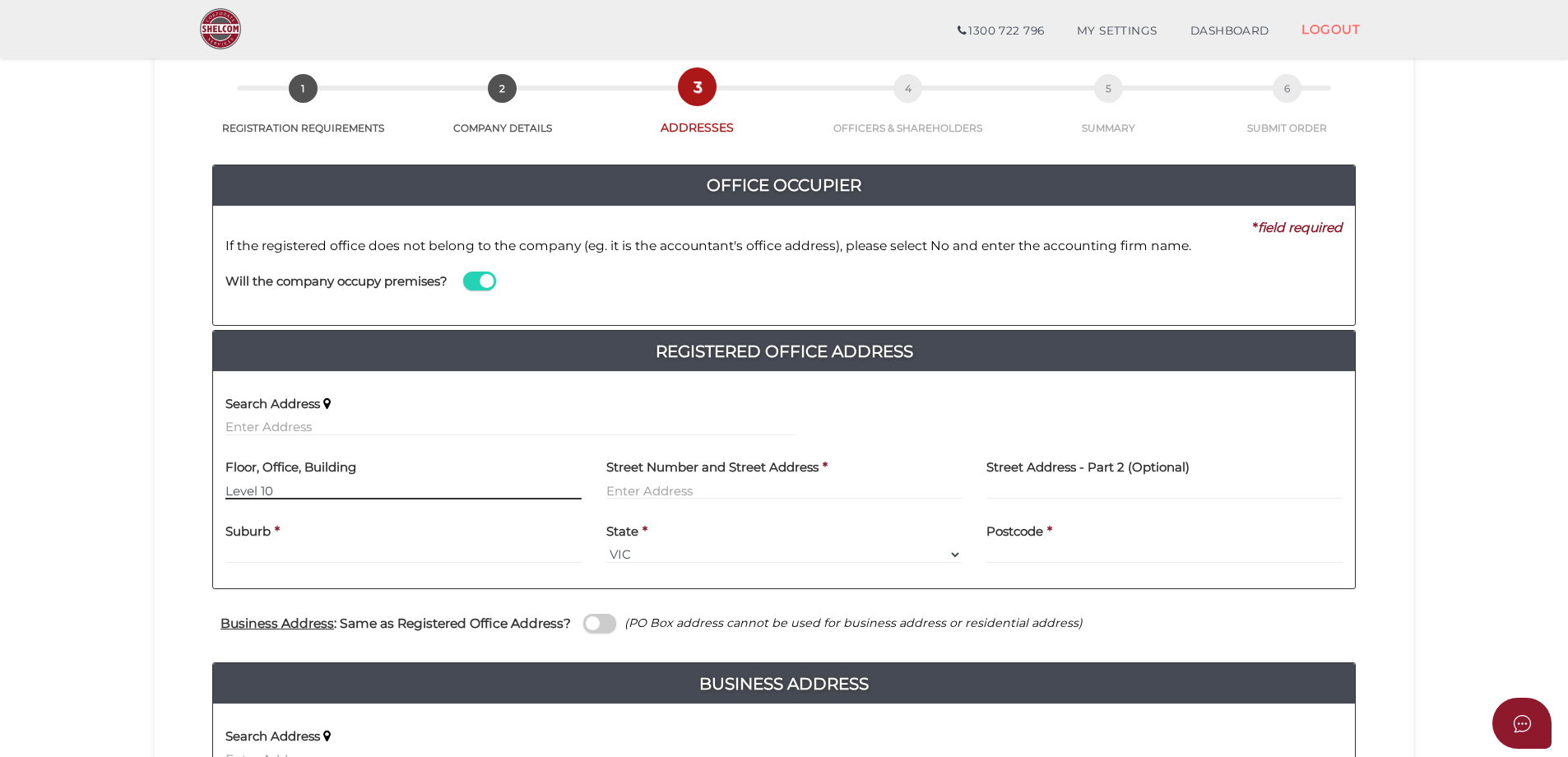 type on "Level 10" 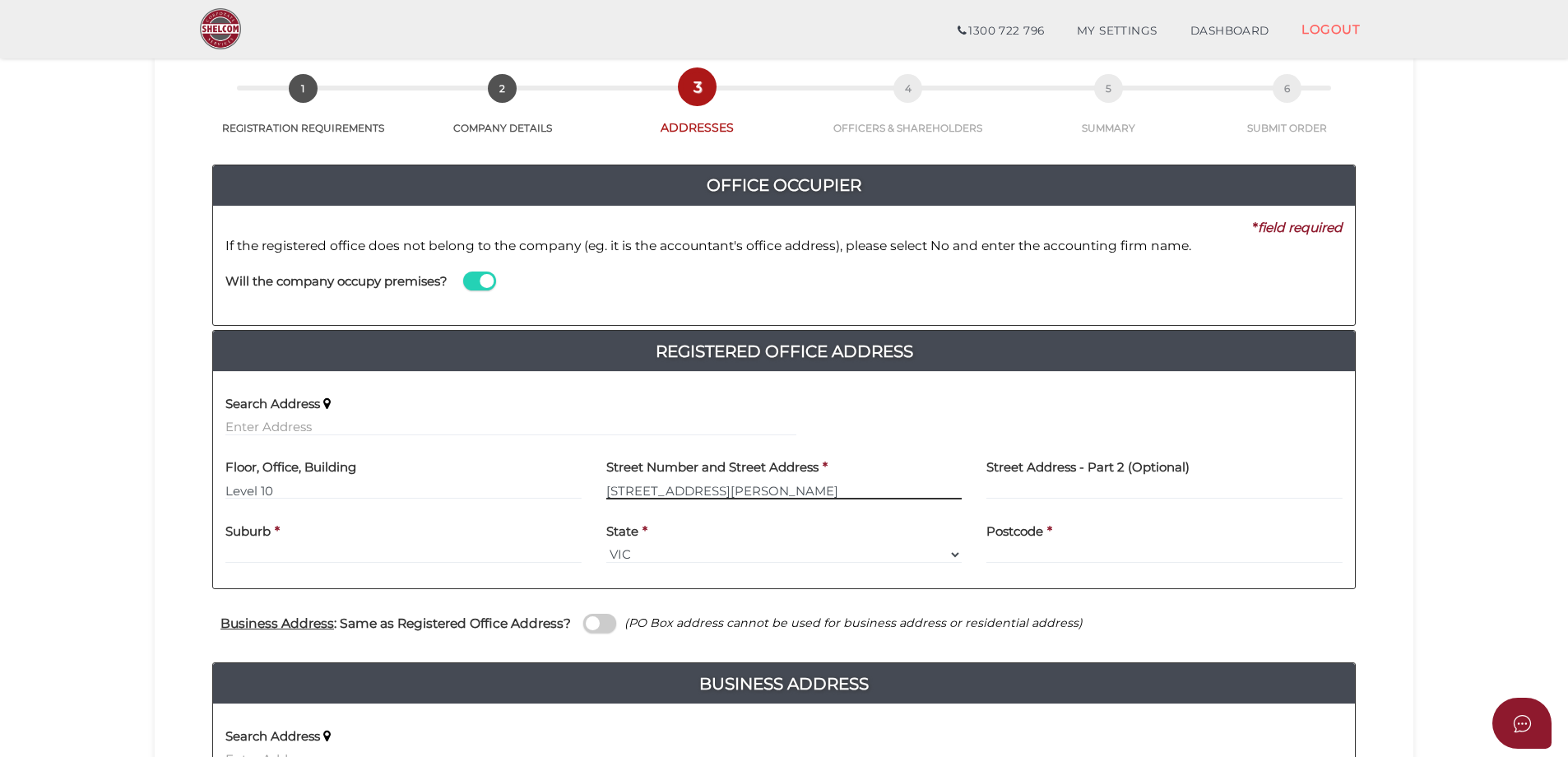 type on "[STREET_ADDRESS][PERSON_NAME]" 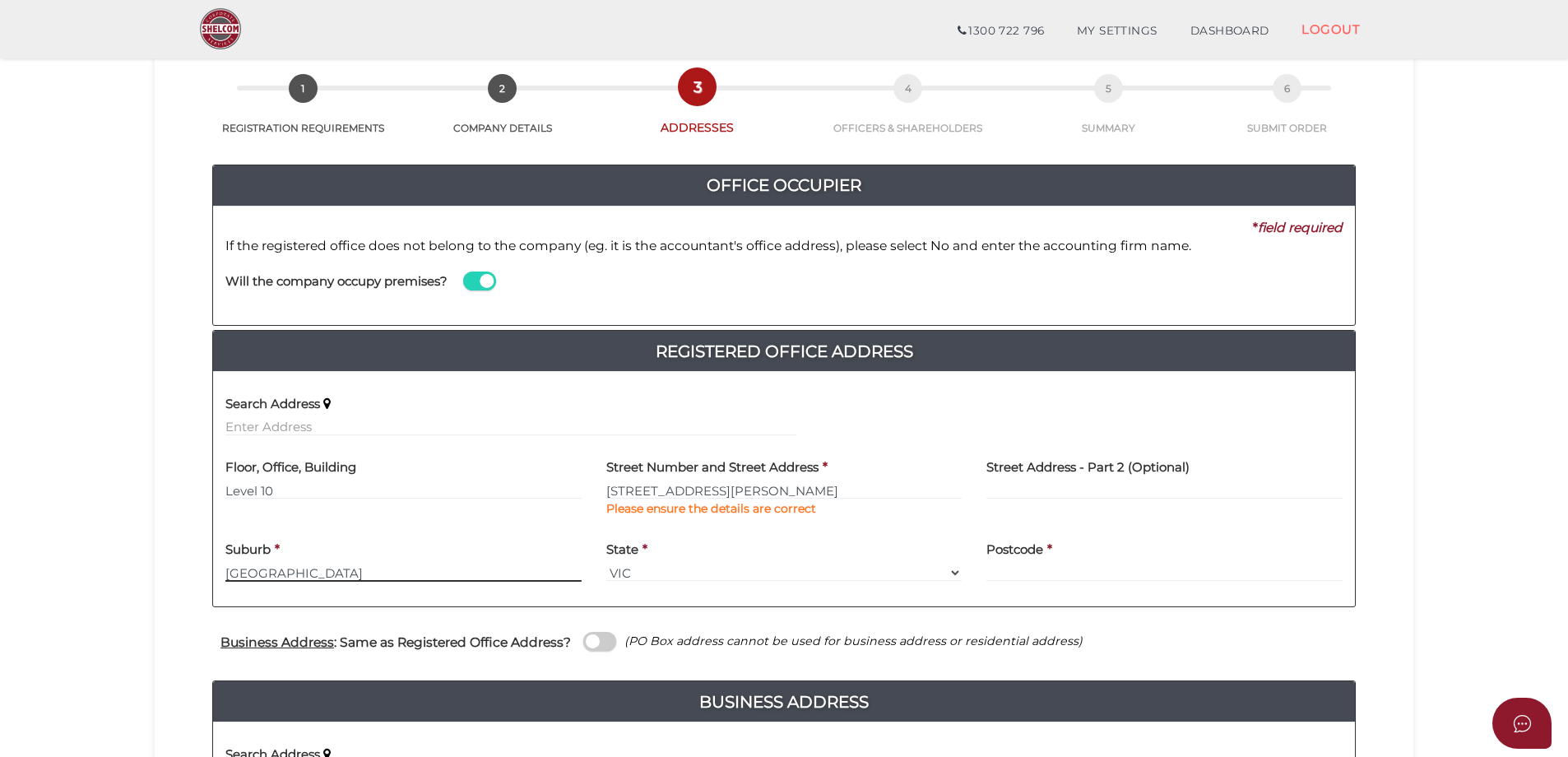 type on "[GEOGRAPHIC_DATA]" 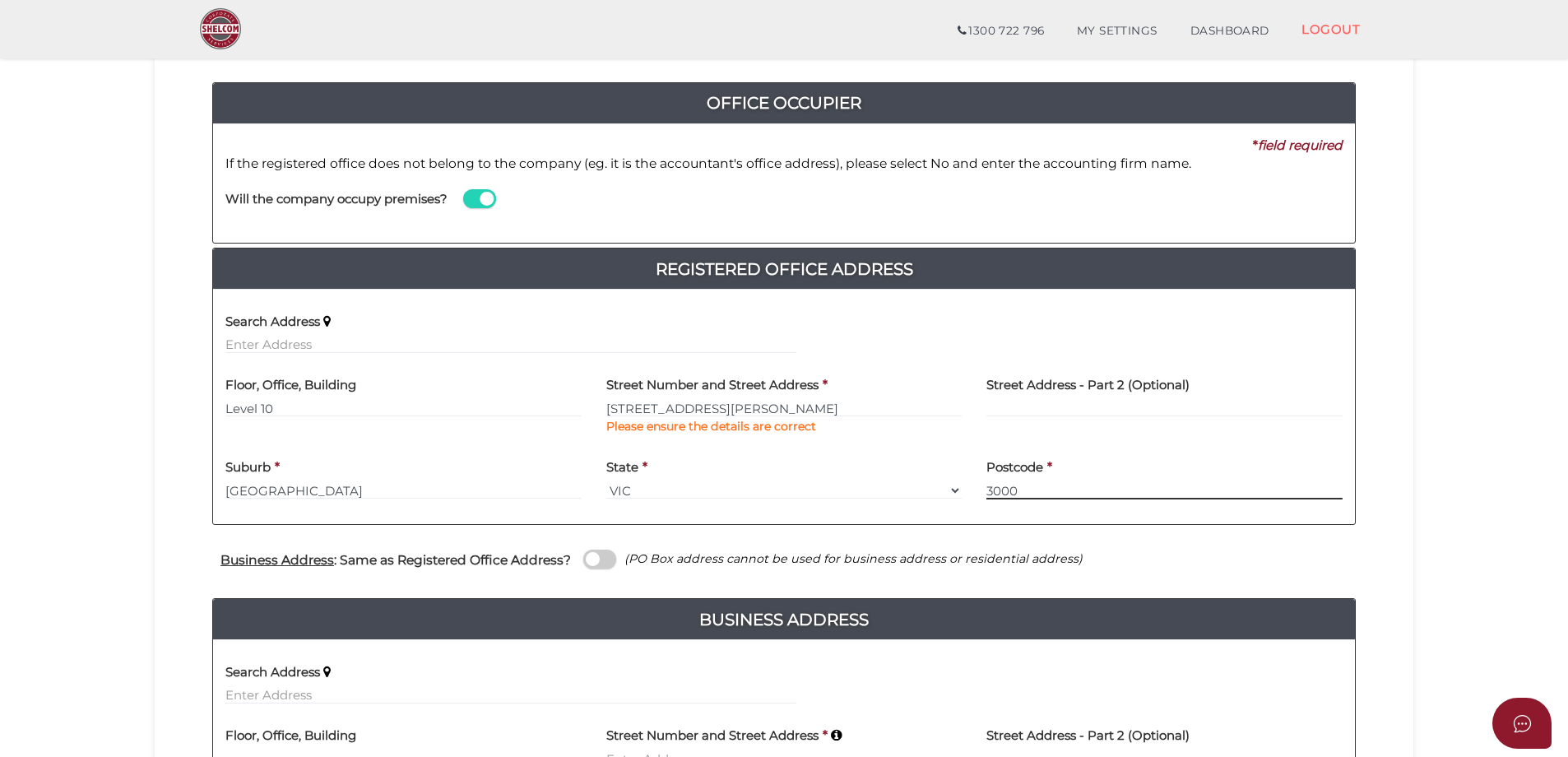scroll, scrollTop: 247, scrollLeft: 0, axis: vertical 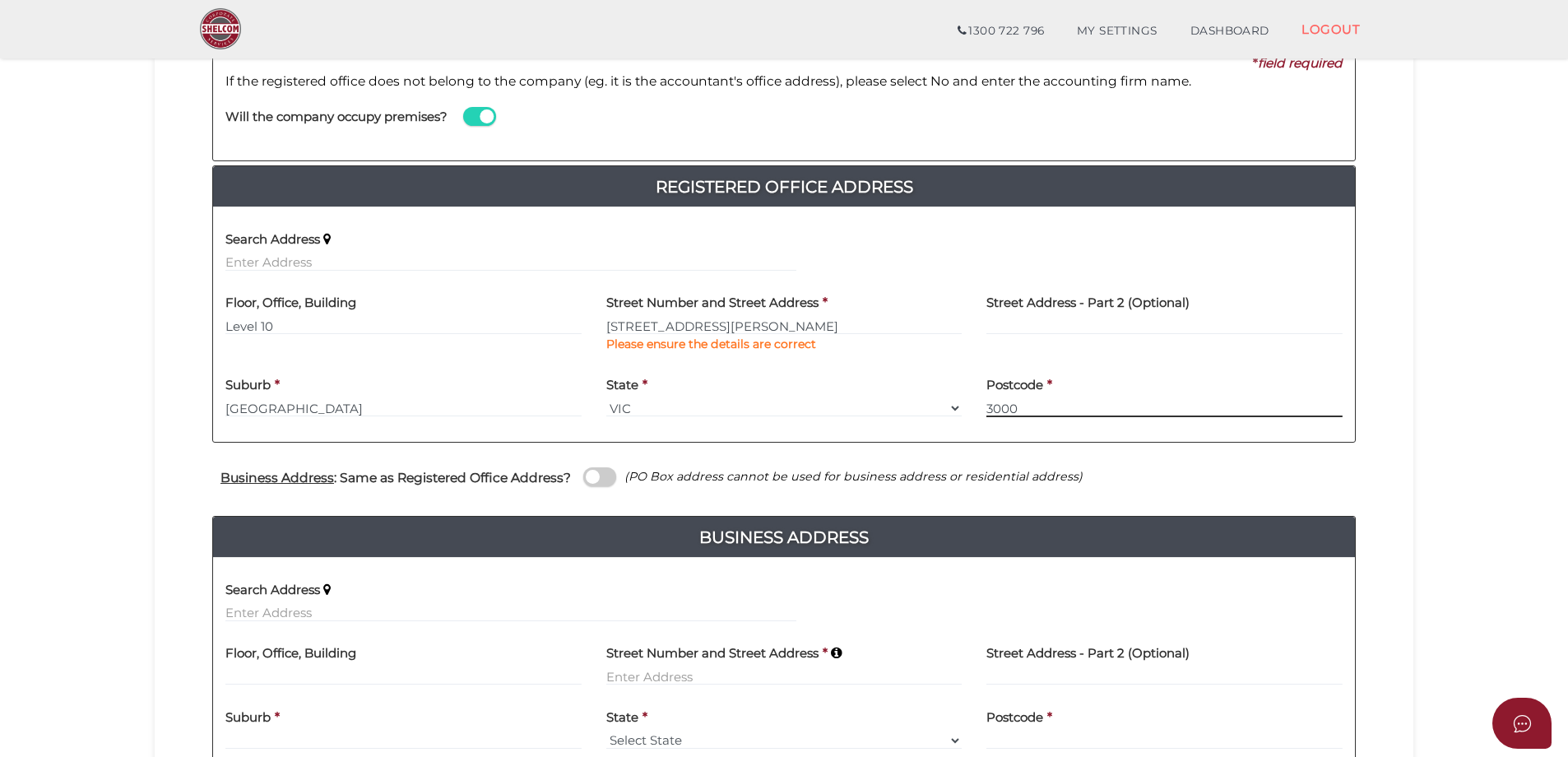 type on "3000" 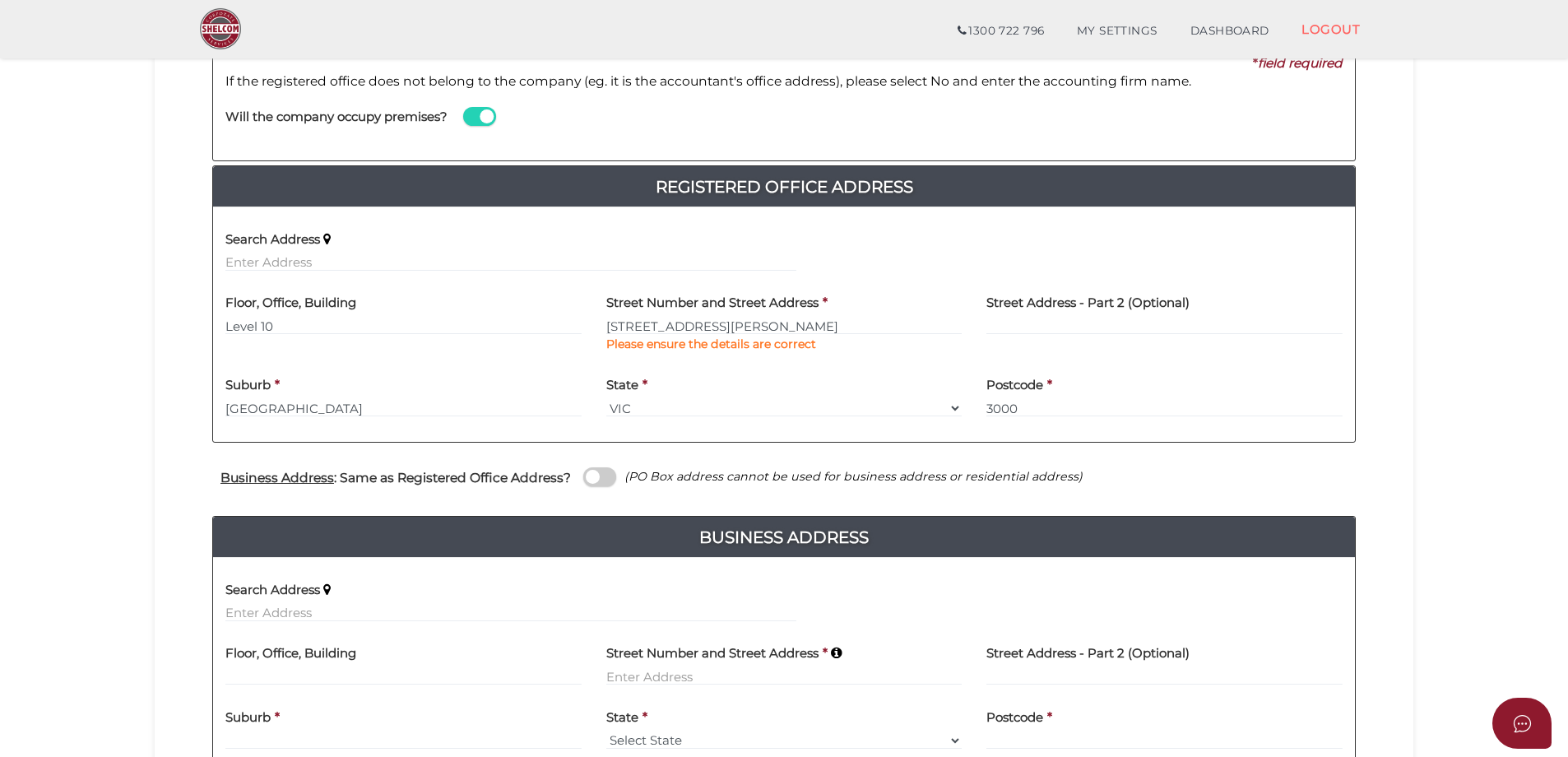 click at bounding box center (600, 476) 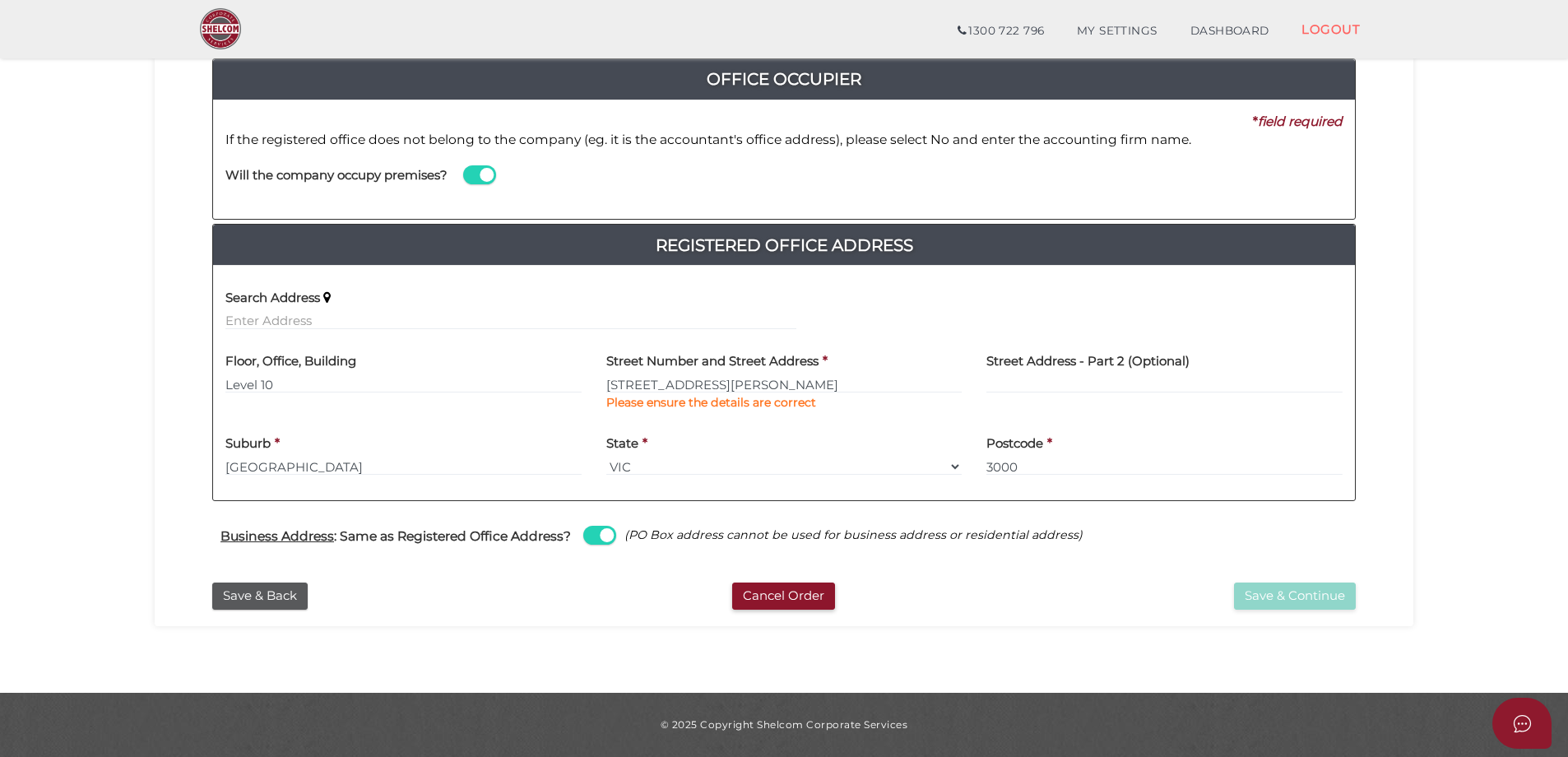 scroll, scrollTop: 188, scrollLeft: 0, axis: vertical 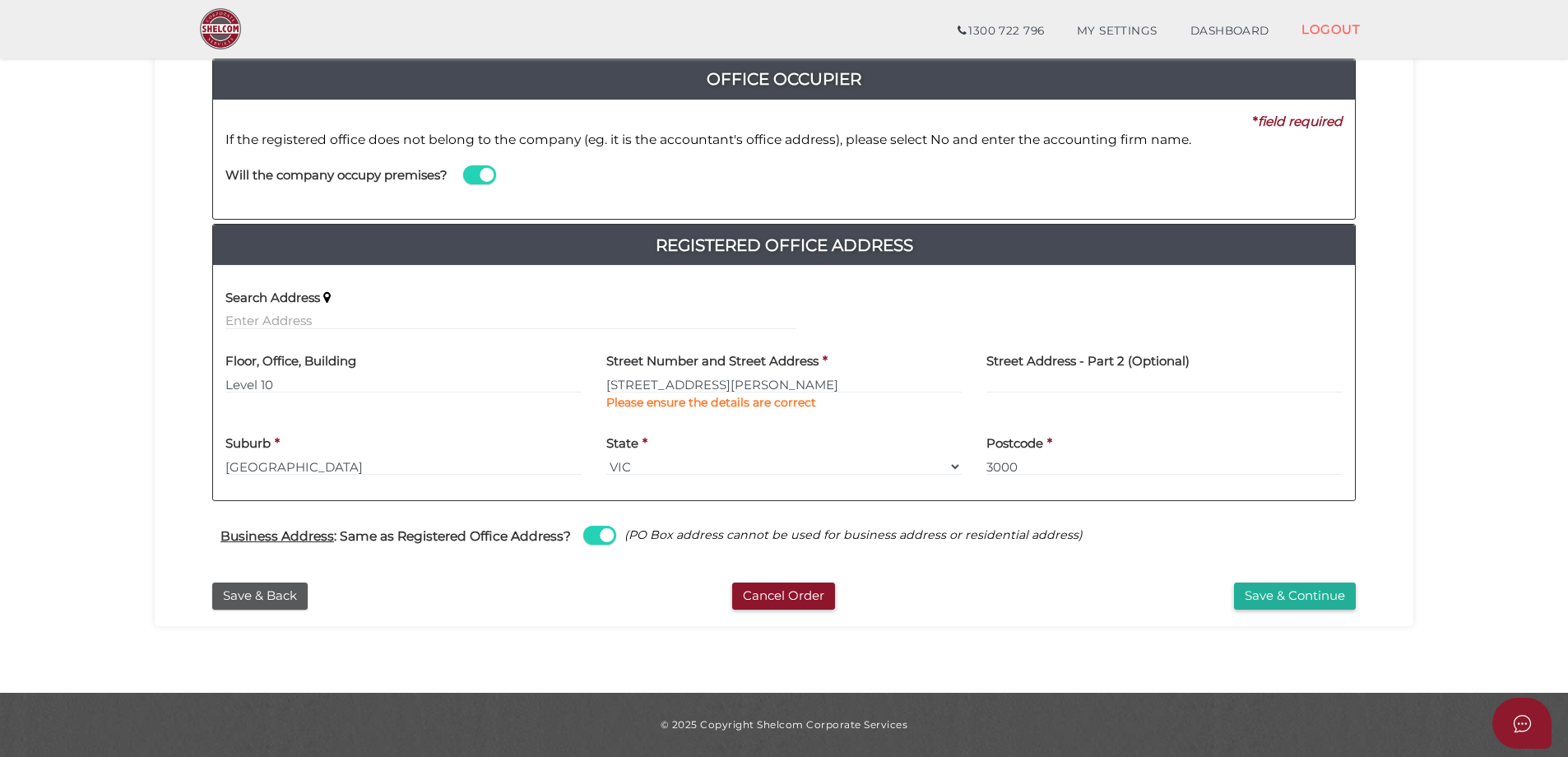 click at bounding box center [600, 535] 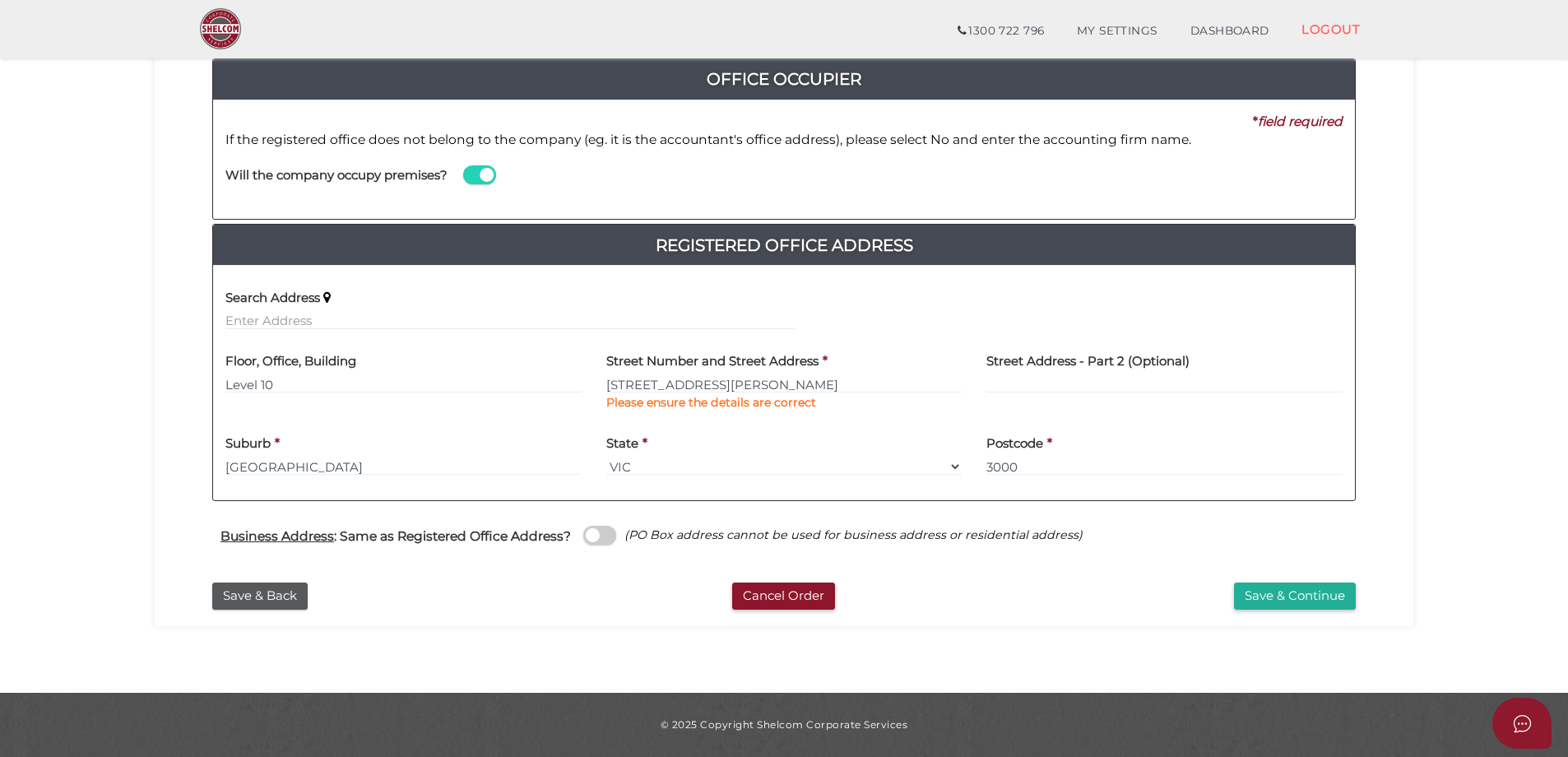 type 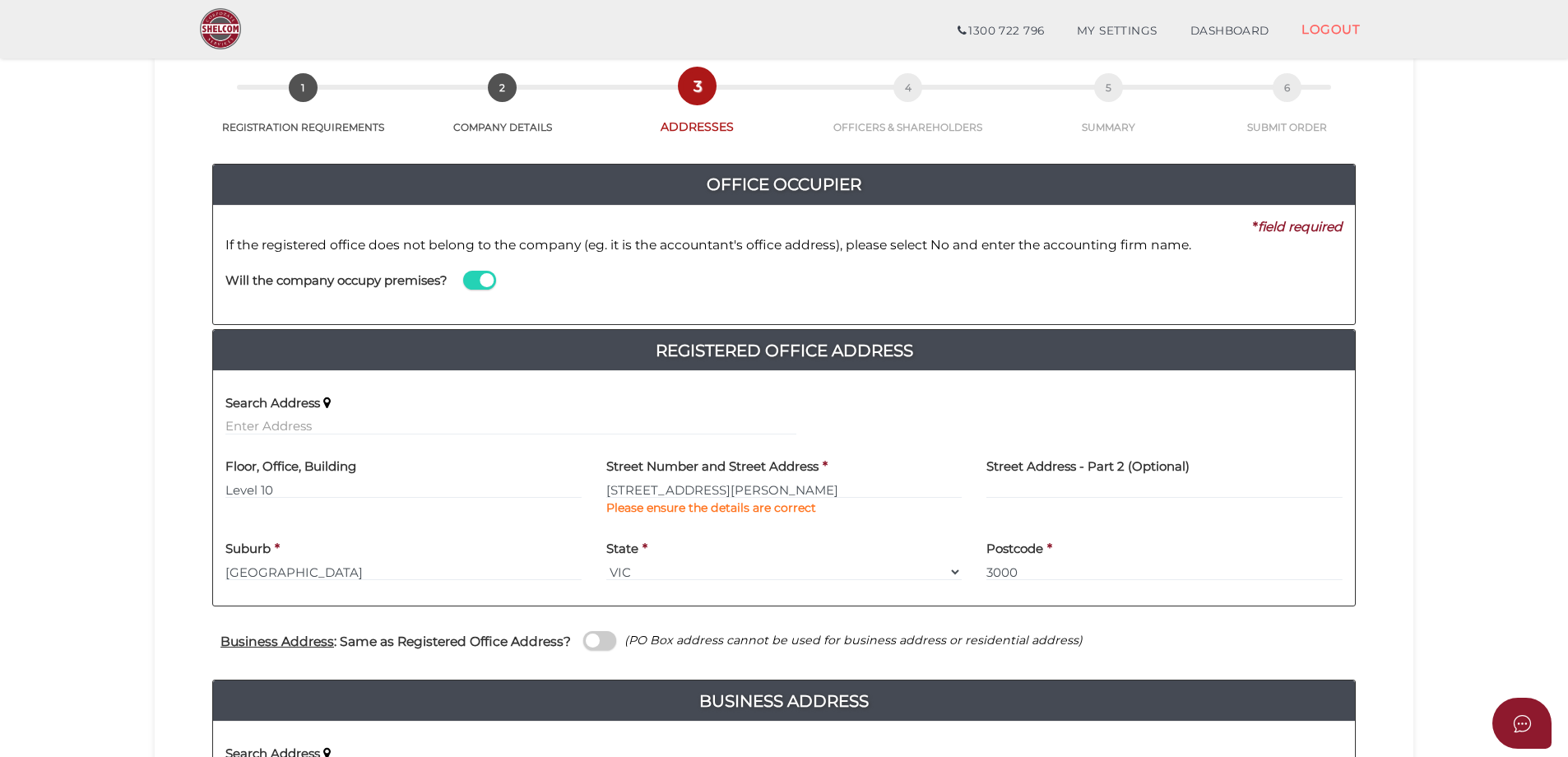 scroll, scrollTop: 82, scrollLeft: 0, axis: vertical 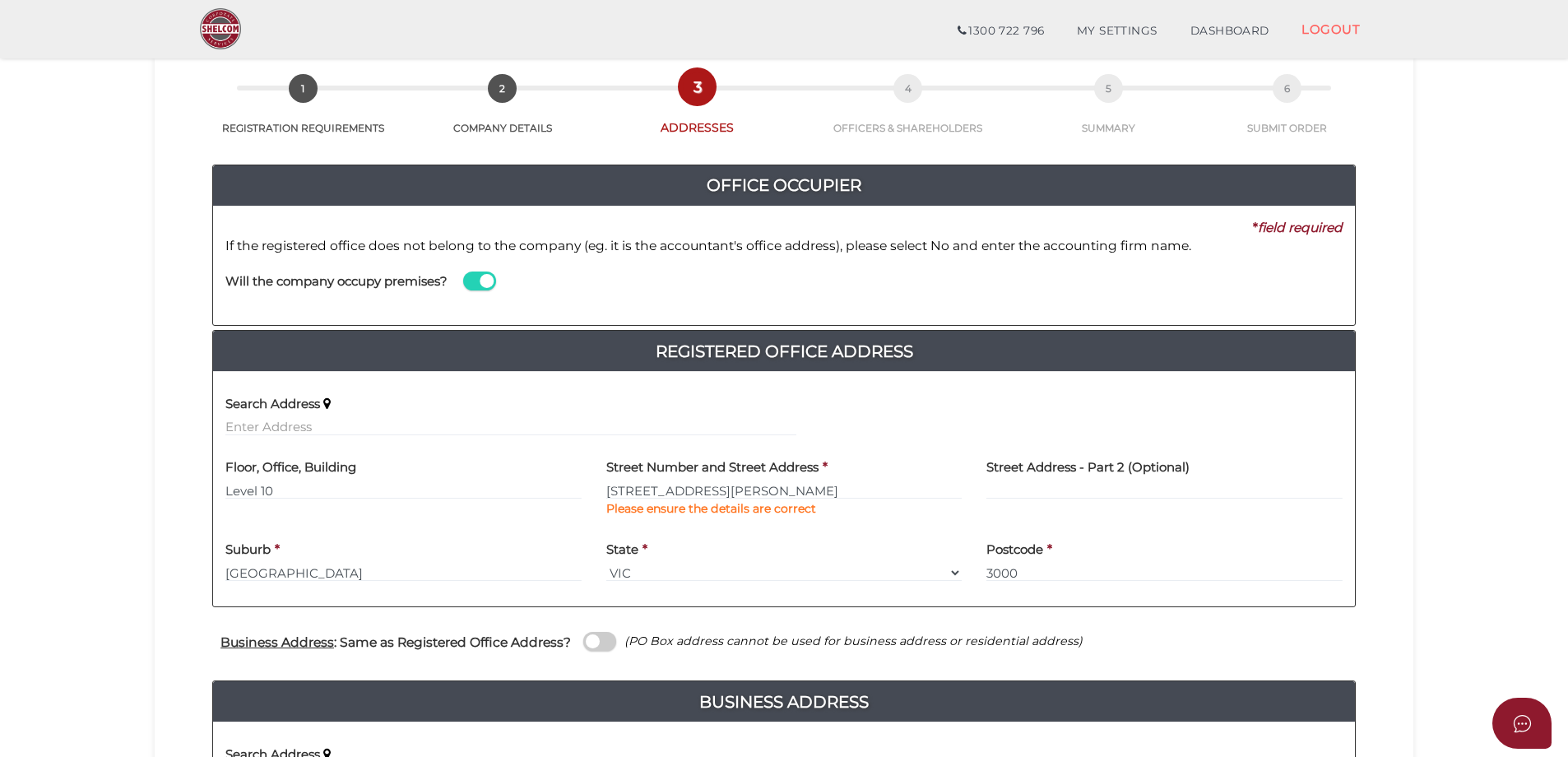 drag, startPoint x: 474, startPoint y: 281, endPoint x: 481, endPoint y: 290, distance: 11.401754 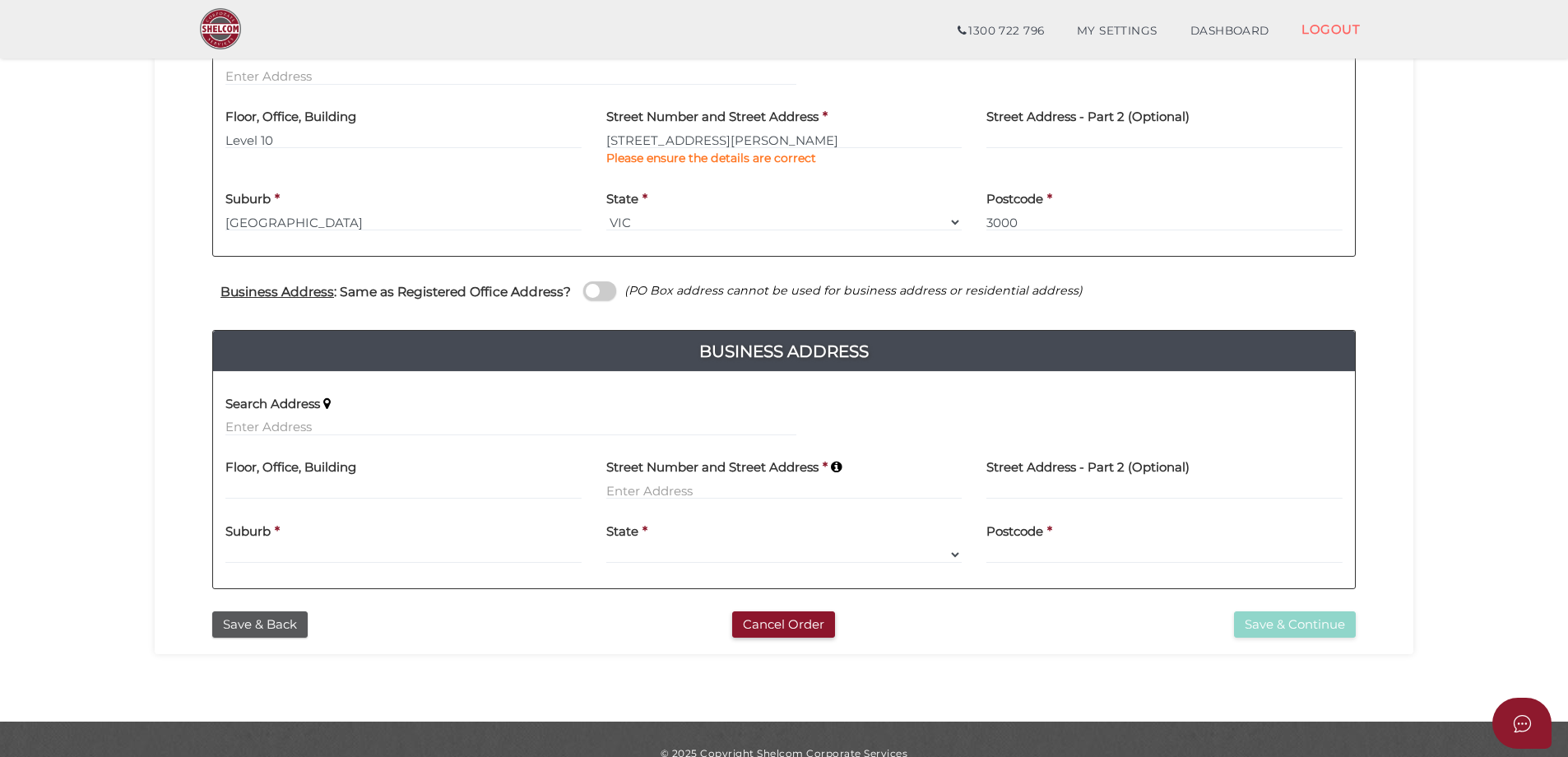 scroll, scrollTop: 461, scrollLeft: 0, axis: vertical 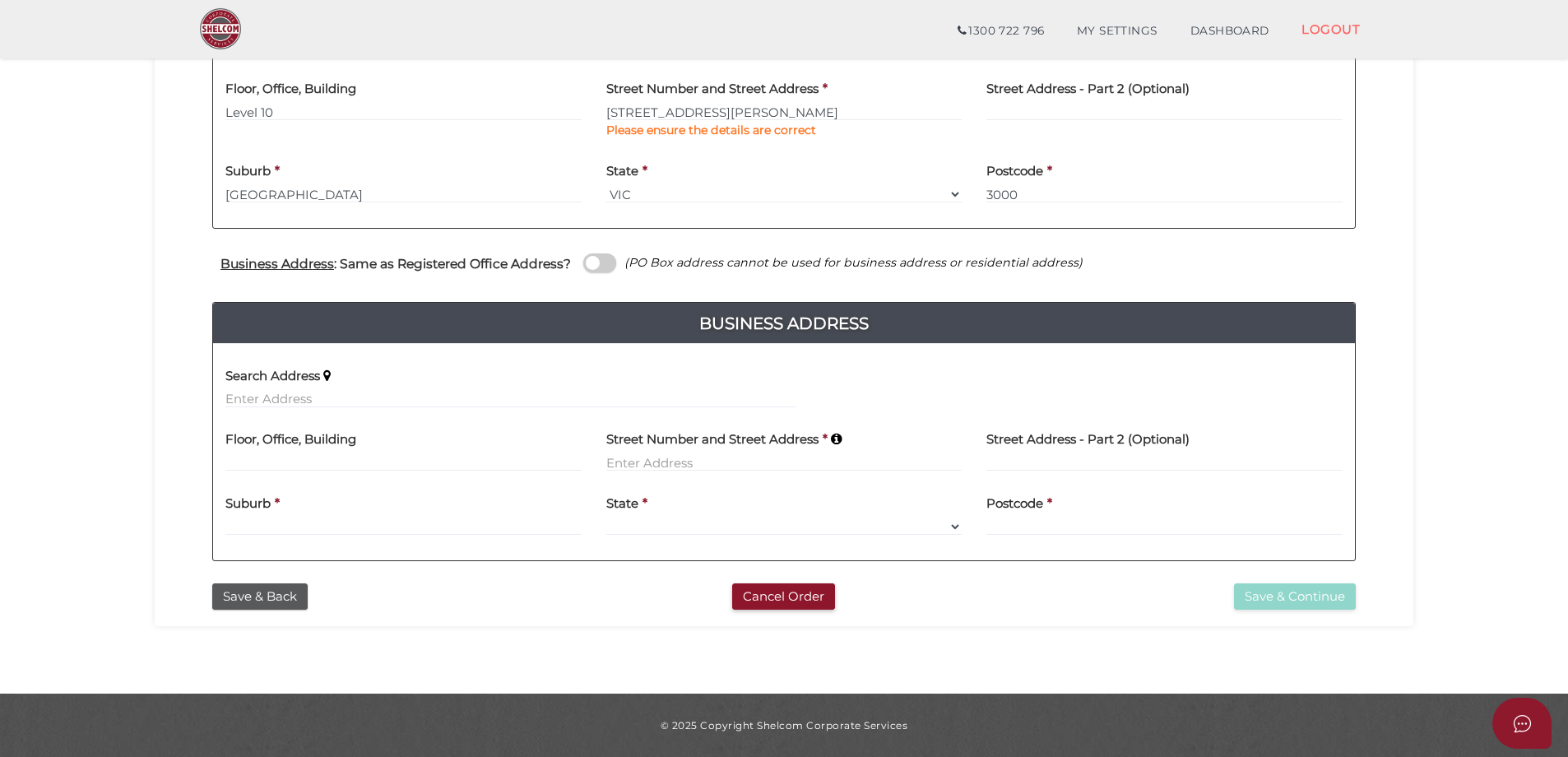 type on "SW Accountants and Advisors Pty Ltd" 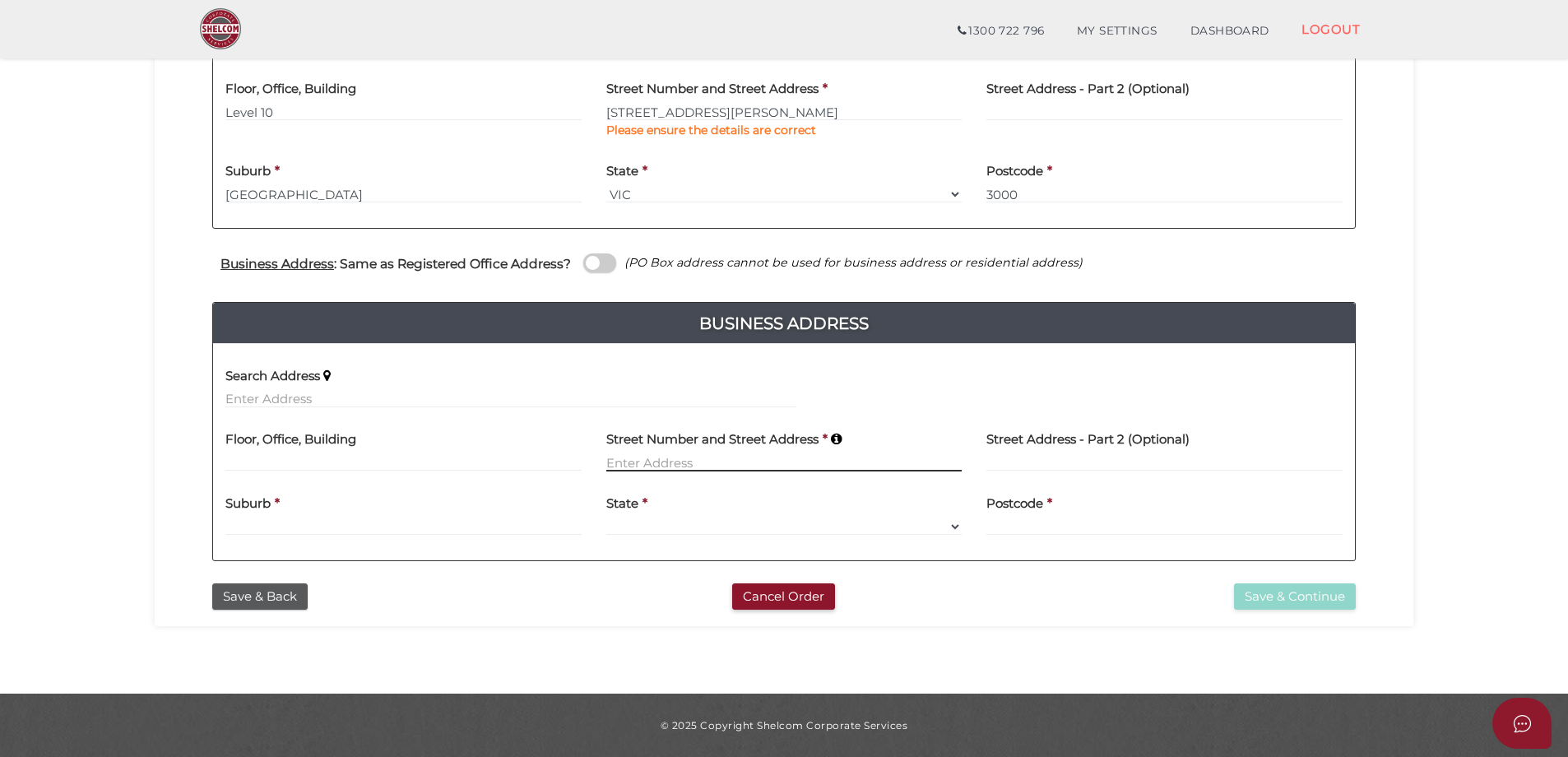 click at bounding box center [784, 462] 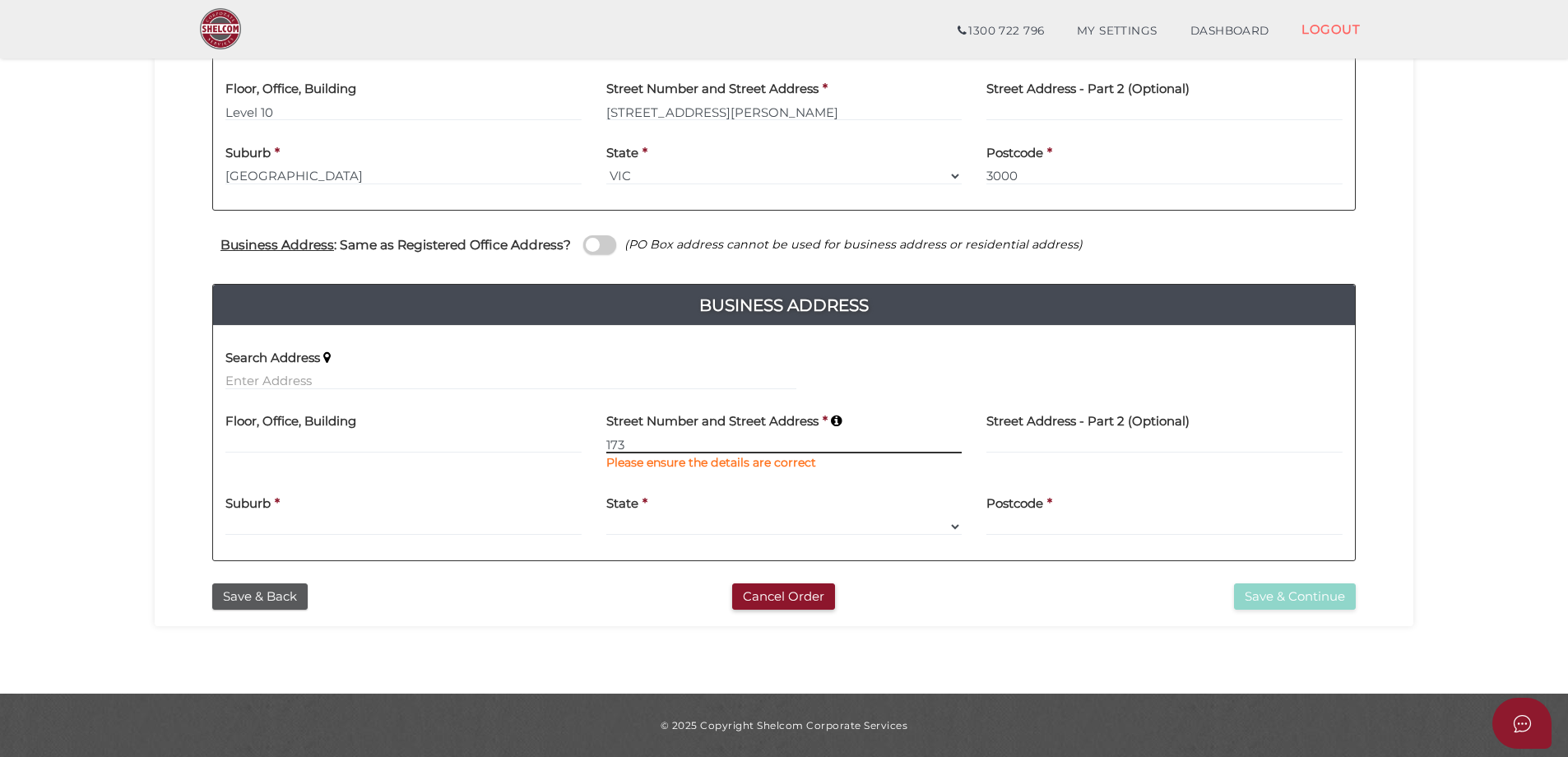 click on "173" at bounding box center (784, 444) 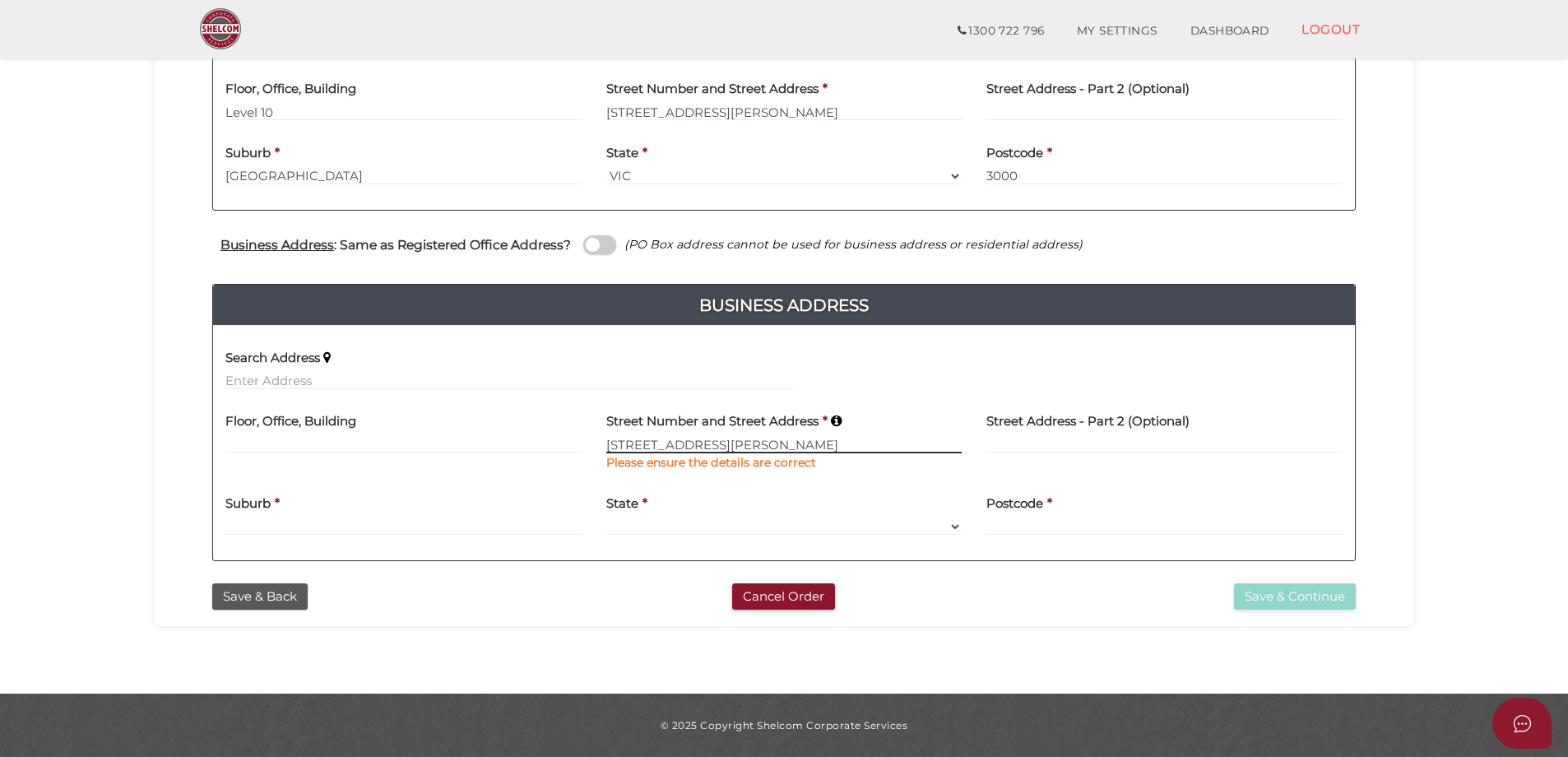 type on "[STREET_ADDRESS][PERSON_NAME]" 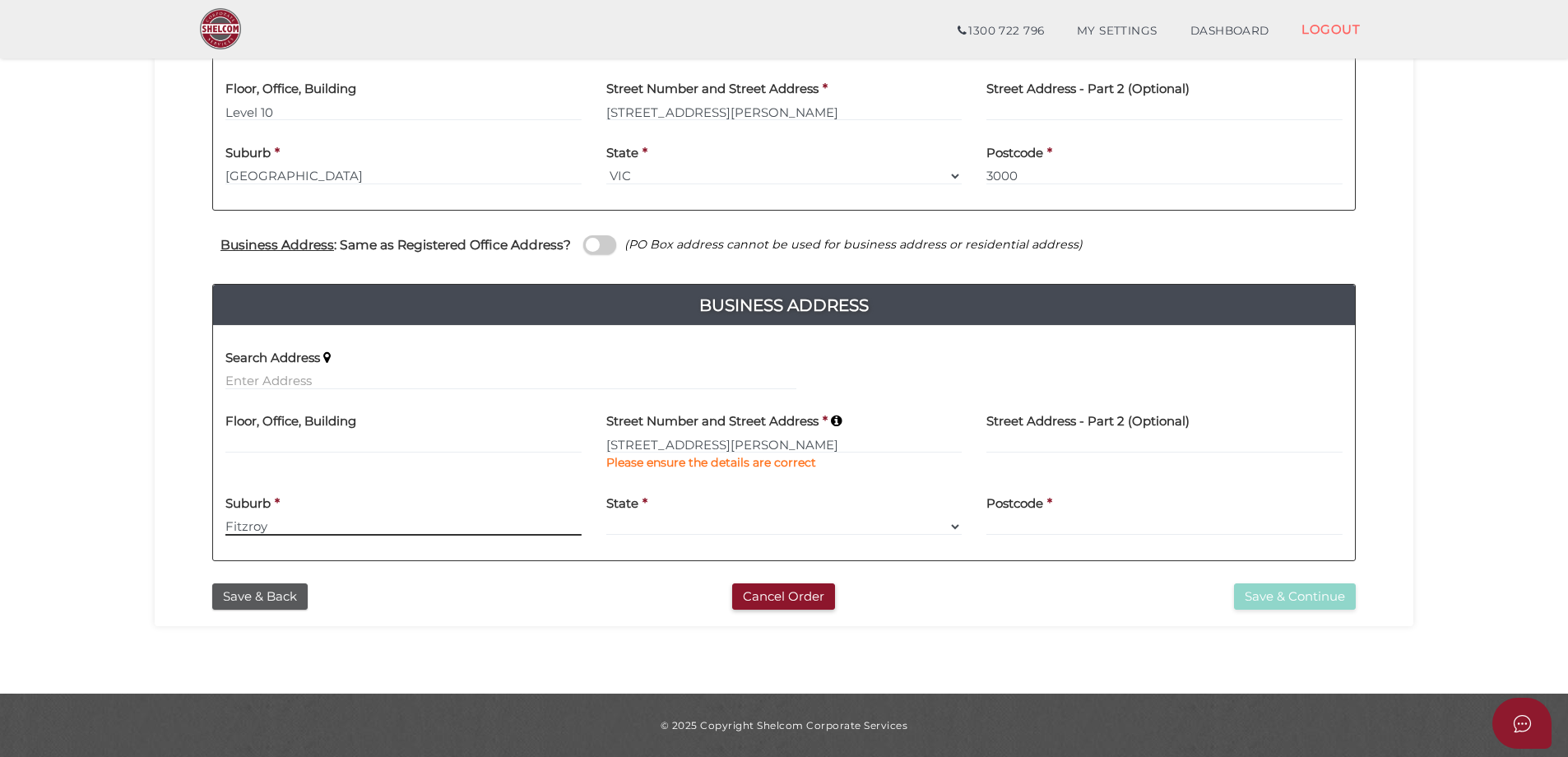 type on "Fitzroy" 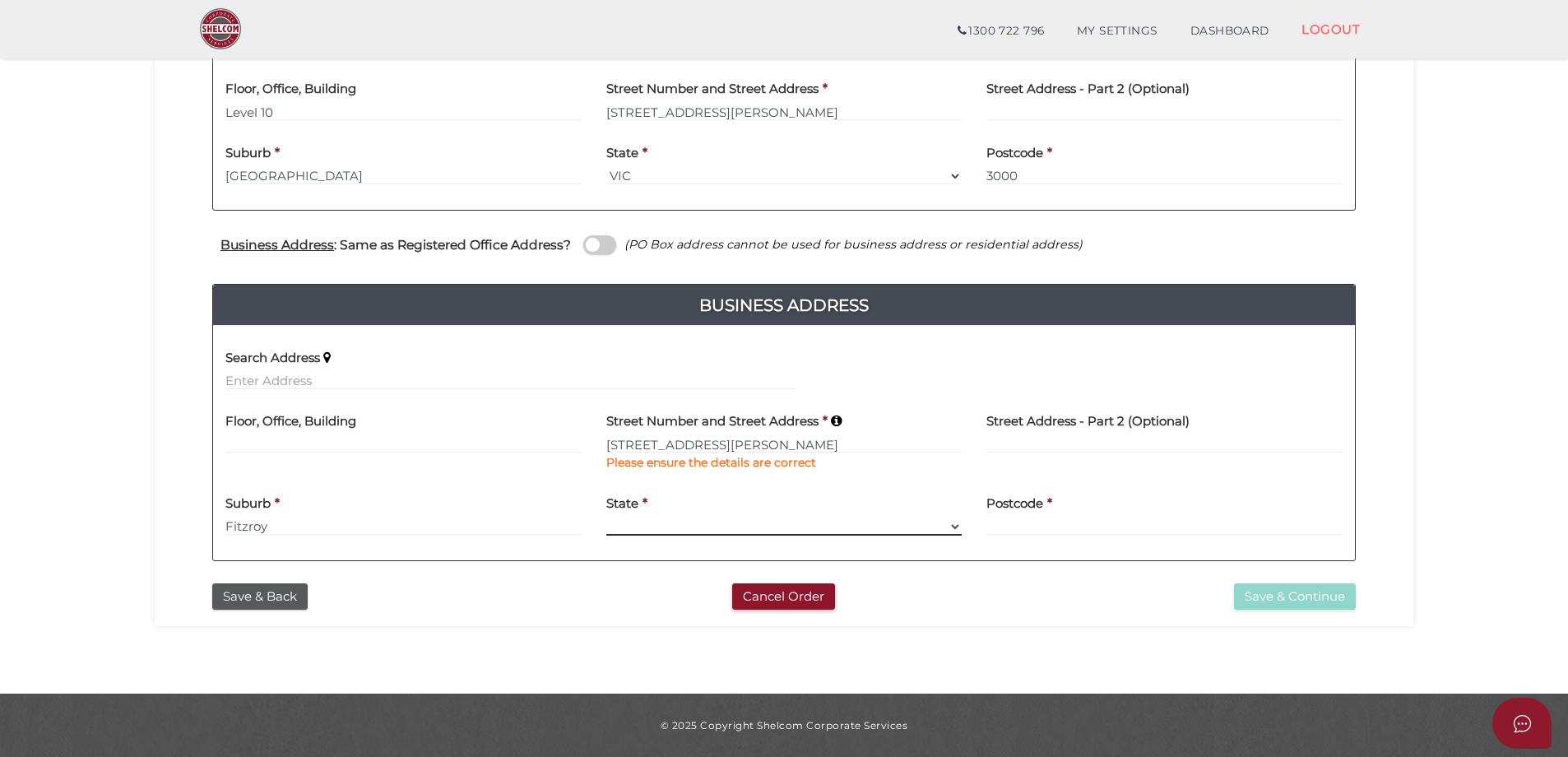 select on "VIC" 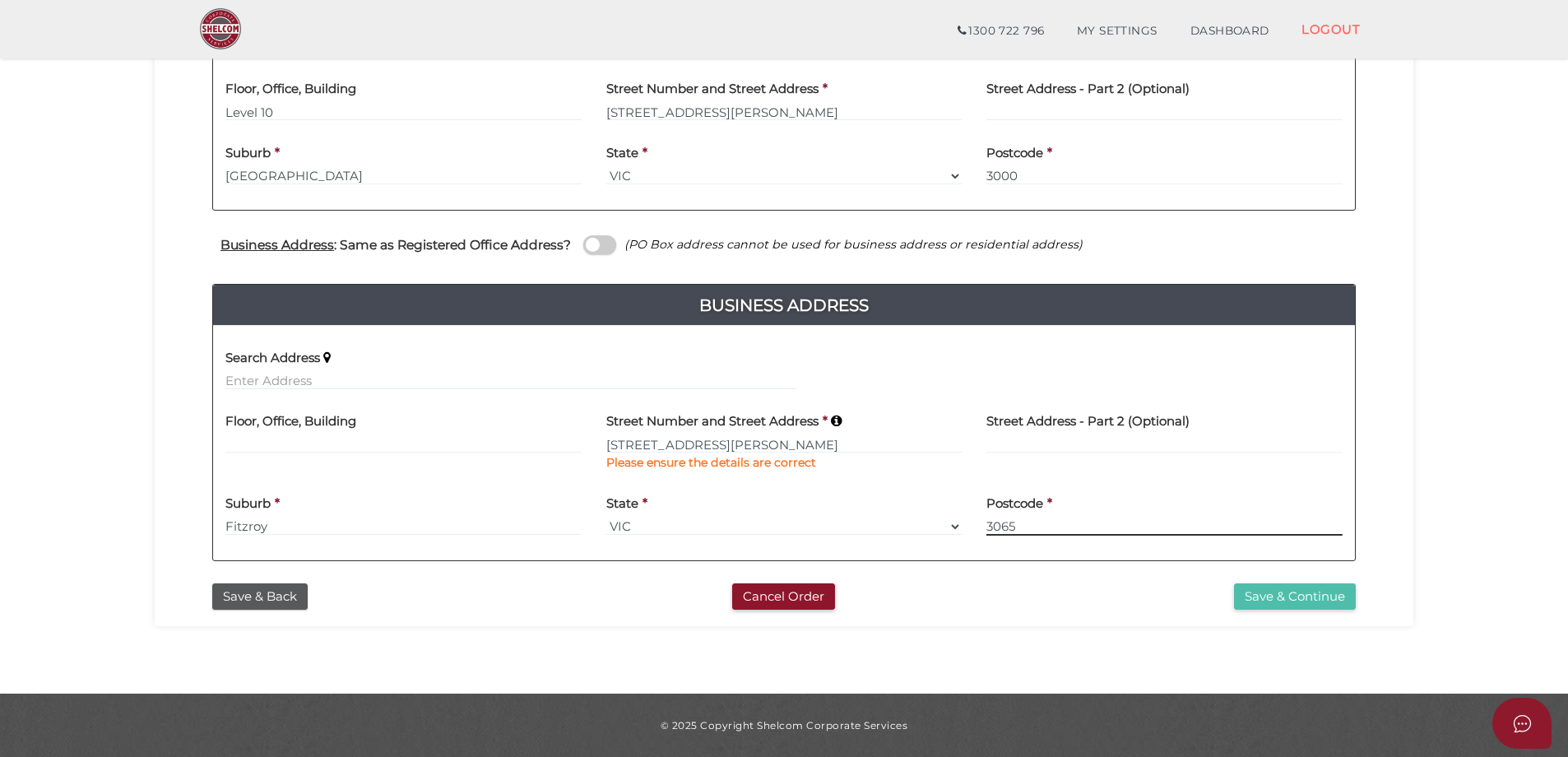 type on "3065" 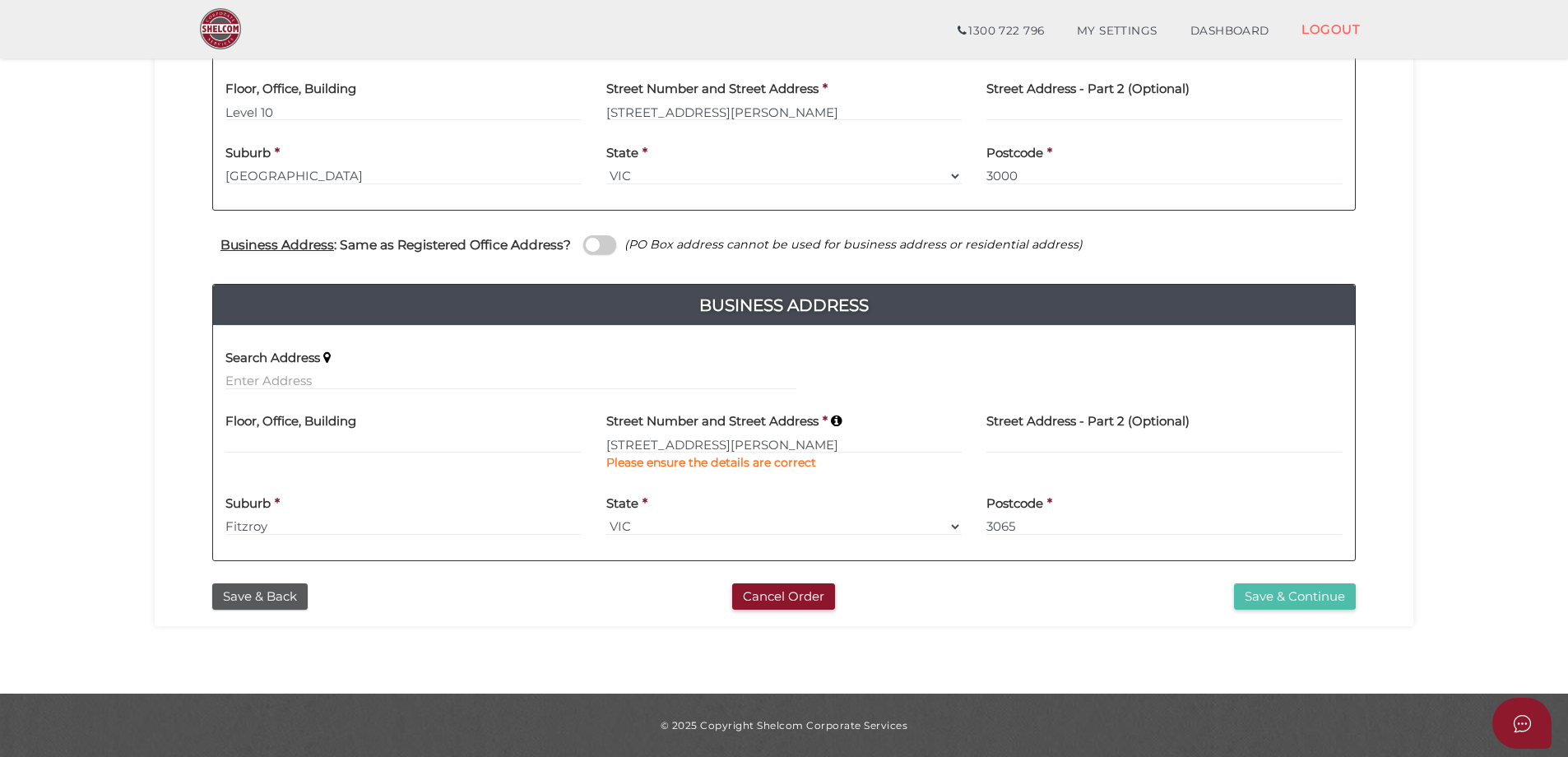 click on "Save & Continue" at bounding box center (1295, 597) 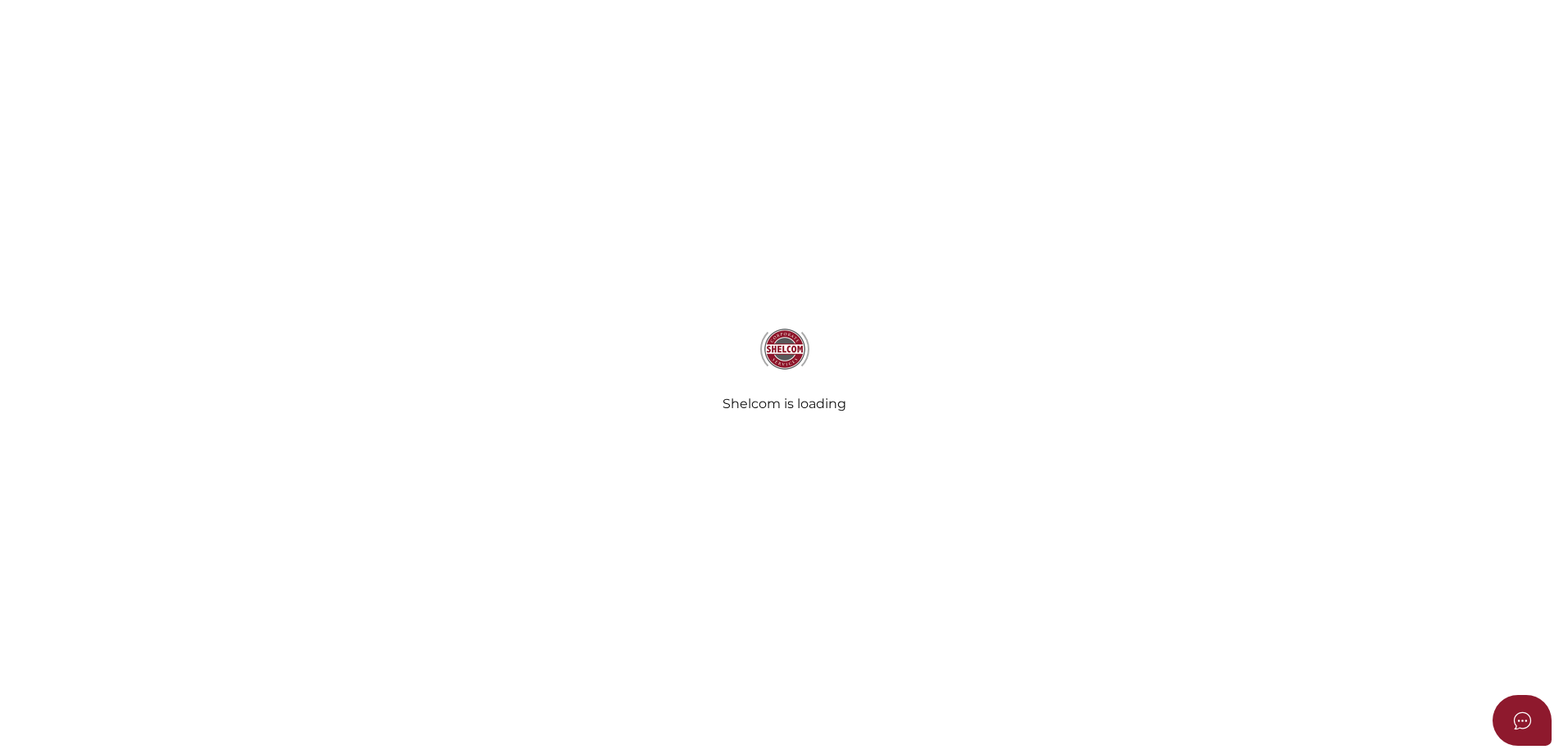 scroll, scrollTop: 0, scrollLeft: 0, axis: both 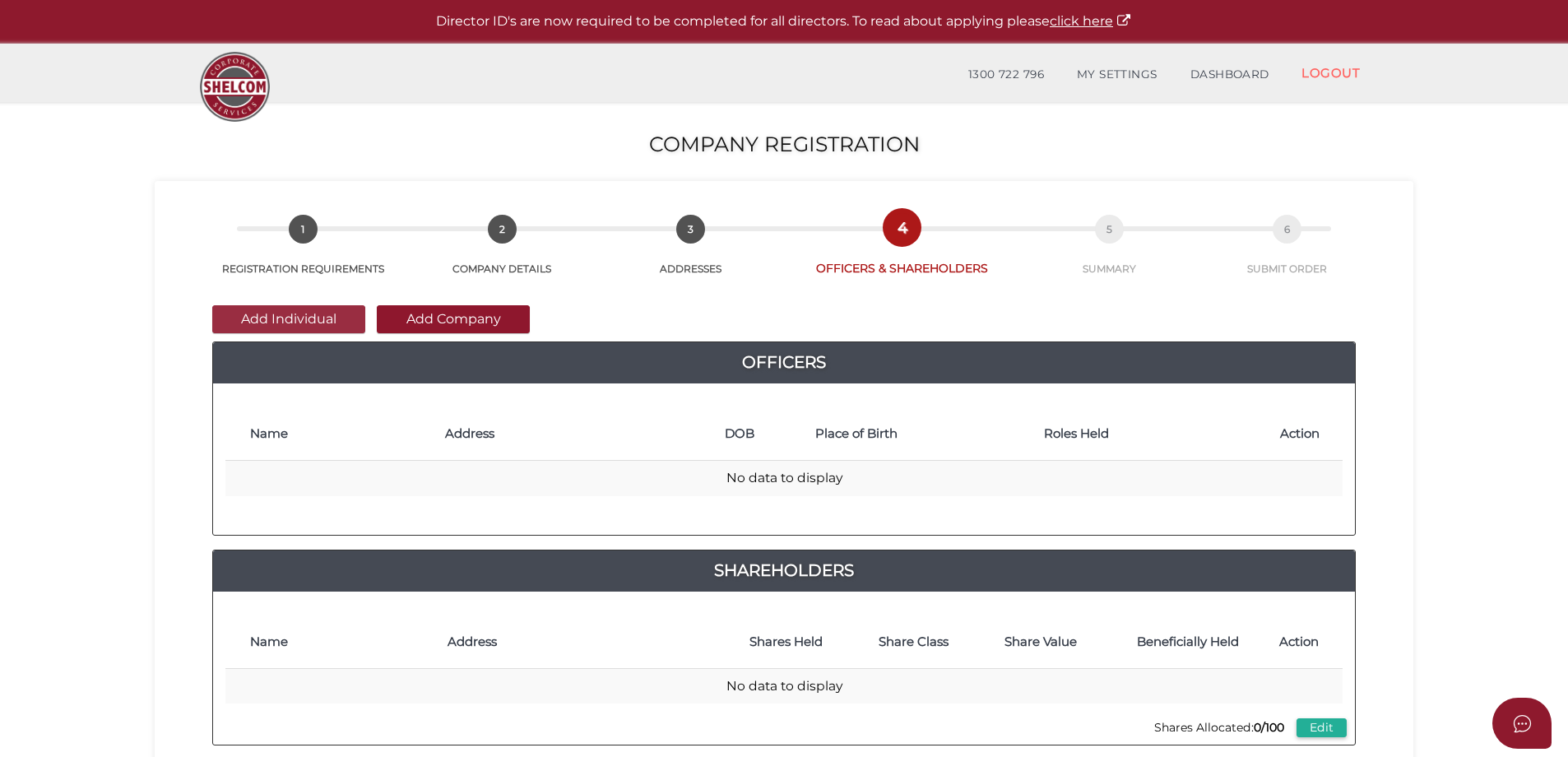 click on "Add Individual" at bounding box center (289, 319) 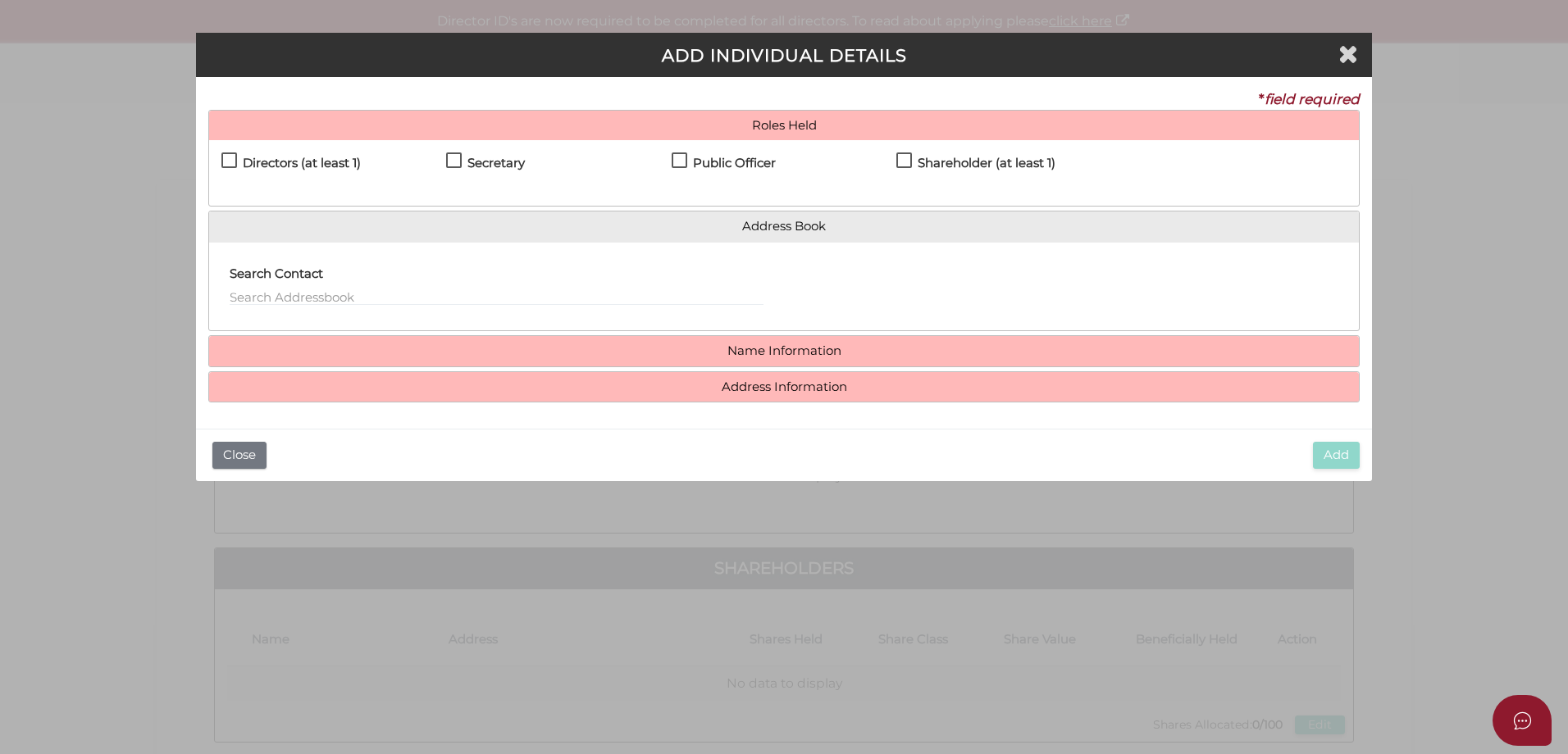 click on "Directors (at least 1)" at bounding box center [291, 166] 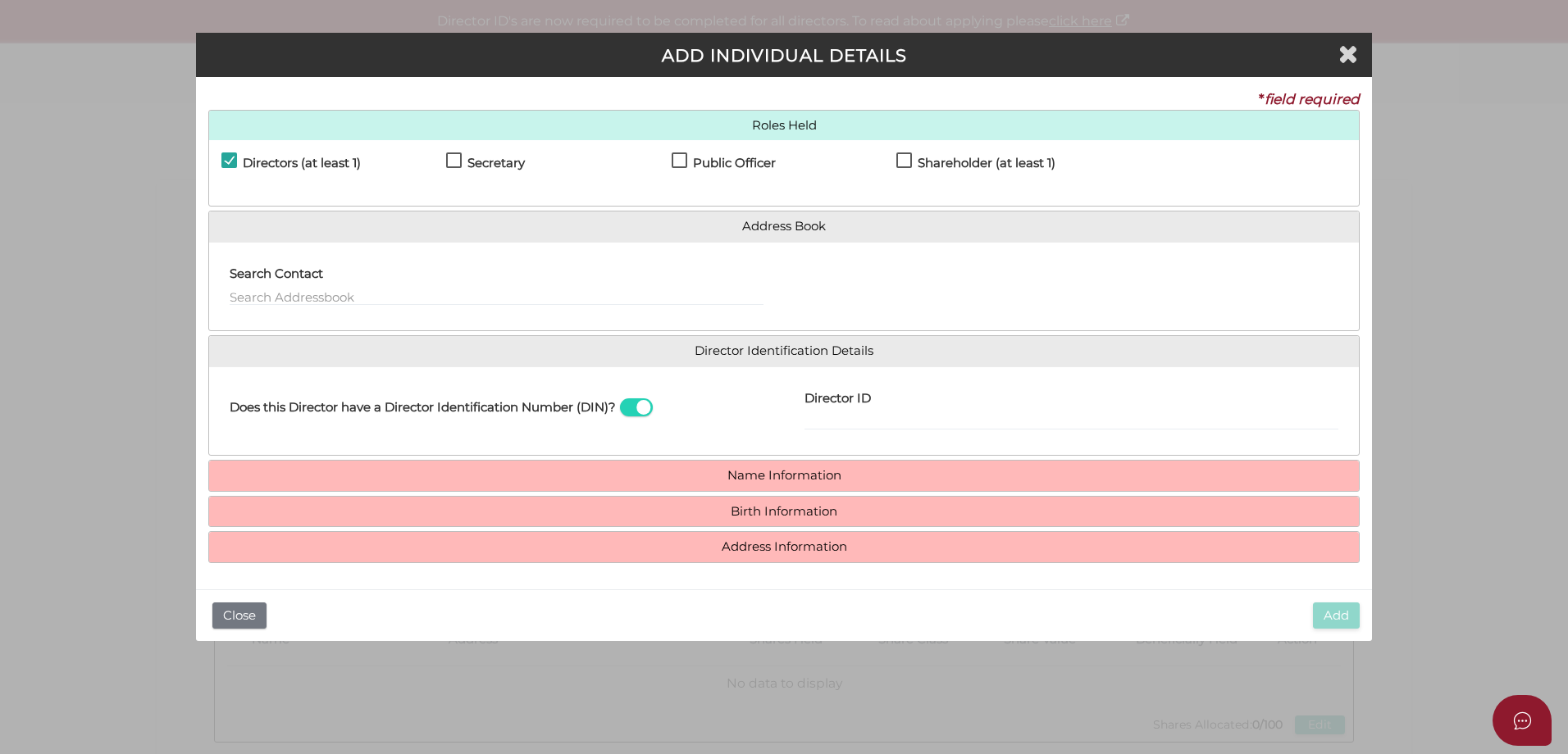 click on "Secretary" at bounding box center (485, 166) 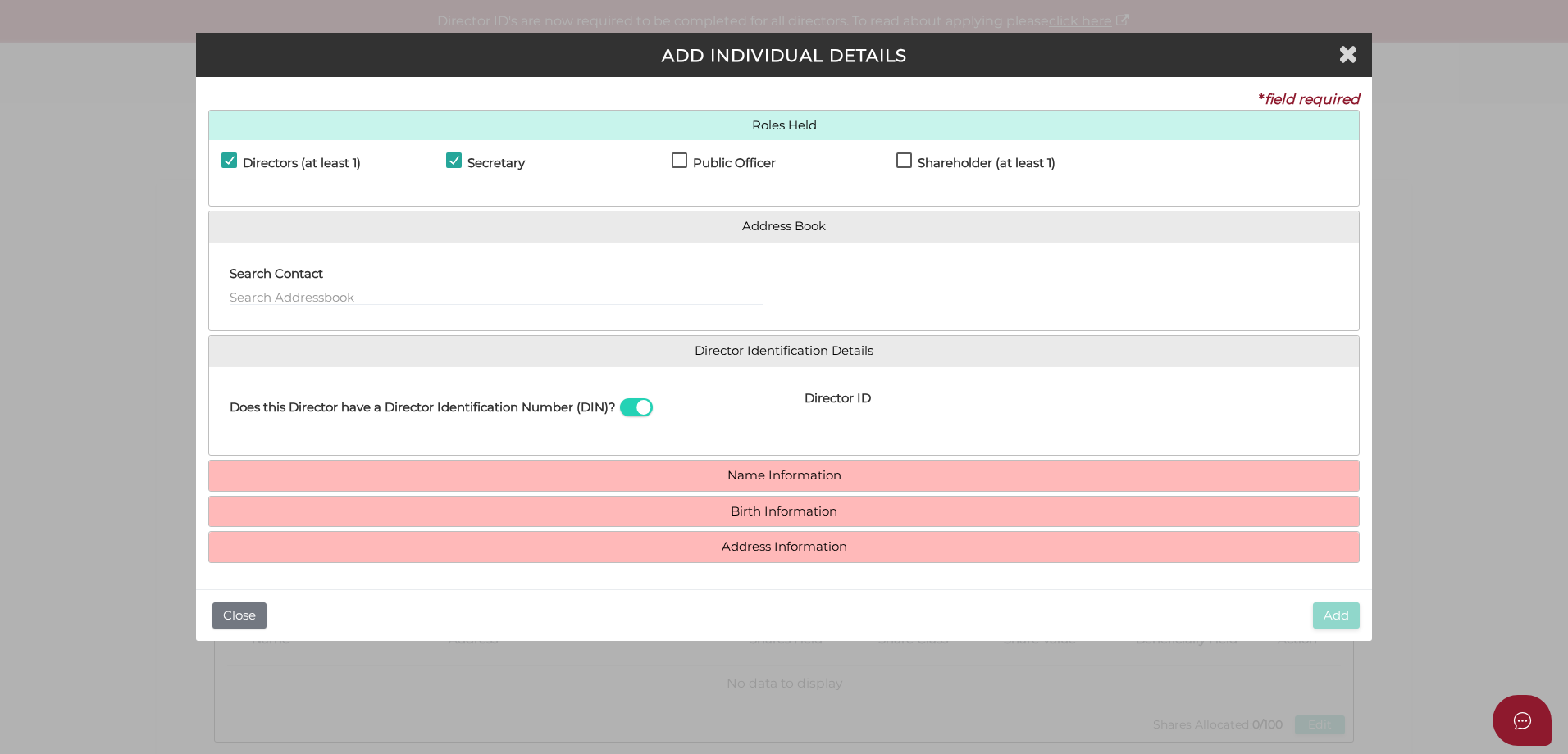click on "Public Officer" at bounding box center [723, 166] 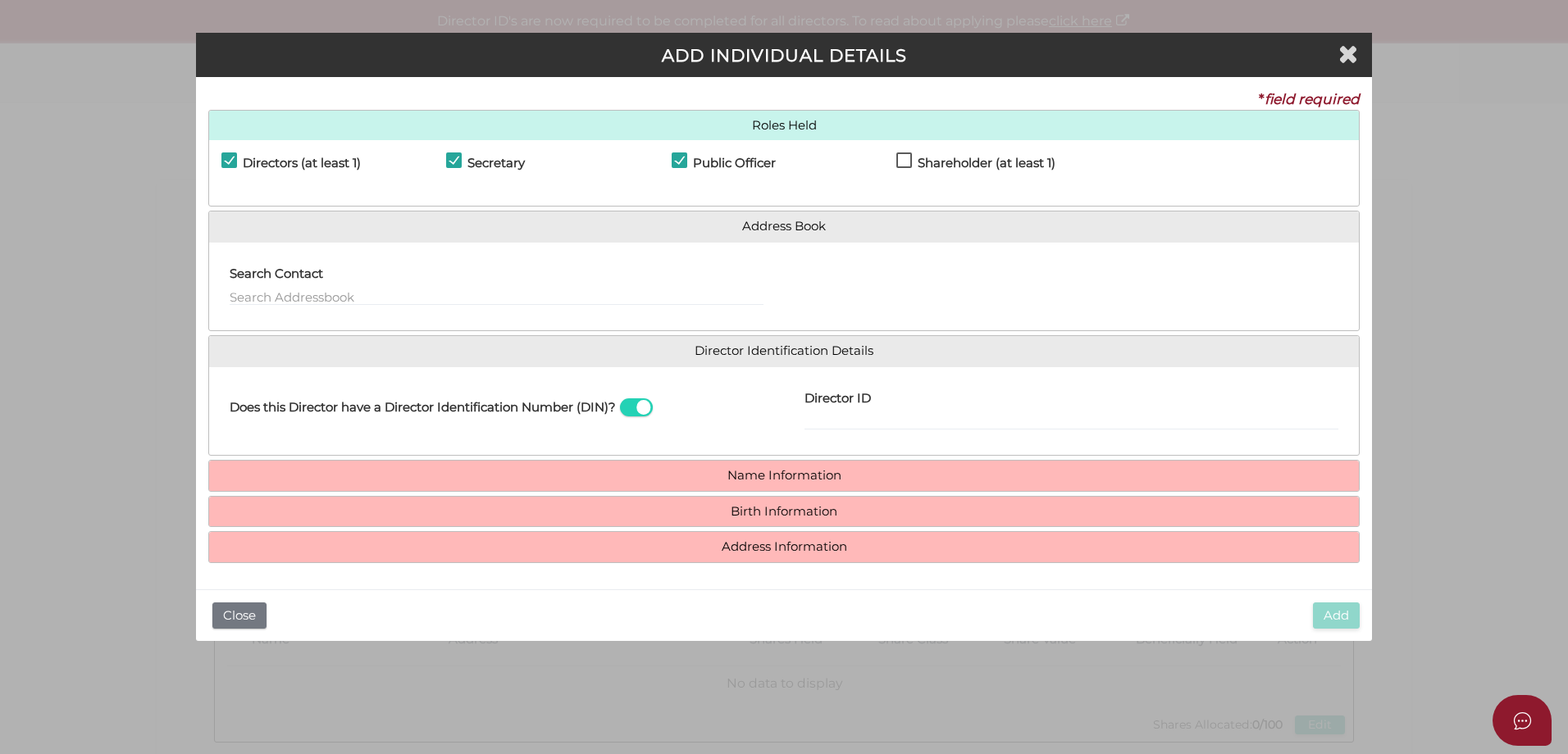 click on "Shareholder (at least 1)" at bounding box center [976, 166] 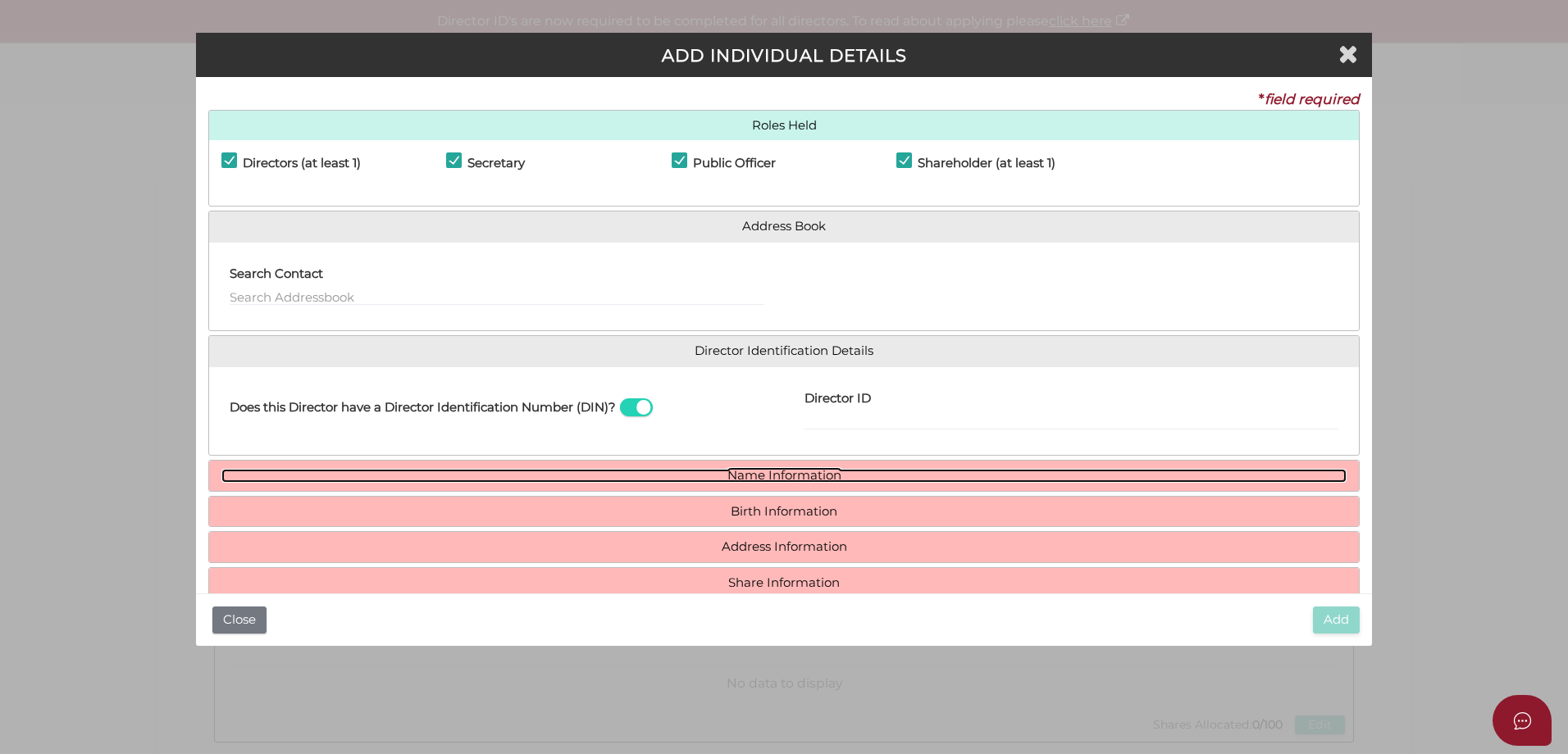 click on "Name Information" at bounding box center (784, 475) 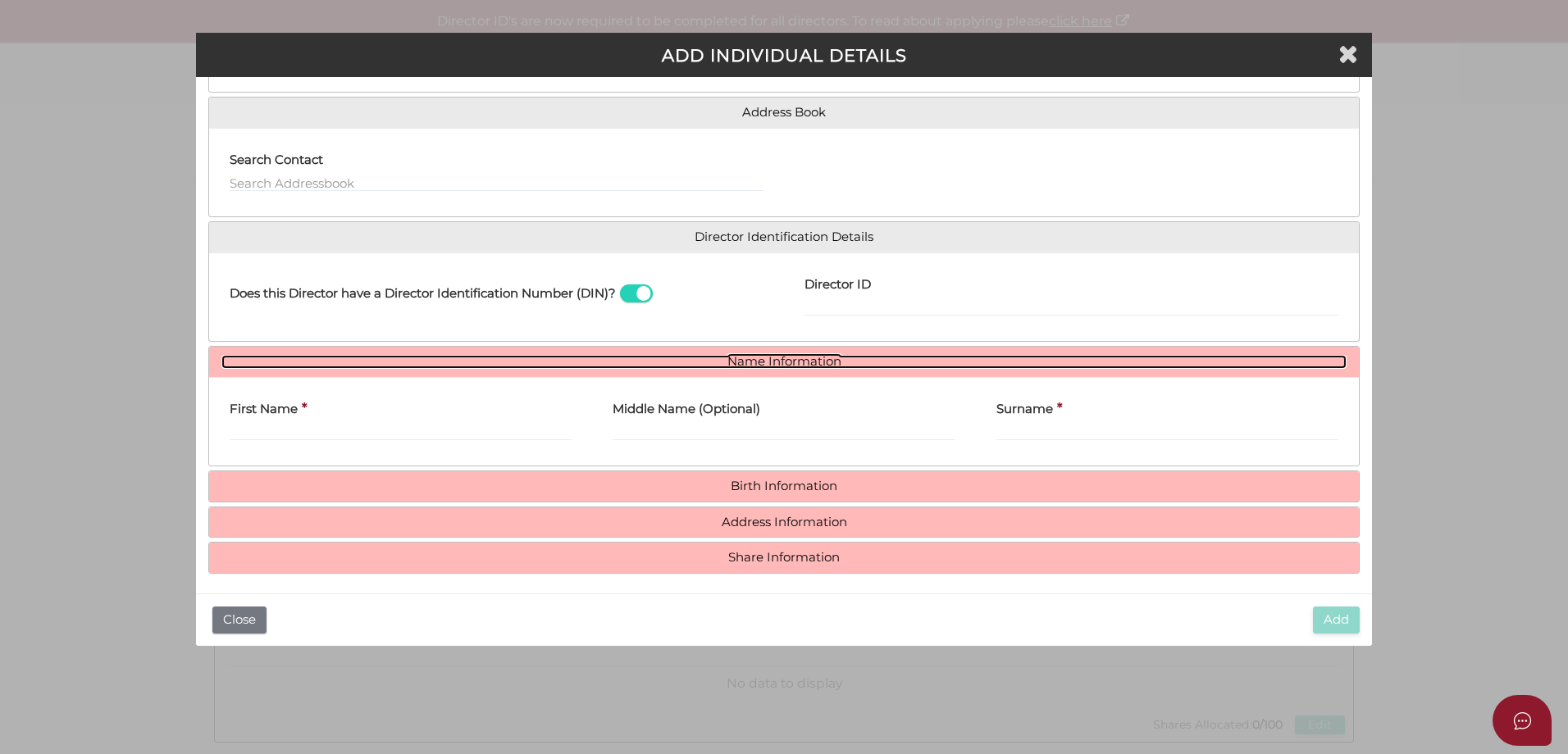scroll, scrollTop: 120, scrollLeft: 0, axis: vertical 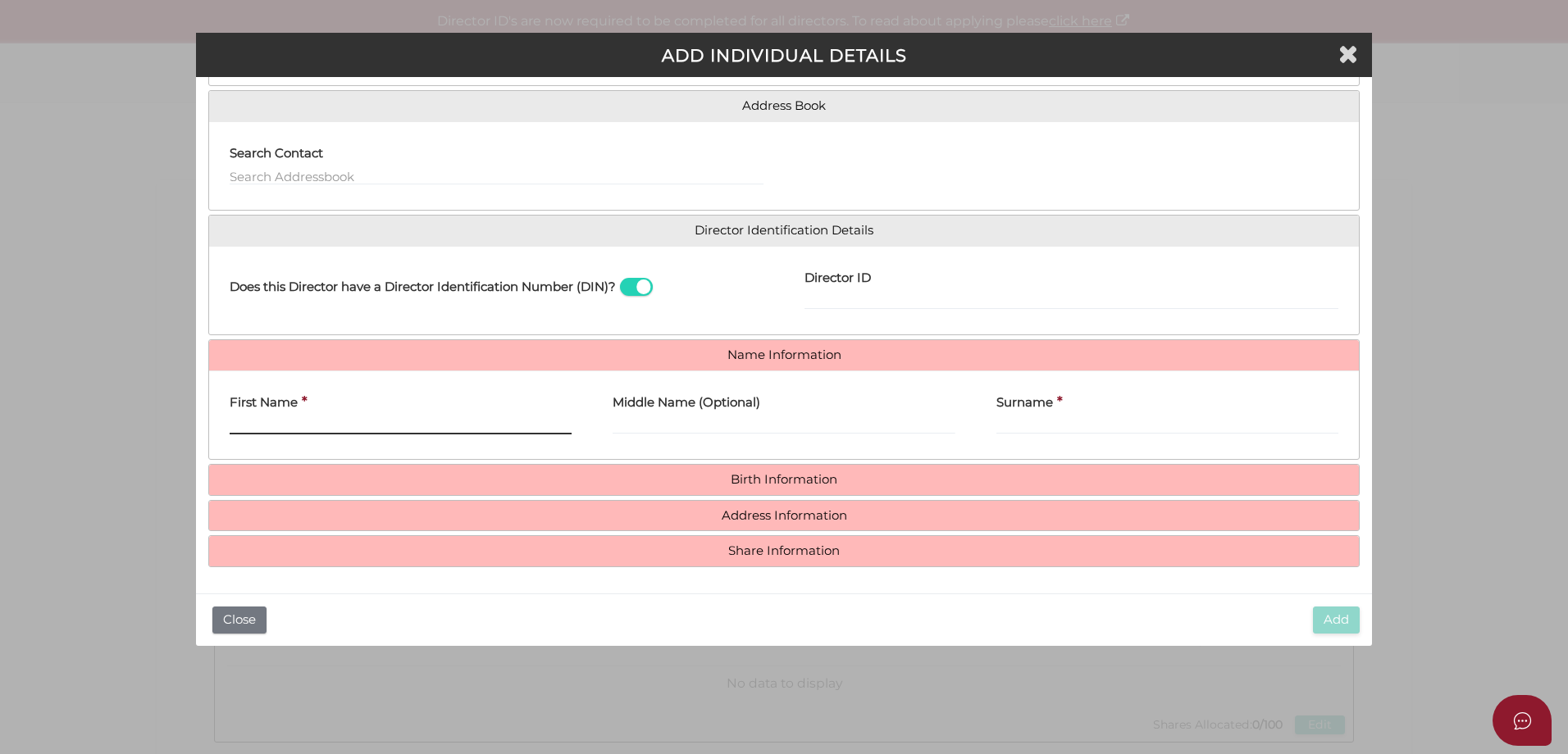 click on "First Name" at bounding box center (400, 425) 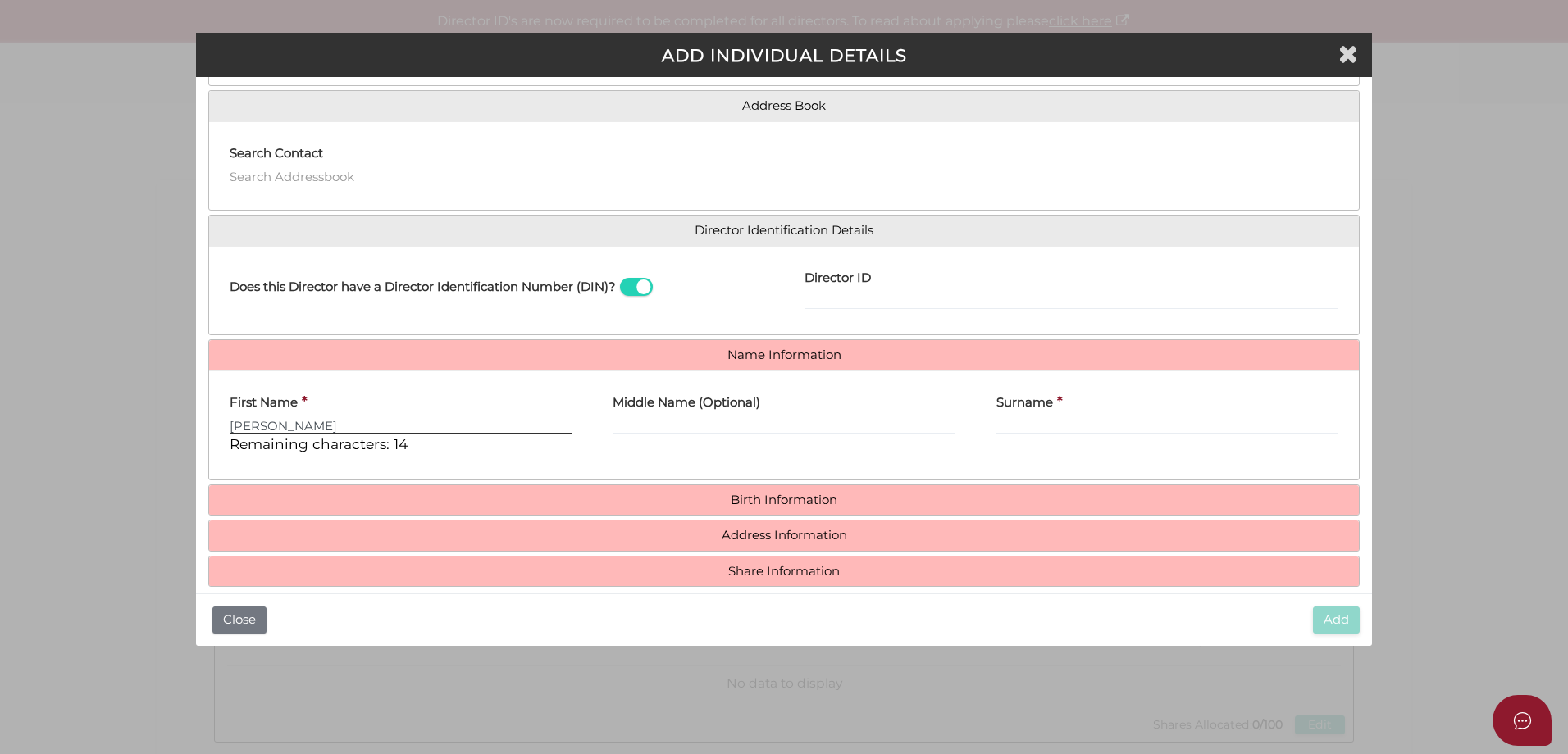 type on "Samuel" 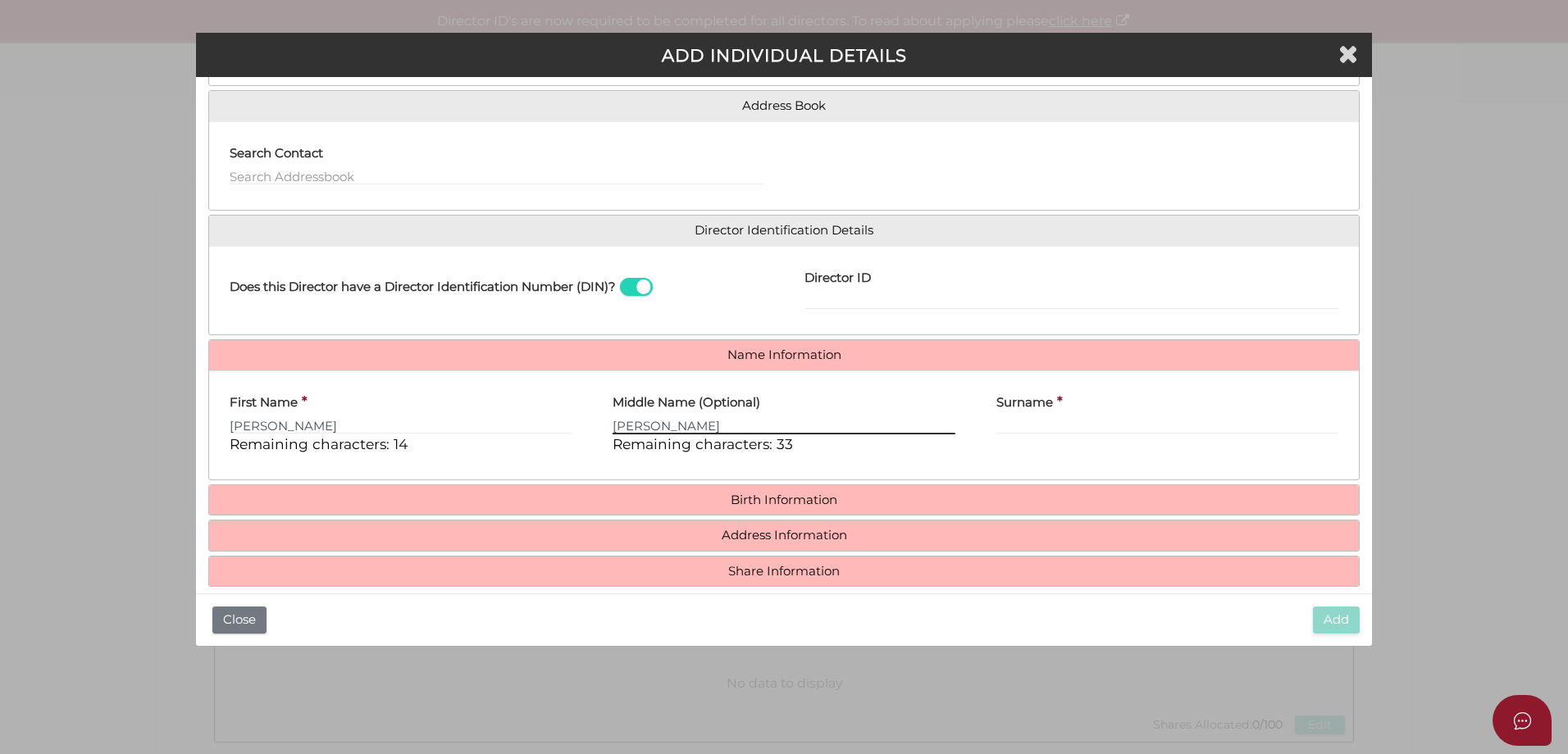 type on "Zachary" 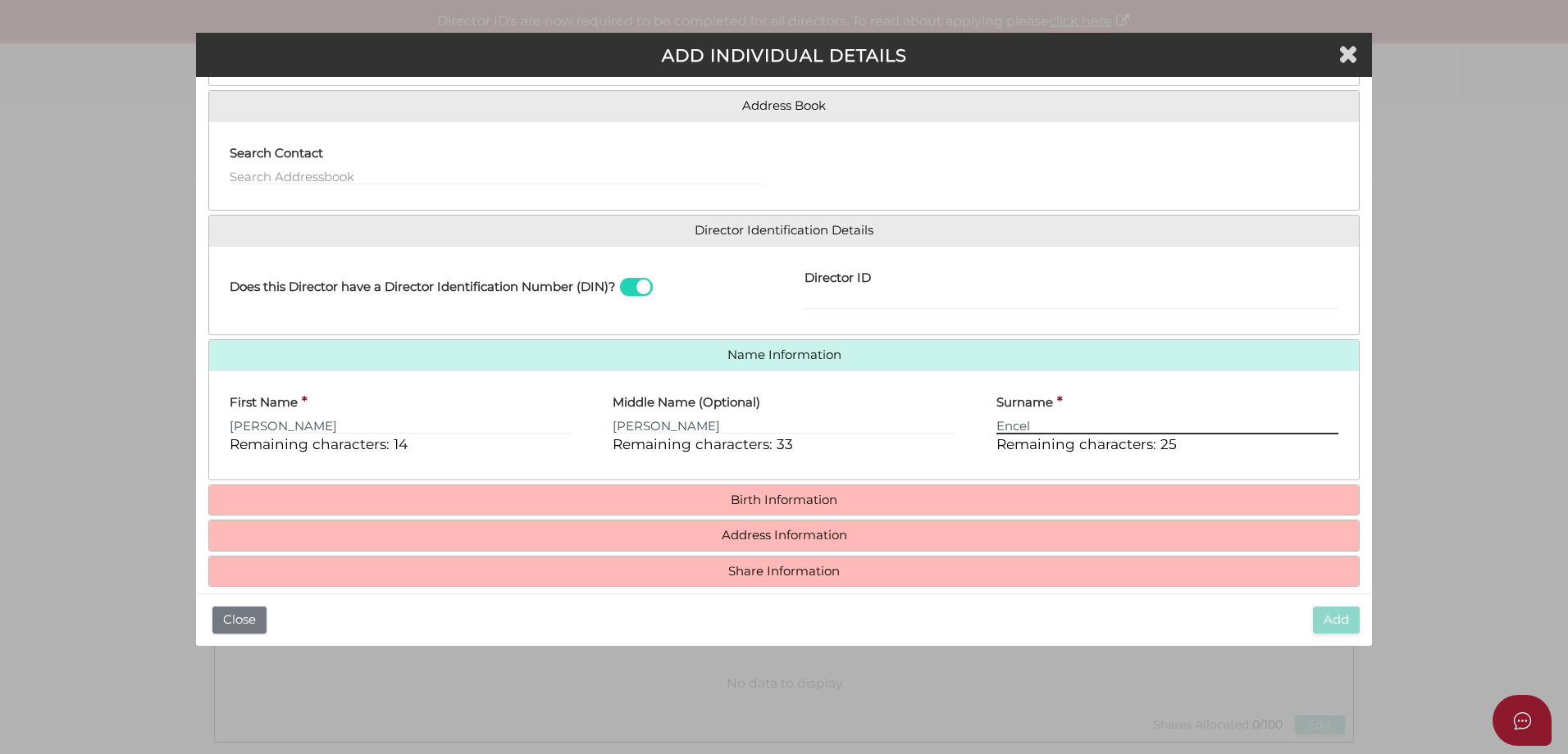 type on "Encel" 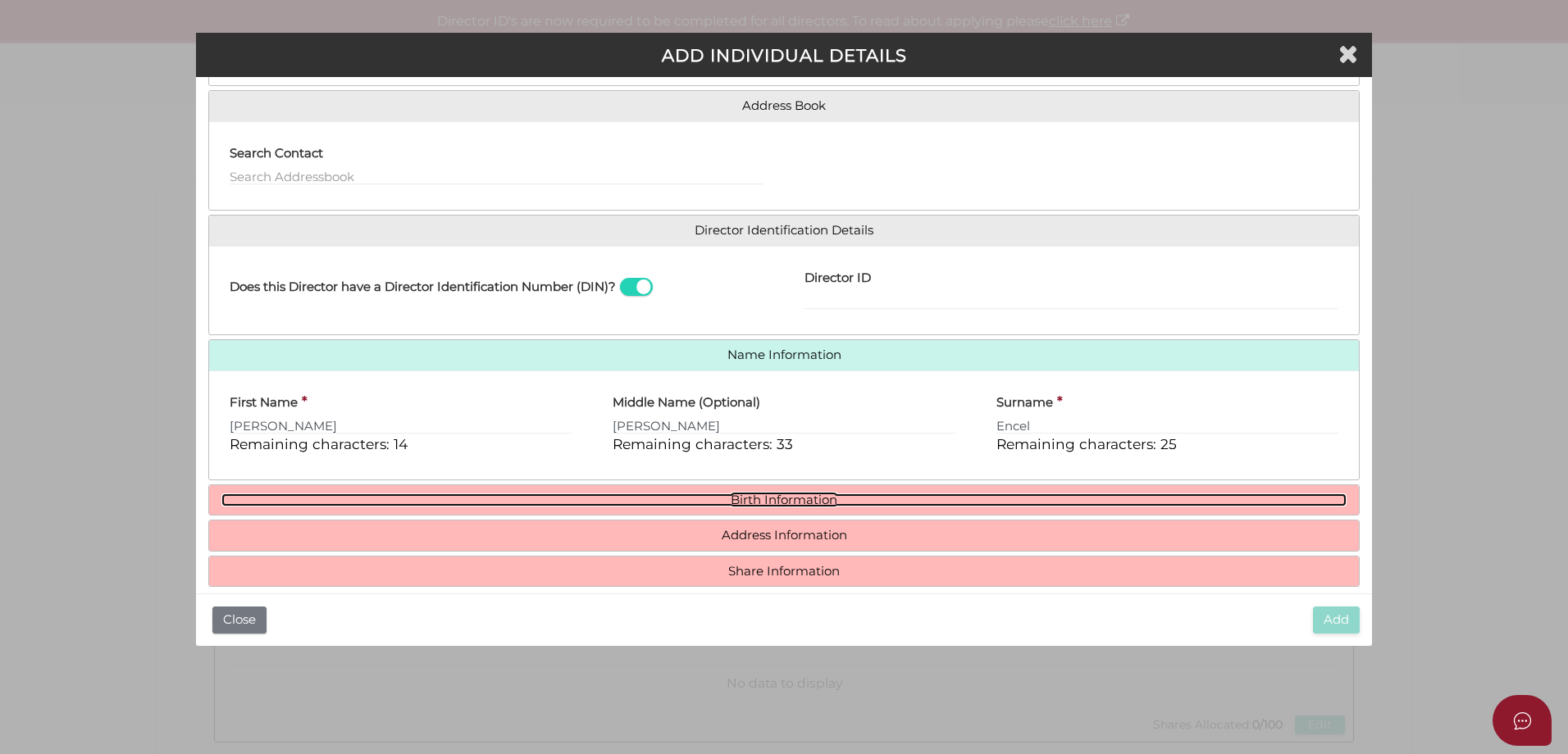click on "Birth Information" at bounding box center [784, 500] 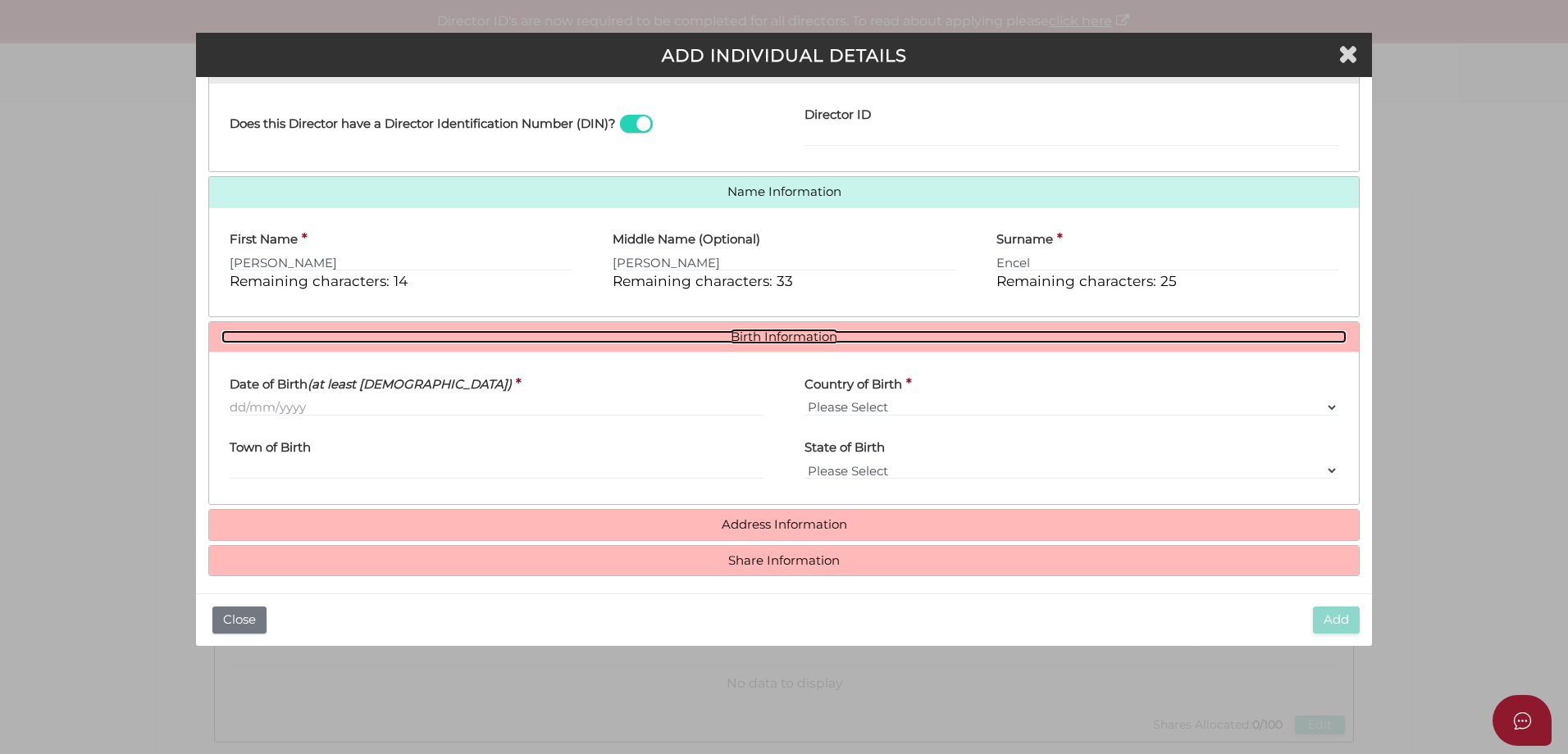 scroll, scrollTop: 284, scrollLeft: 0, axis: vertical 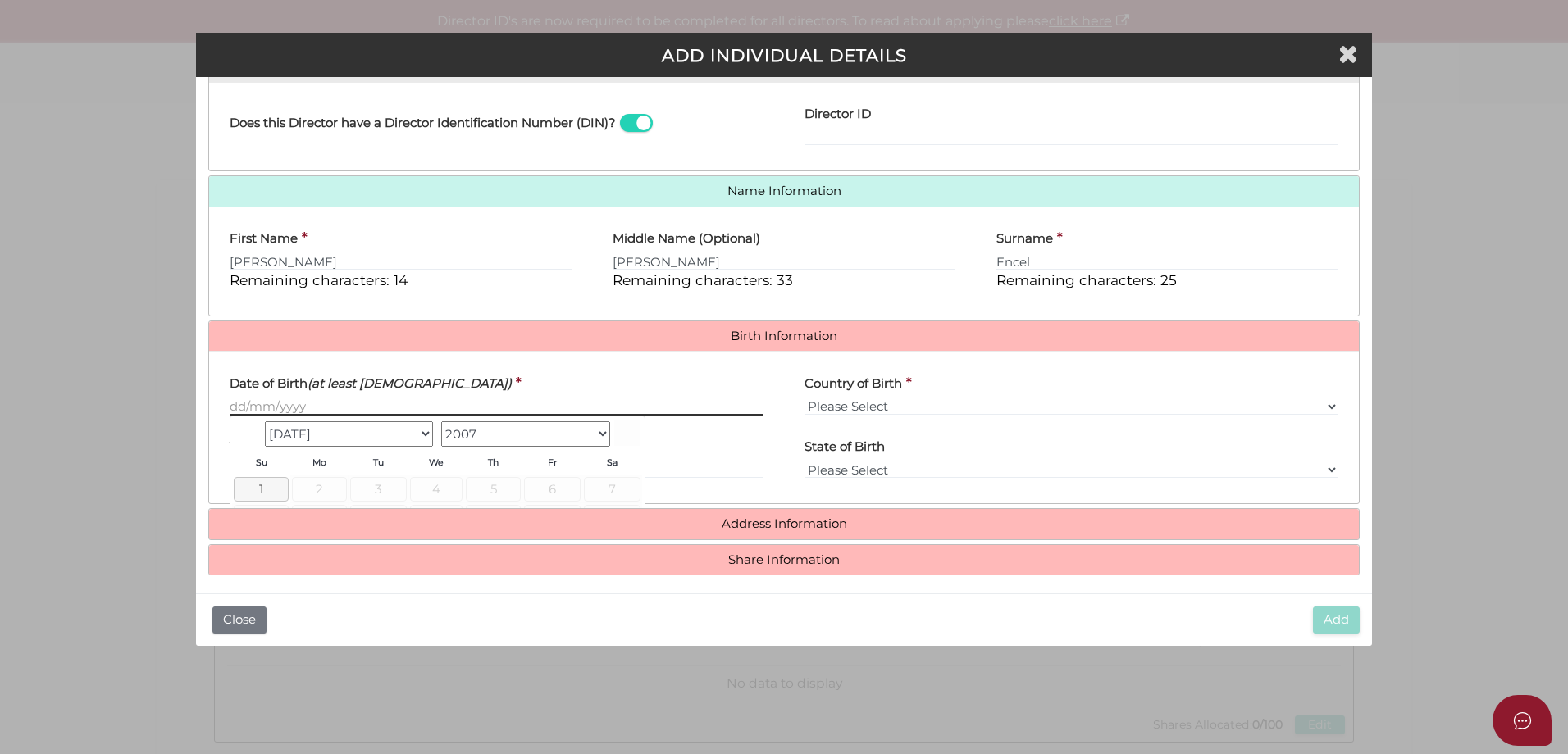 click on "Date of Birth  (at least 18 years old)" at bounding box center [496, 407] 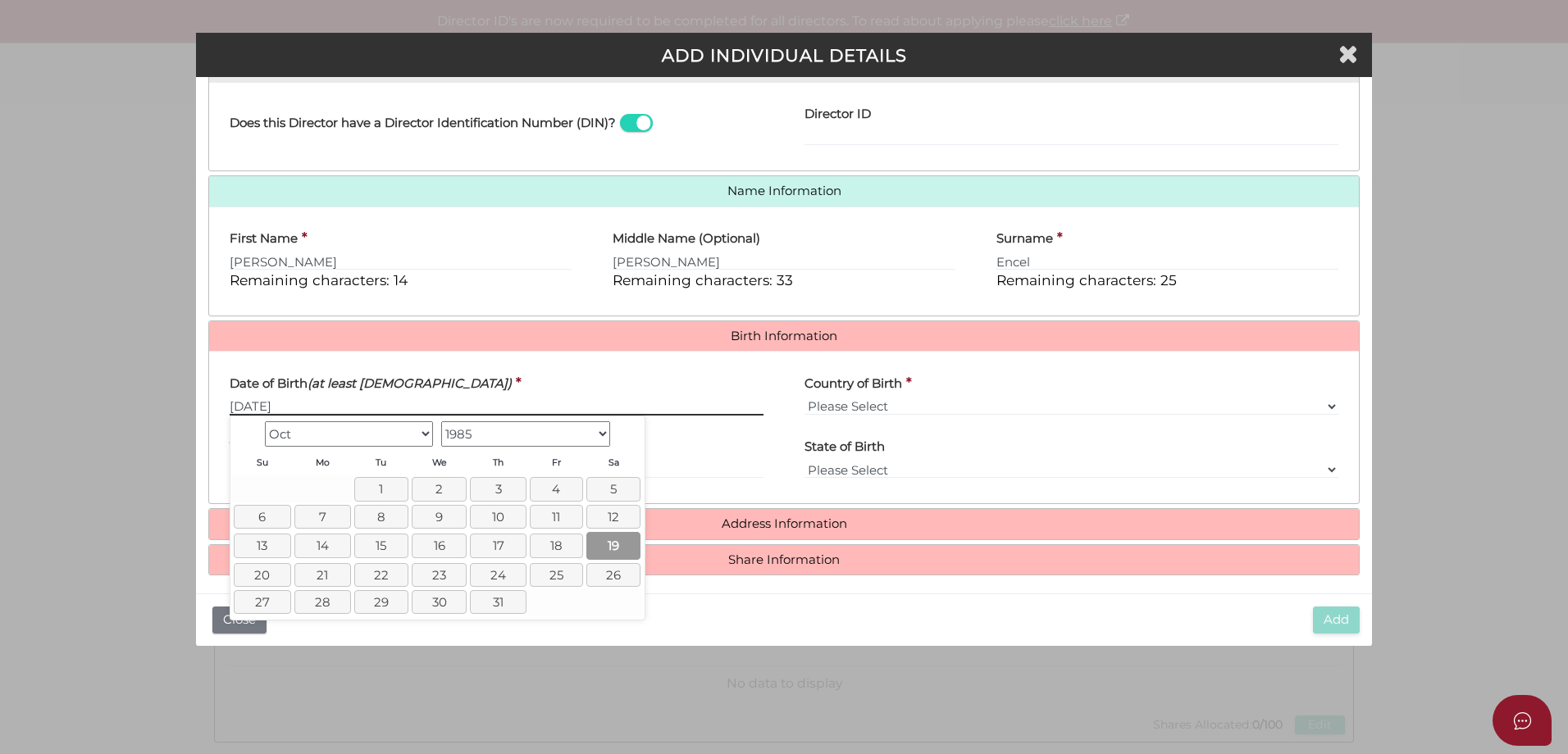 type on "[DATE]" 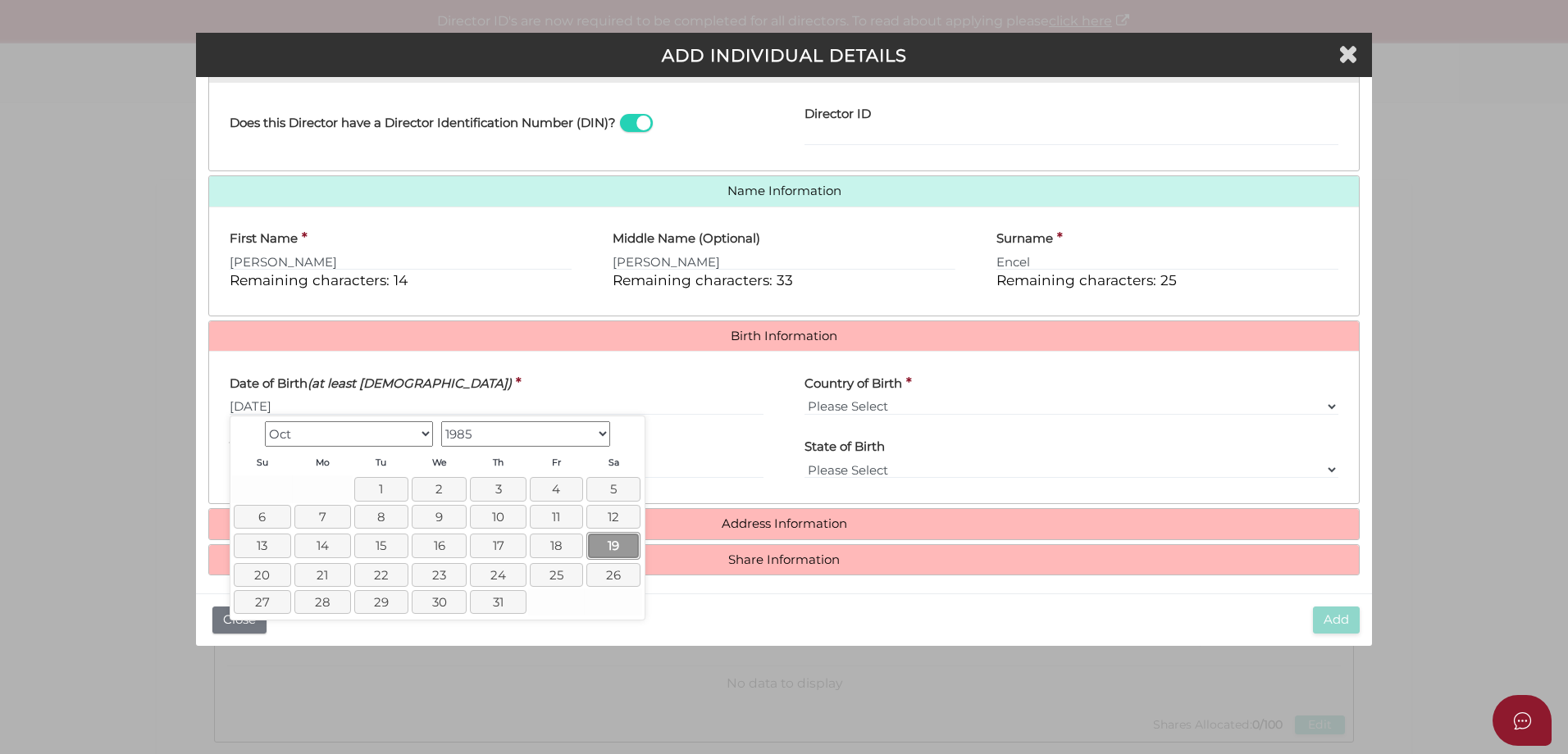 click on "19" at bounding box center [613, 545] 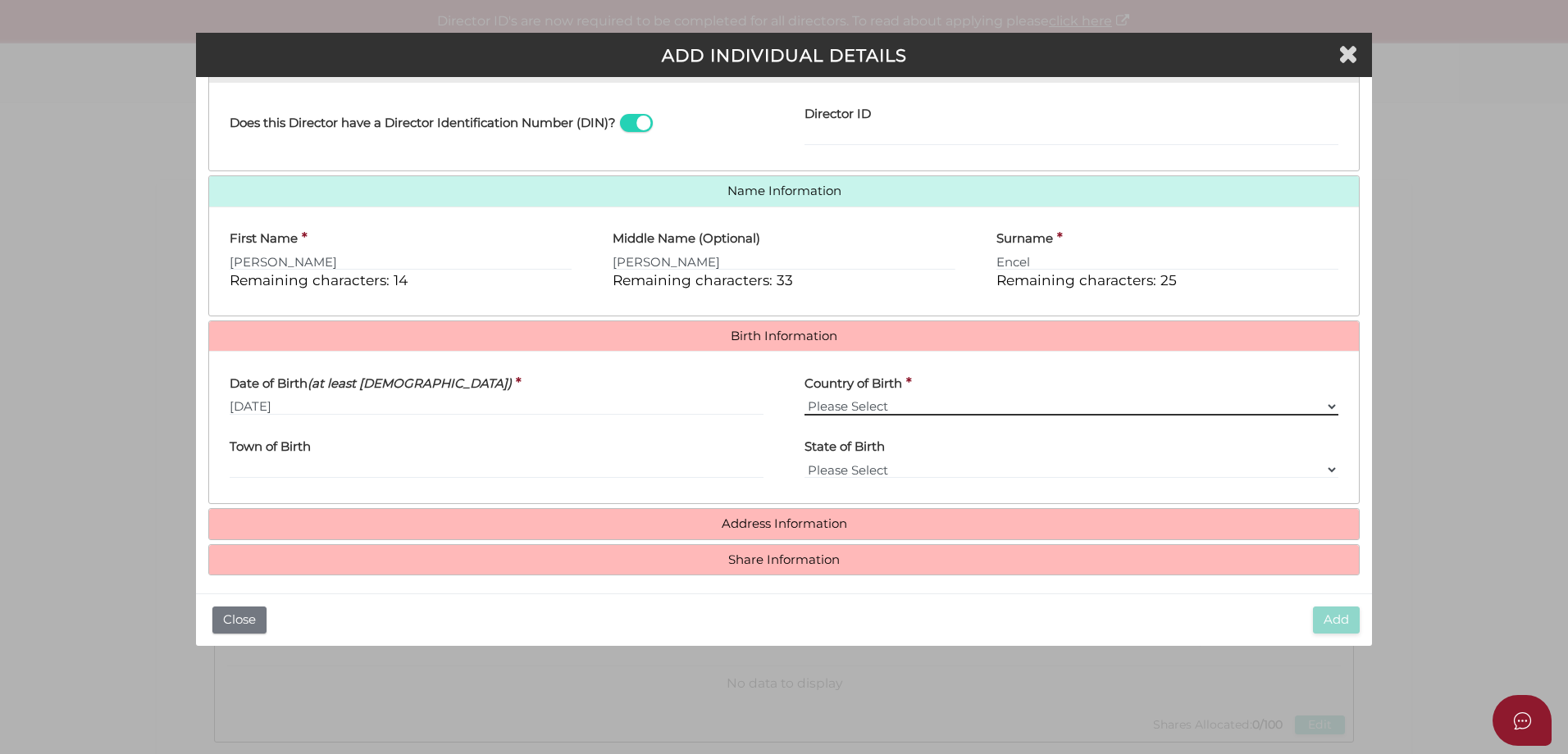 click on "Please Select
v Australia
Afghanistan
Albania
Algeria
American Samoa
Andorra
Angola
Anguilla
Antarctica
Antigua and Barbuda
Argentina
Armenia
Aruba
Austria
Azerbaijan
Bahamas
Bahrain
Bangladesh
Barbados
Belarus
Belgium
Belize
Benin
Bermuda
Bhutan
Bolivia
Bosnia and Herzegovina
Botswana
Bouvet Island
Brazil
British Indian Ocean Territory
Brunei Darussalam
Bulgaria
Burkina Faso
Burundi
Cambodia
Cameroon
Canada
Cape verde
Cayman Islands
Central African Republic
Chad
Chile
China
Christmas Island
Cocos (Keeling) Islands
Colombia
Comoros
Congo
Congo, the Democratic Republic of the
Cook Islands
Costa Rica
Cote D'ivoire
Croatia
Cuba
Cyprus
Czech Republic
Denmark
Djibouti
Dominica
Dominican Republic
Ecuador
Egypt
El Salvador
Equatorial Guinea
Eritrea
Estonia
Ethiopia
Falkland Islands (Malvinas)
Faroe Islands
Fiji
Finland
France
French Guiana" at bounding box center [1071, 407] 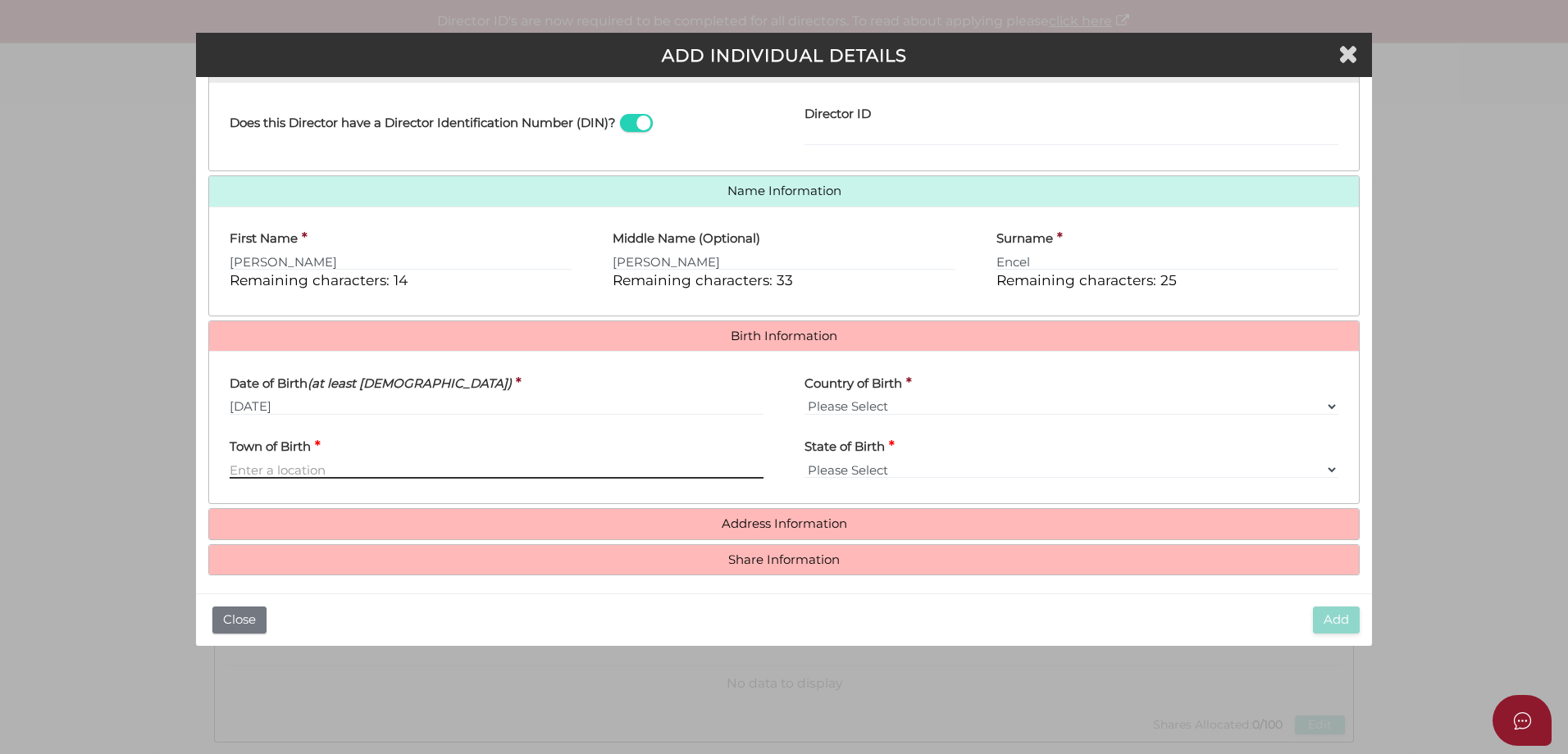 click on "Town of Birth" at bounding box center [496, 470] 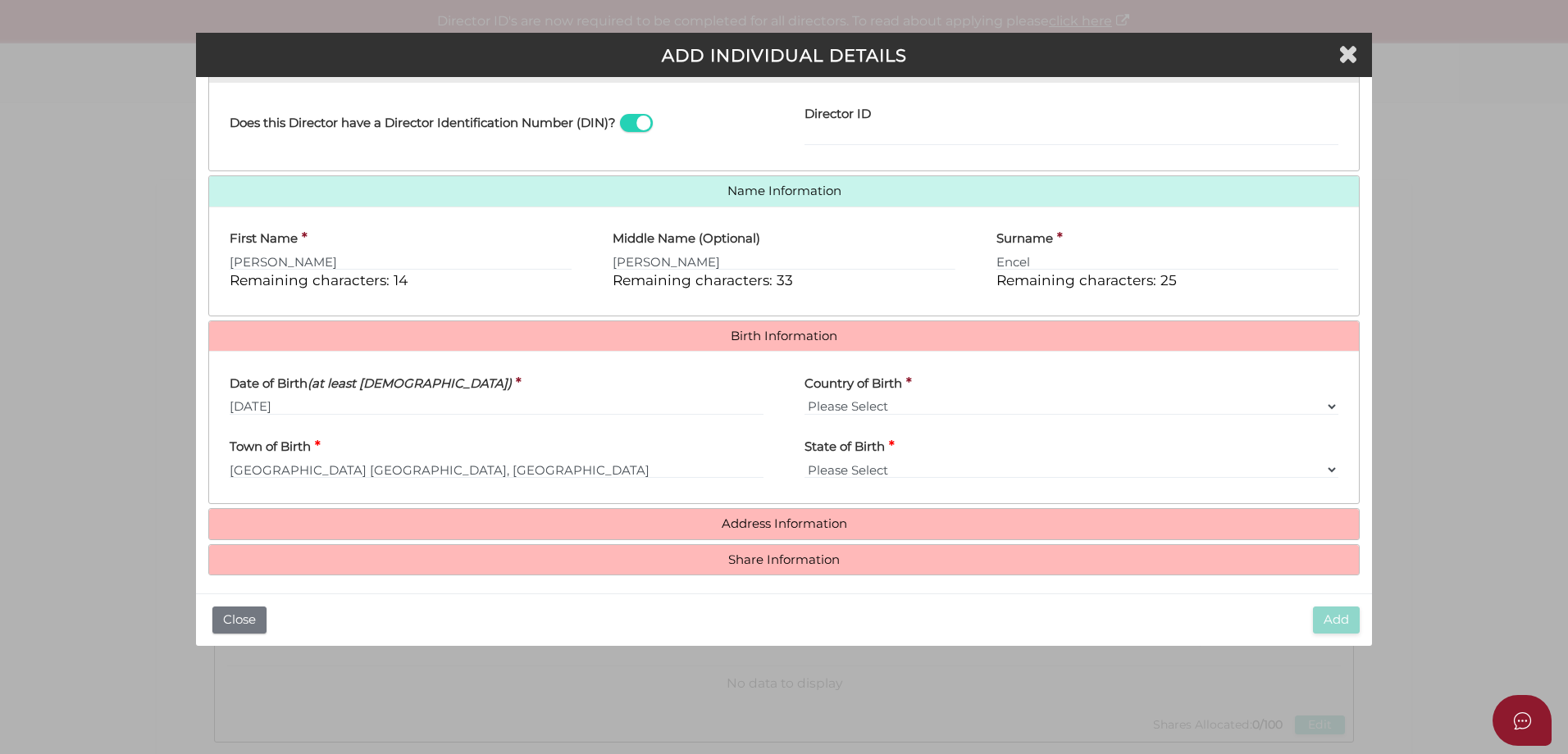 type on "[GEOGRAPHIC_DATA]" 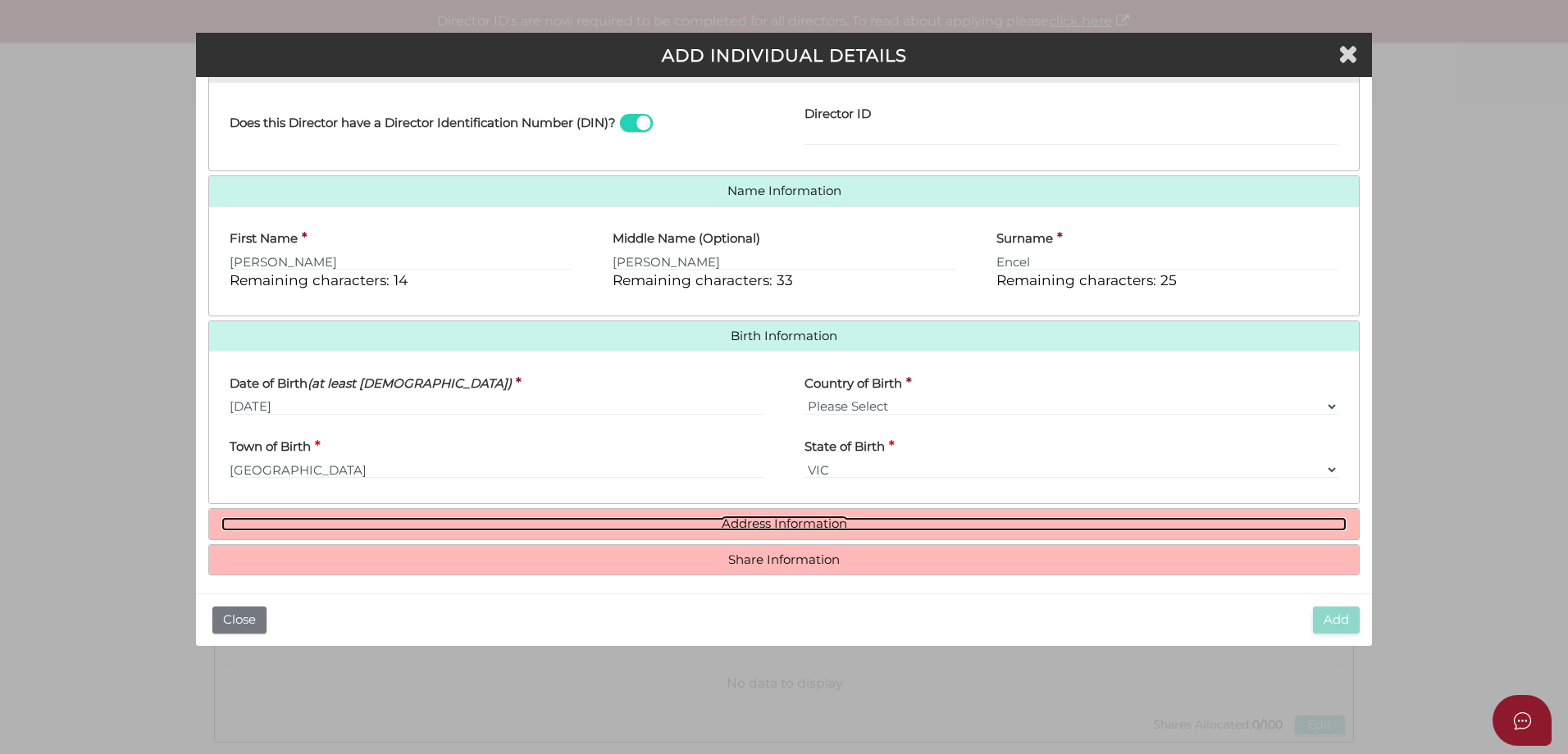 click on "Address Information" at bounding box center (784, 524) 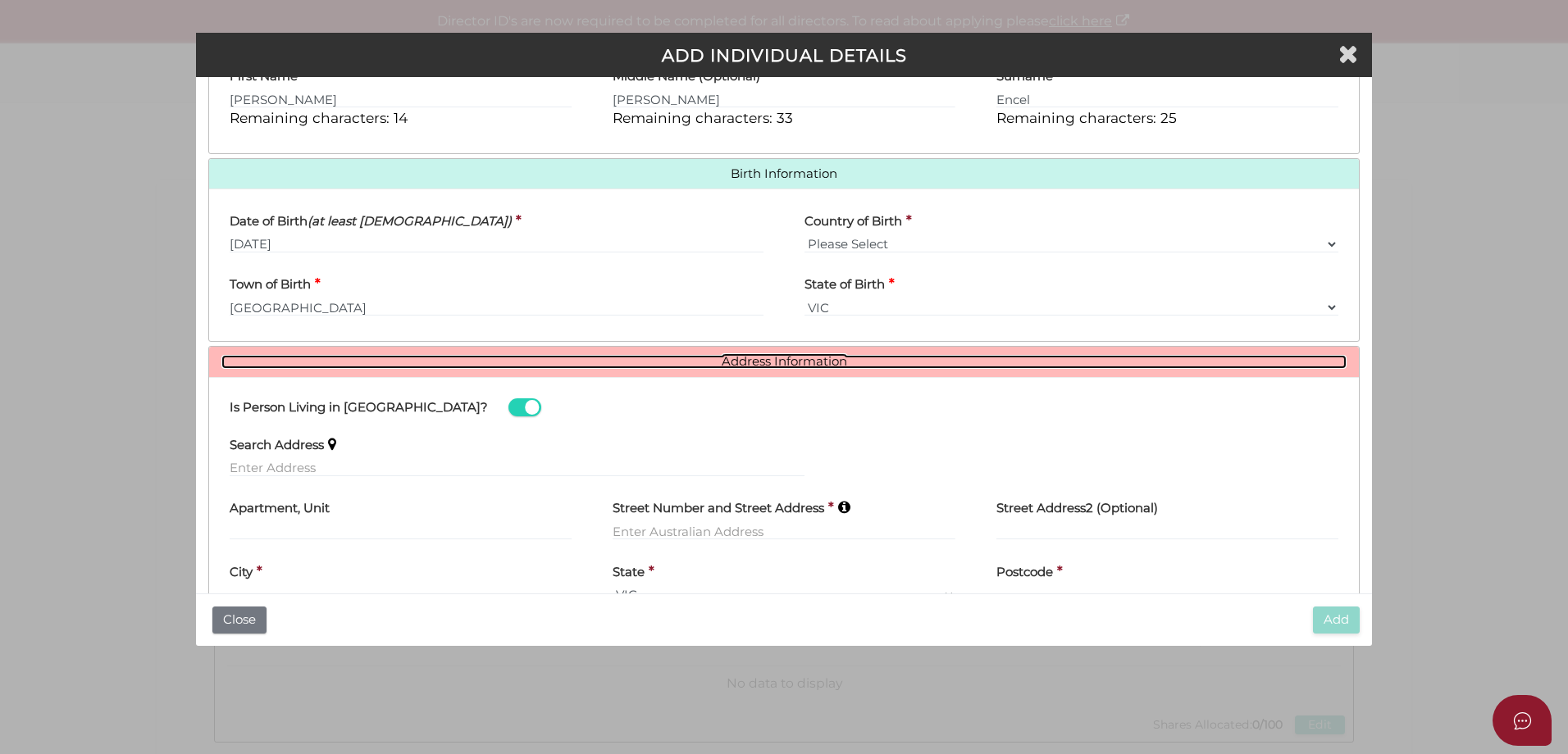 scroll, scrollTop: 448, scrollLeft: 0, axis: vertical 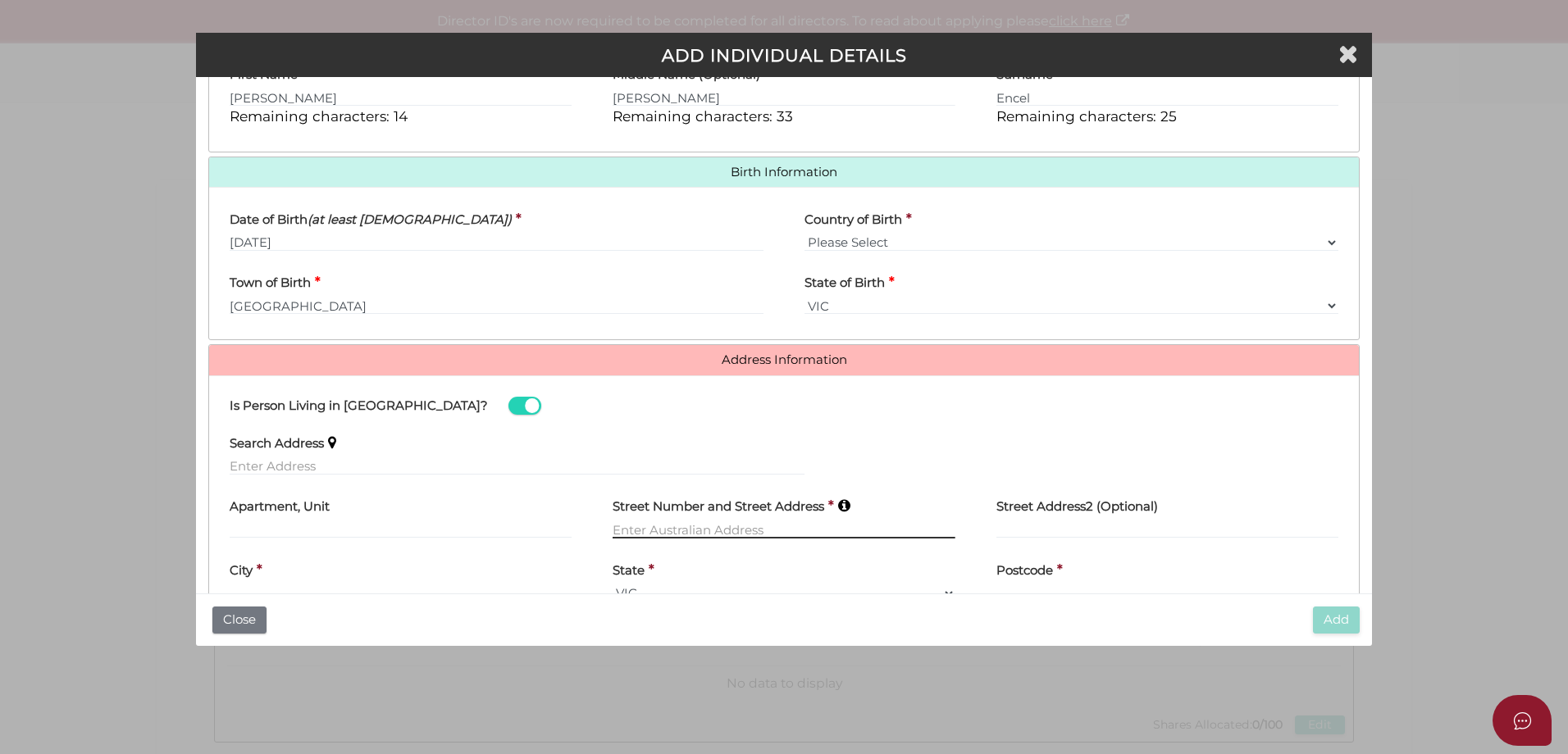 click at bounding box center [783, 529] 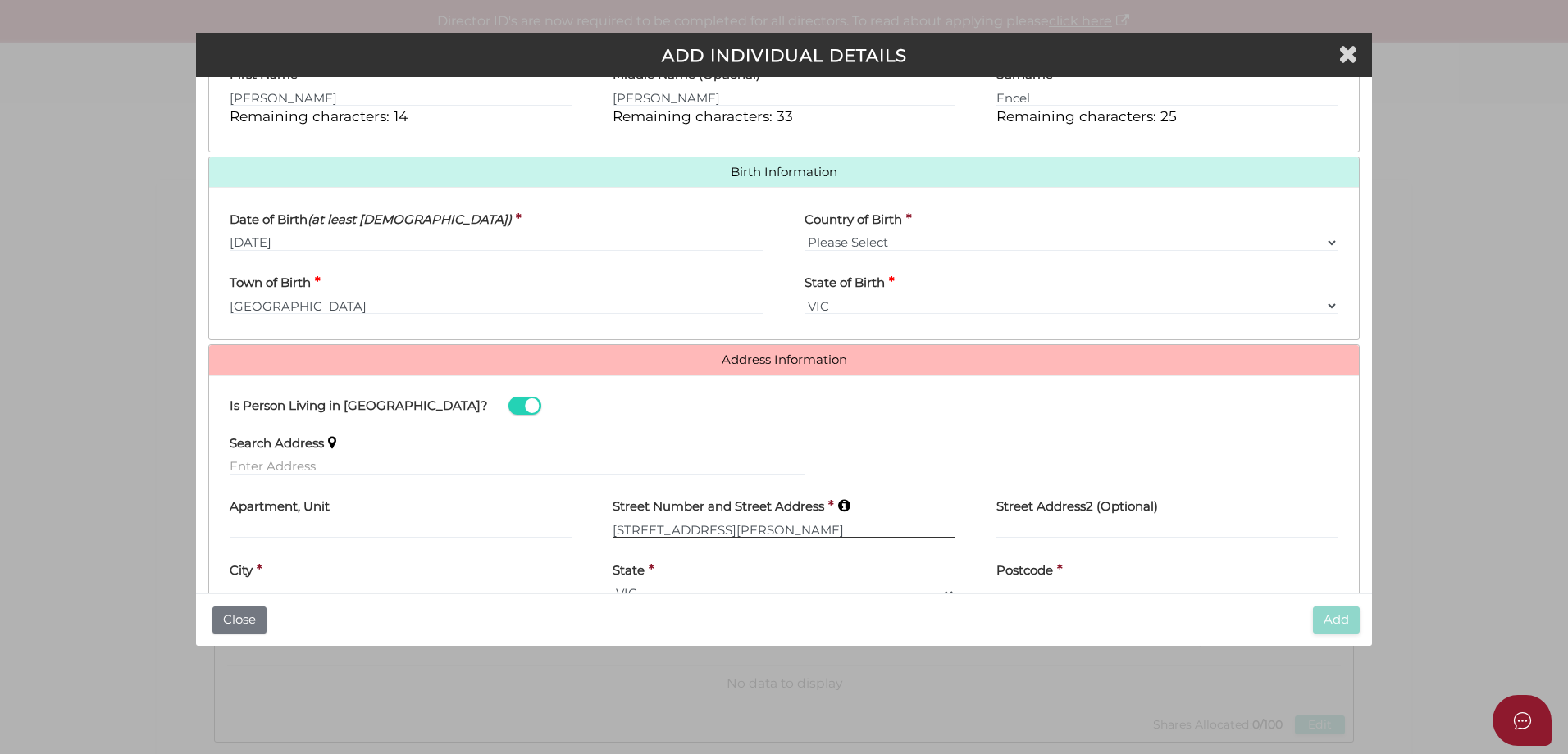 type on "[STREET_ADDRESS][PERSON_NAME]" 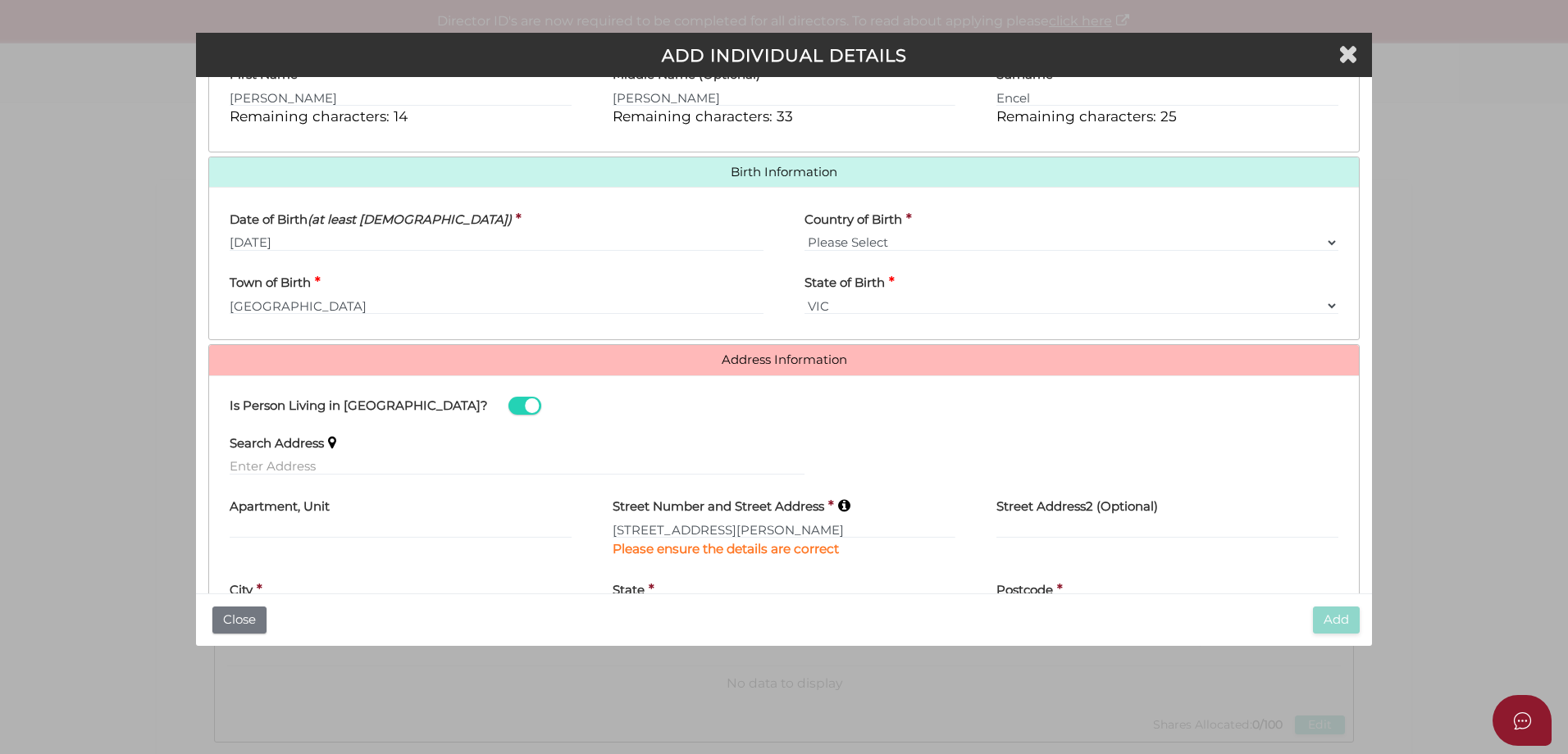 scroll, scrollTop: 565, scrollLeft: 0, axis: vertical 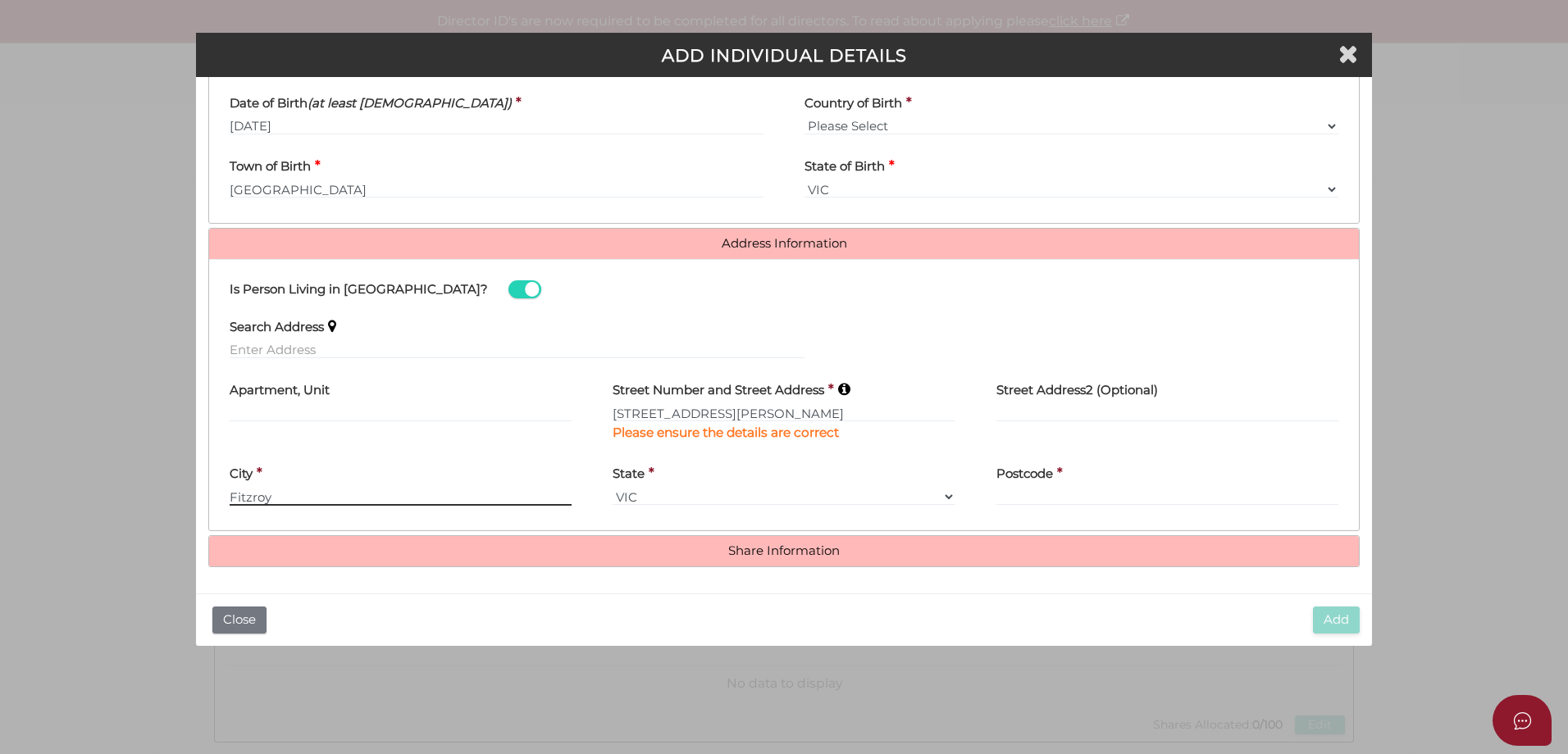 type on "Fitzroy" 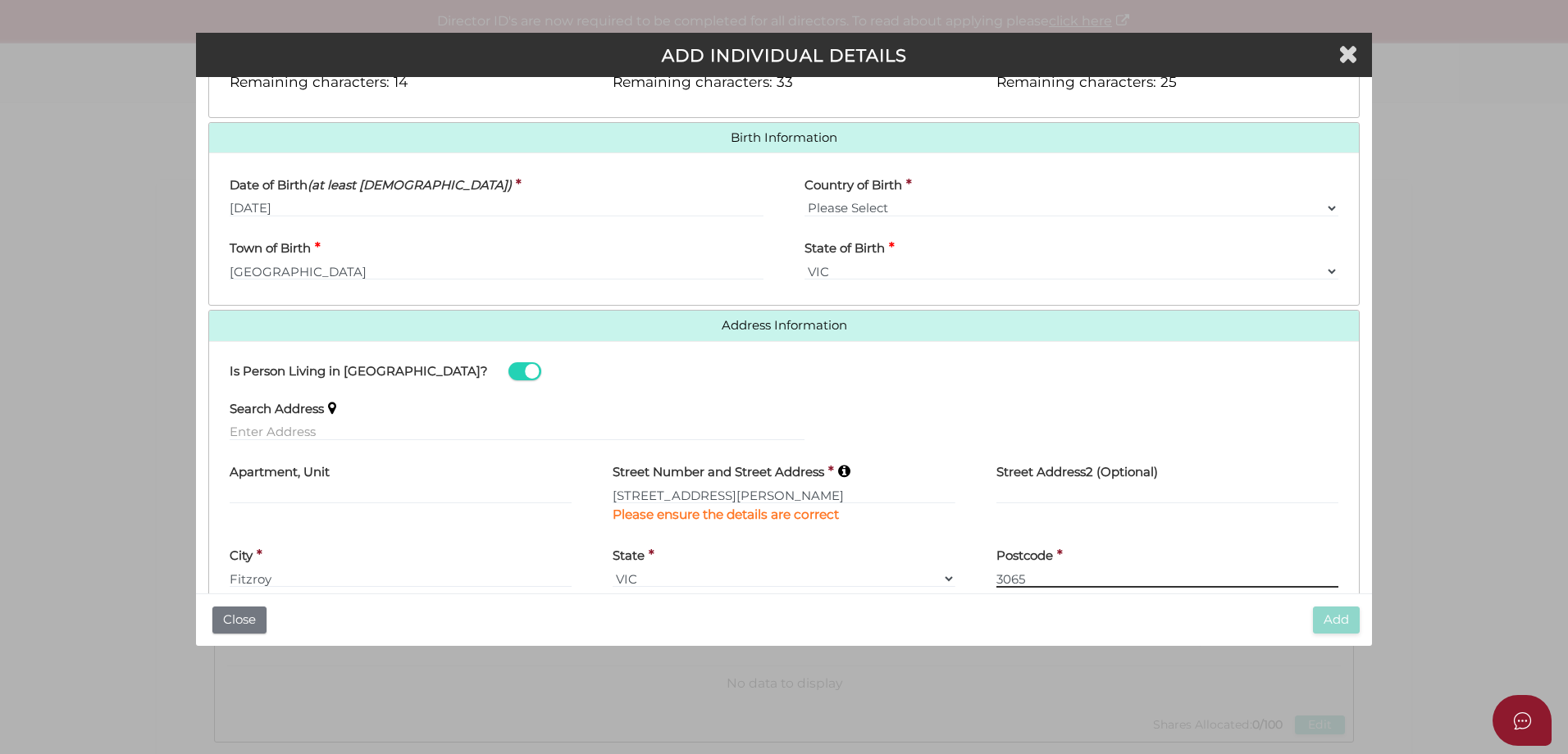 scroll, scrollTop: 565, scrollLeft: 0, axis: vertical 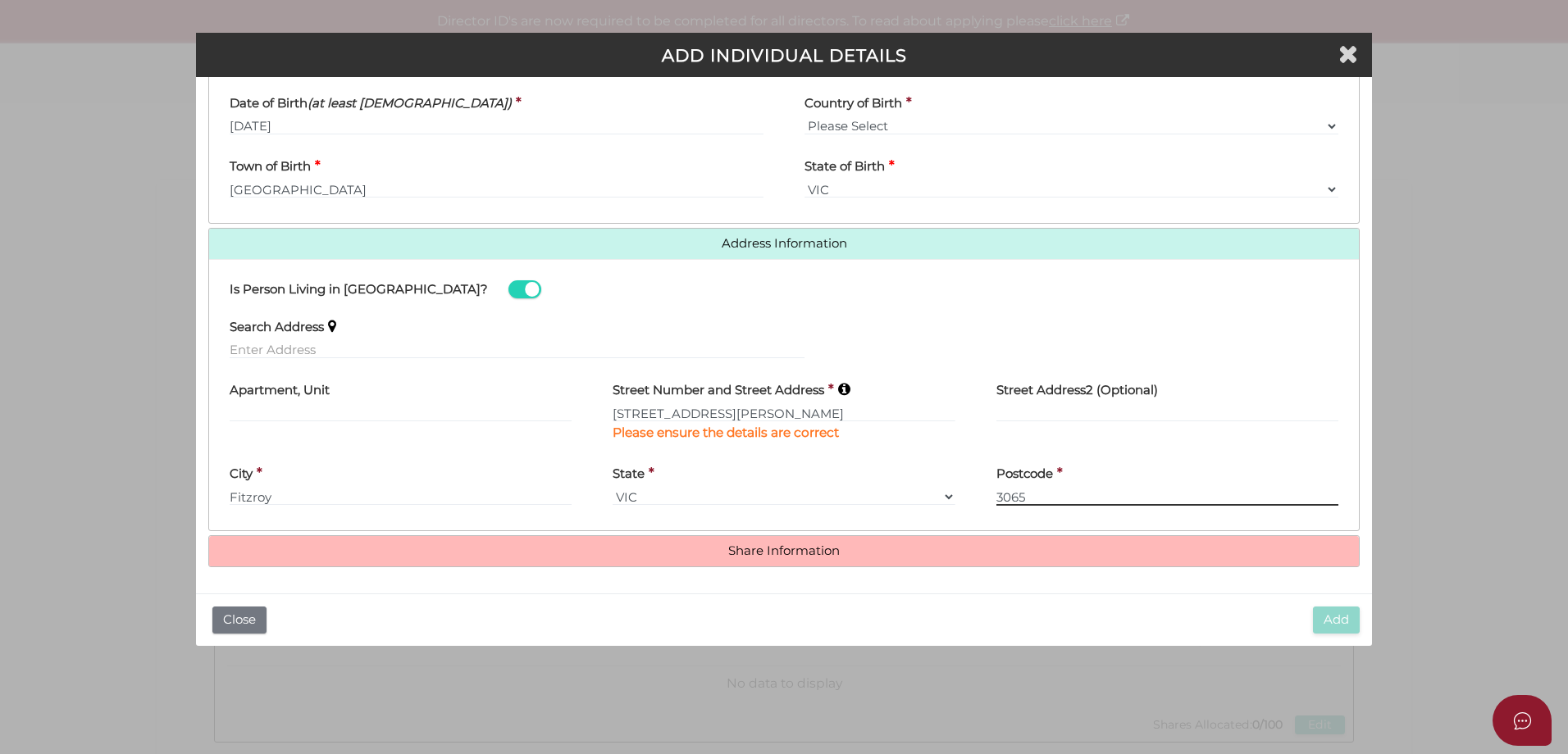 type on "3065" 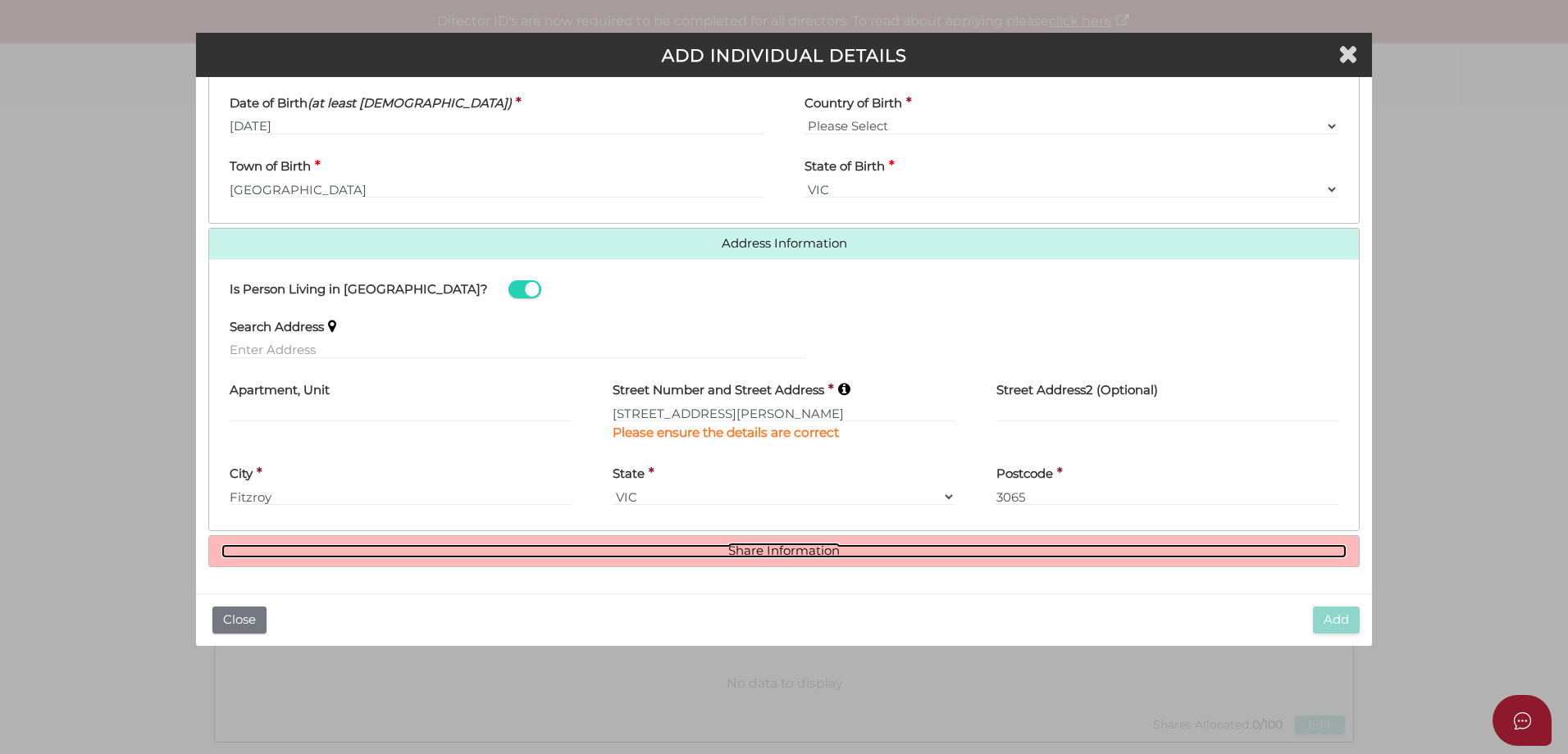 click on "Share Information" at bounding box center (784, 551) 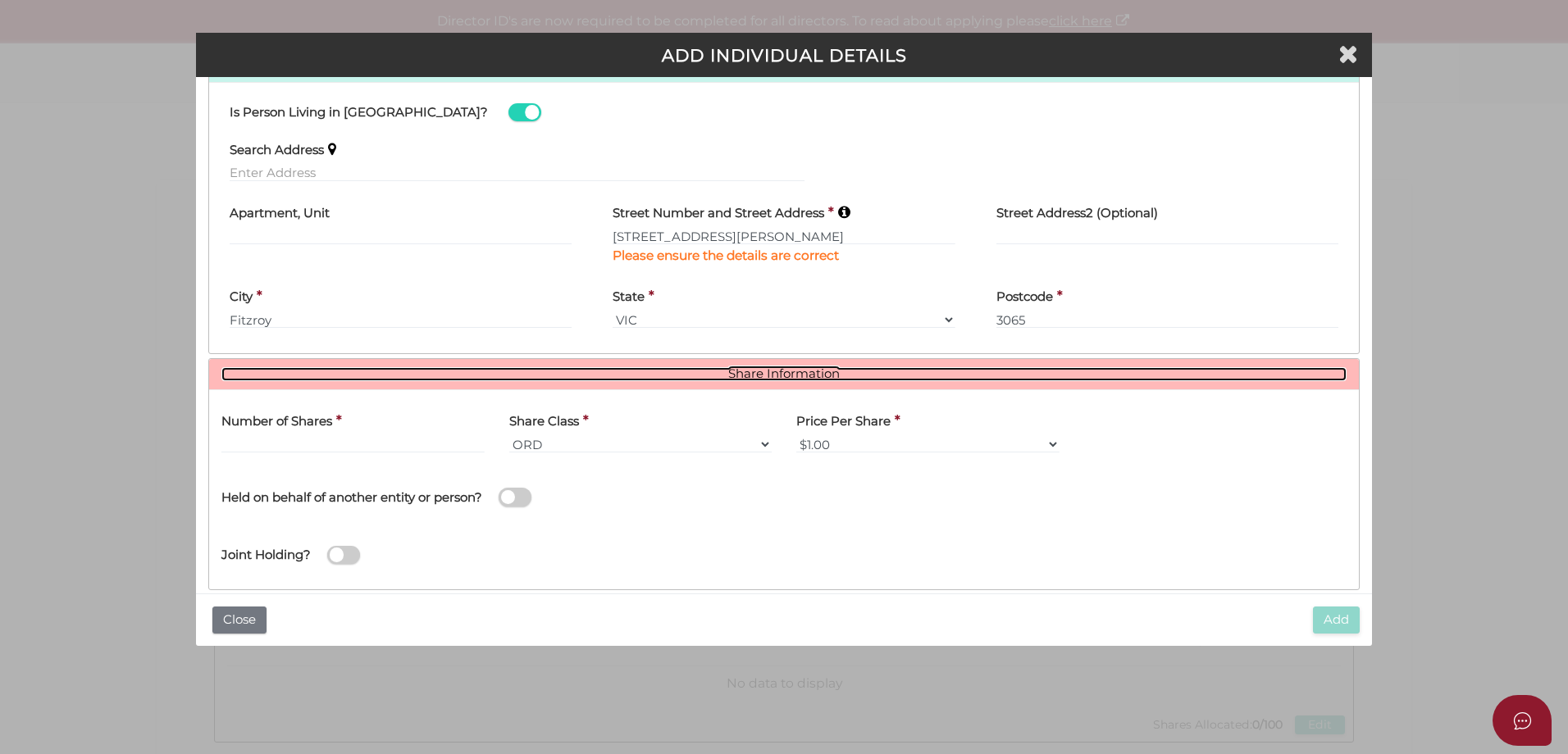 scroll, scrollTop: 765, scrollLeft: 0, axis: vertical 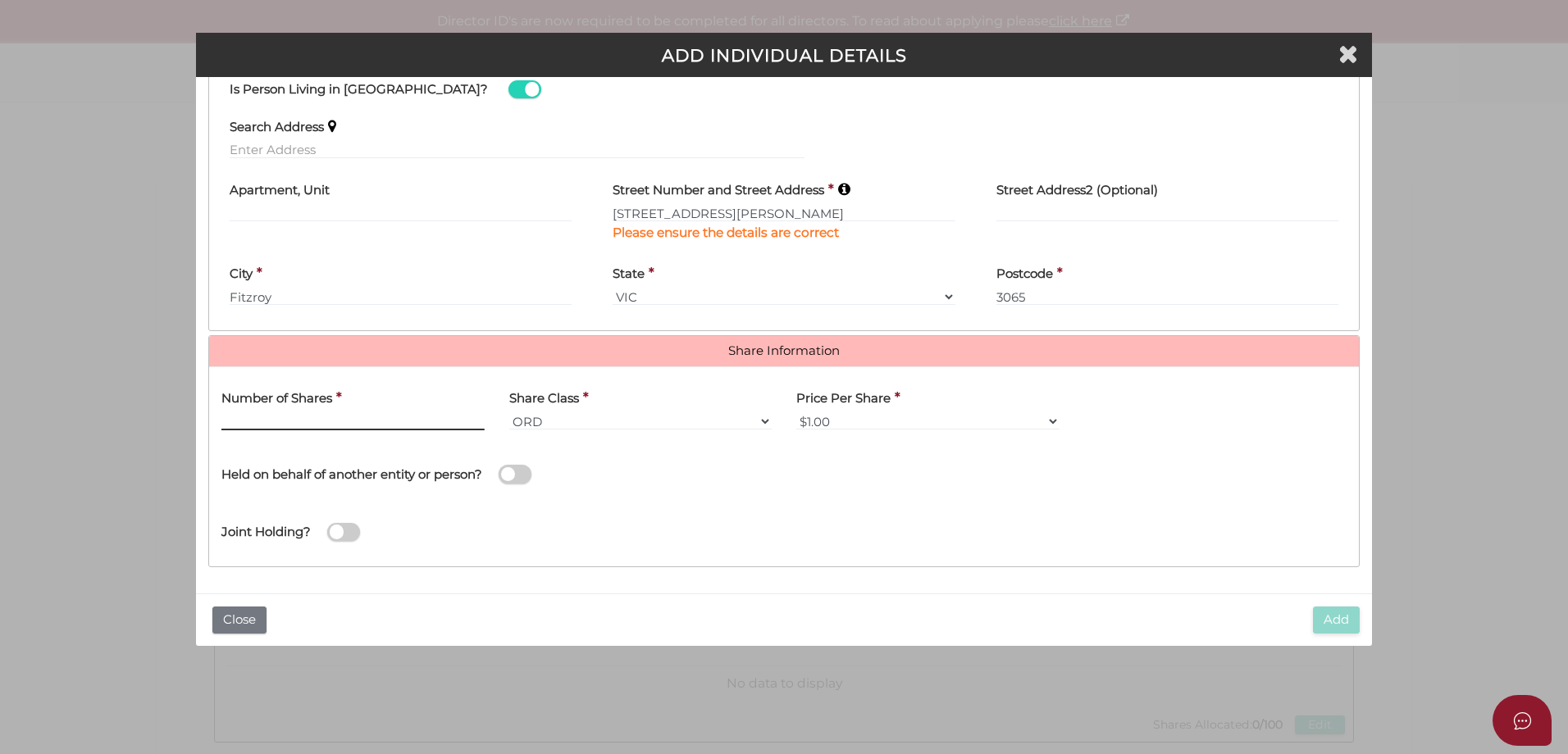 click at bounding box center [353, 421] 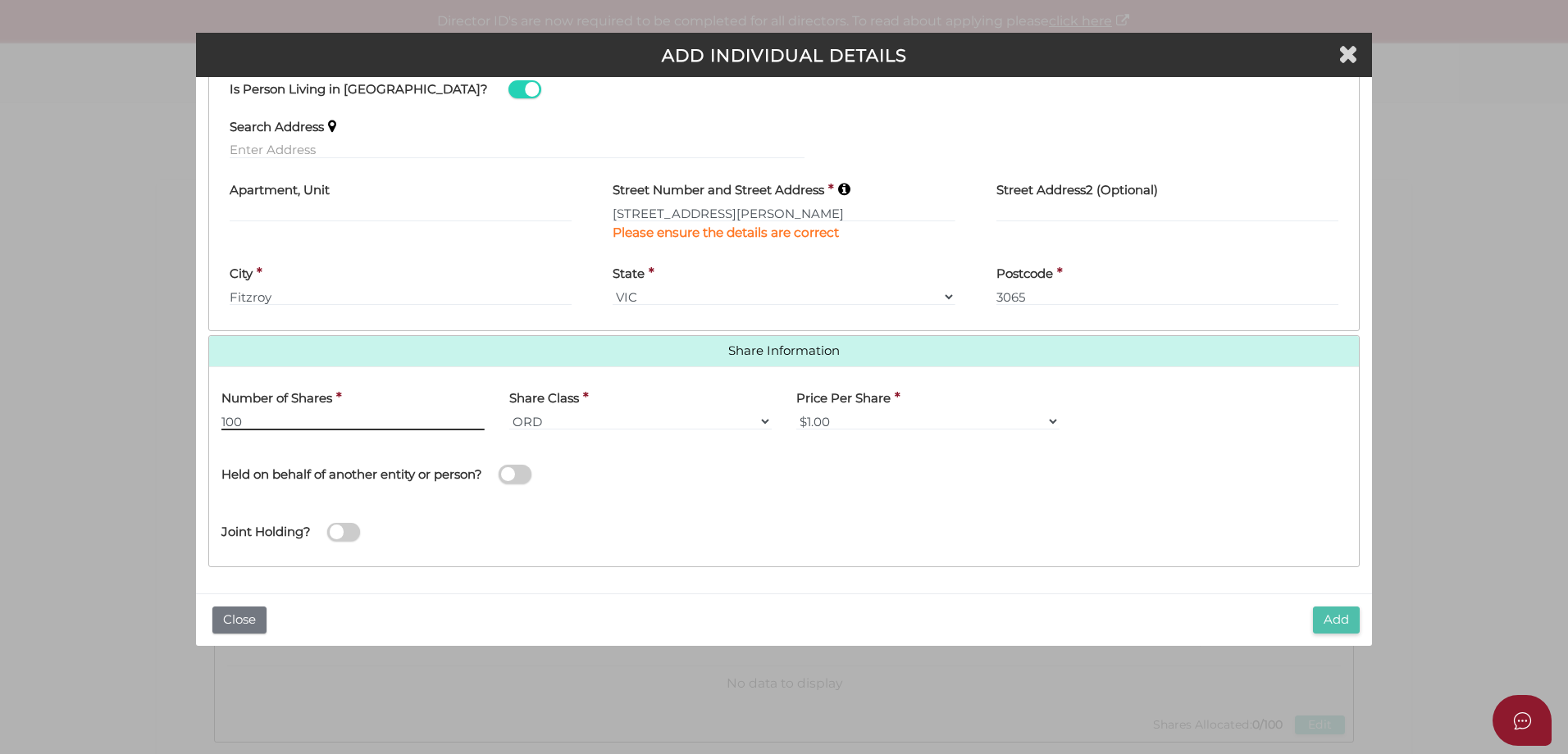type on "100" 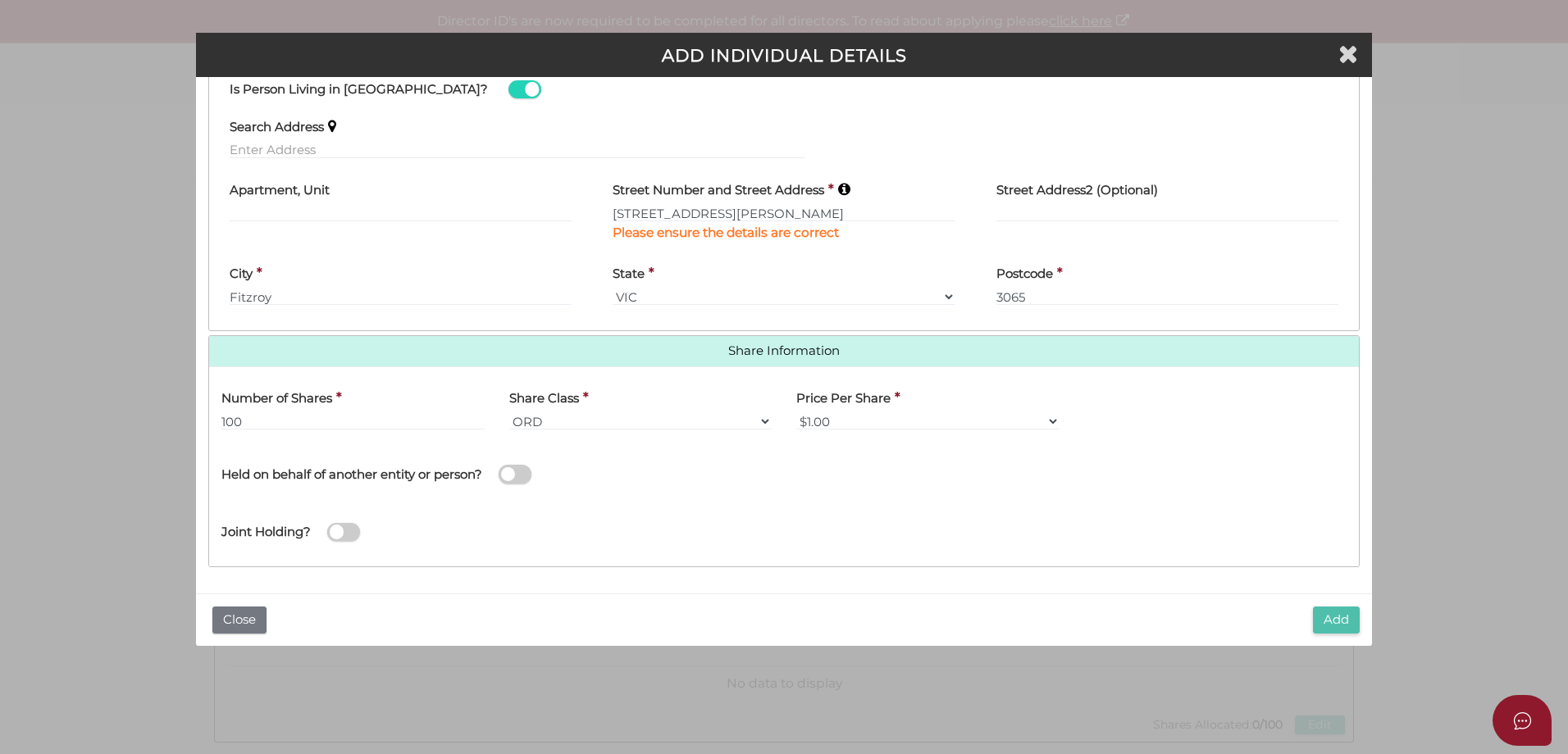 click on "Add" at bounding box center [1336, 620] 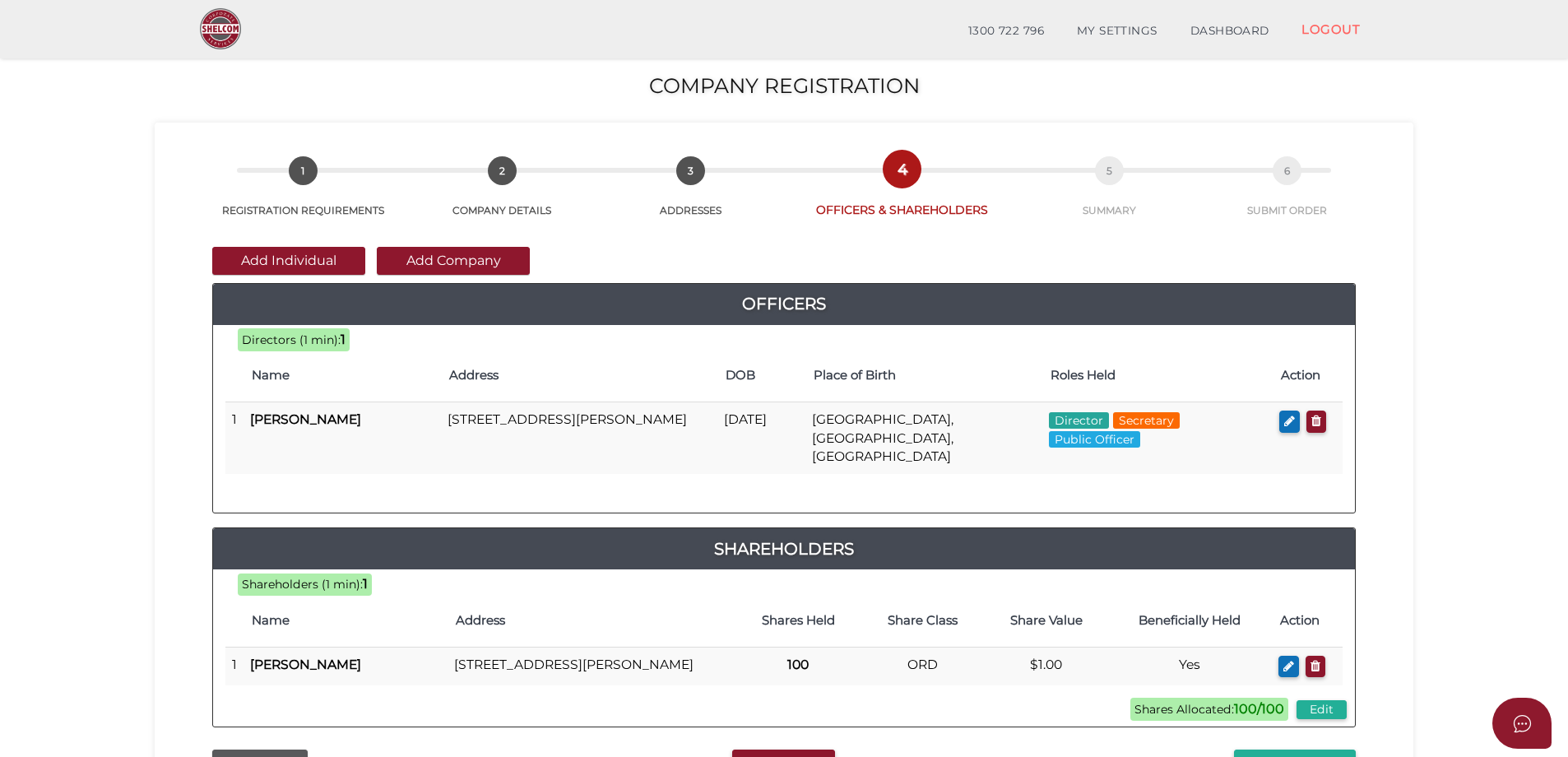scroll, scrollTop: 82, scrollLeft: 0, axis: vertical 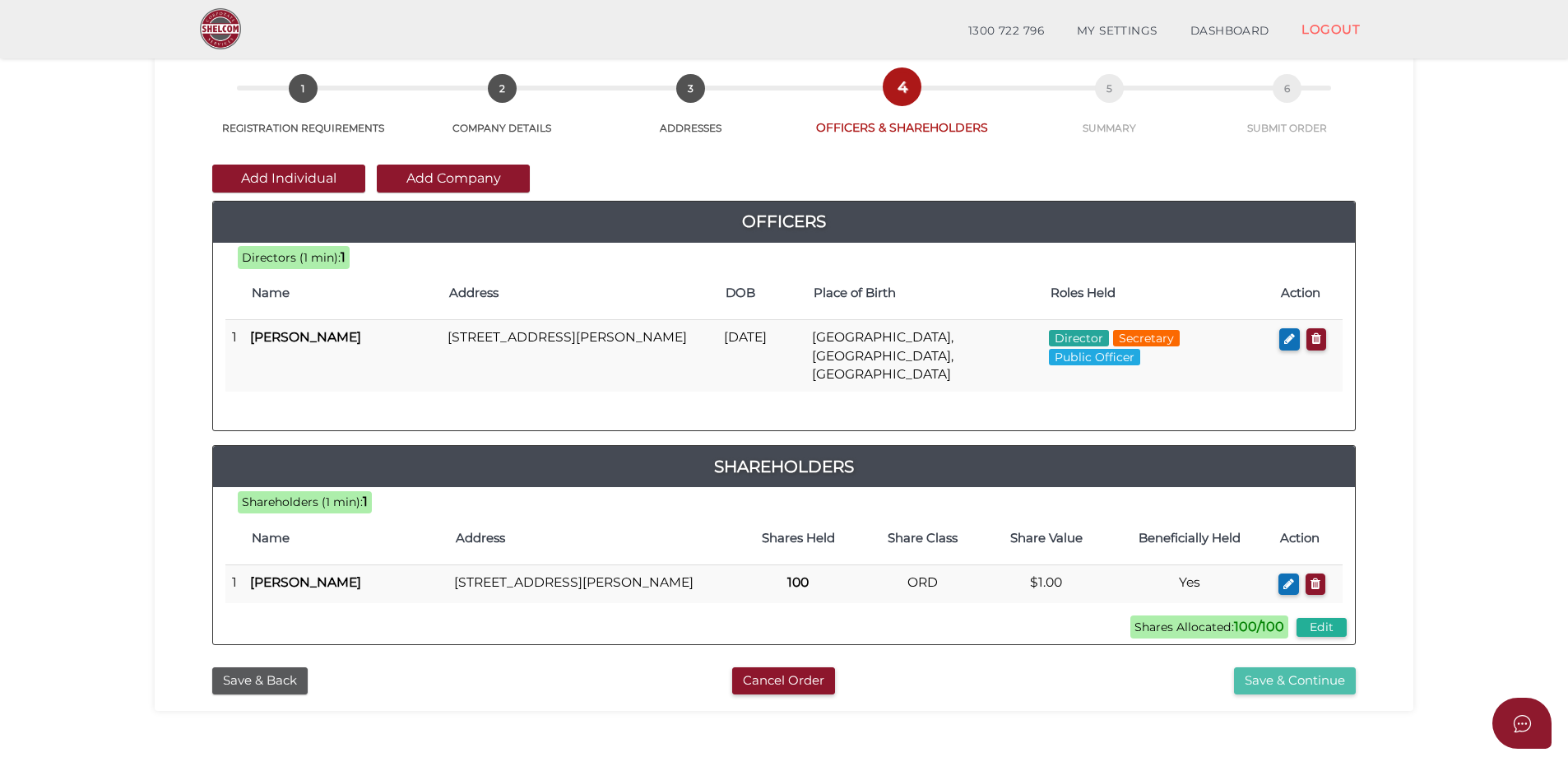 click on "Save & Continue" at bounding box center [1295, 680] 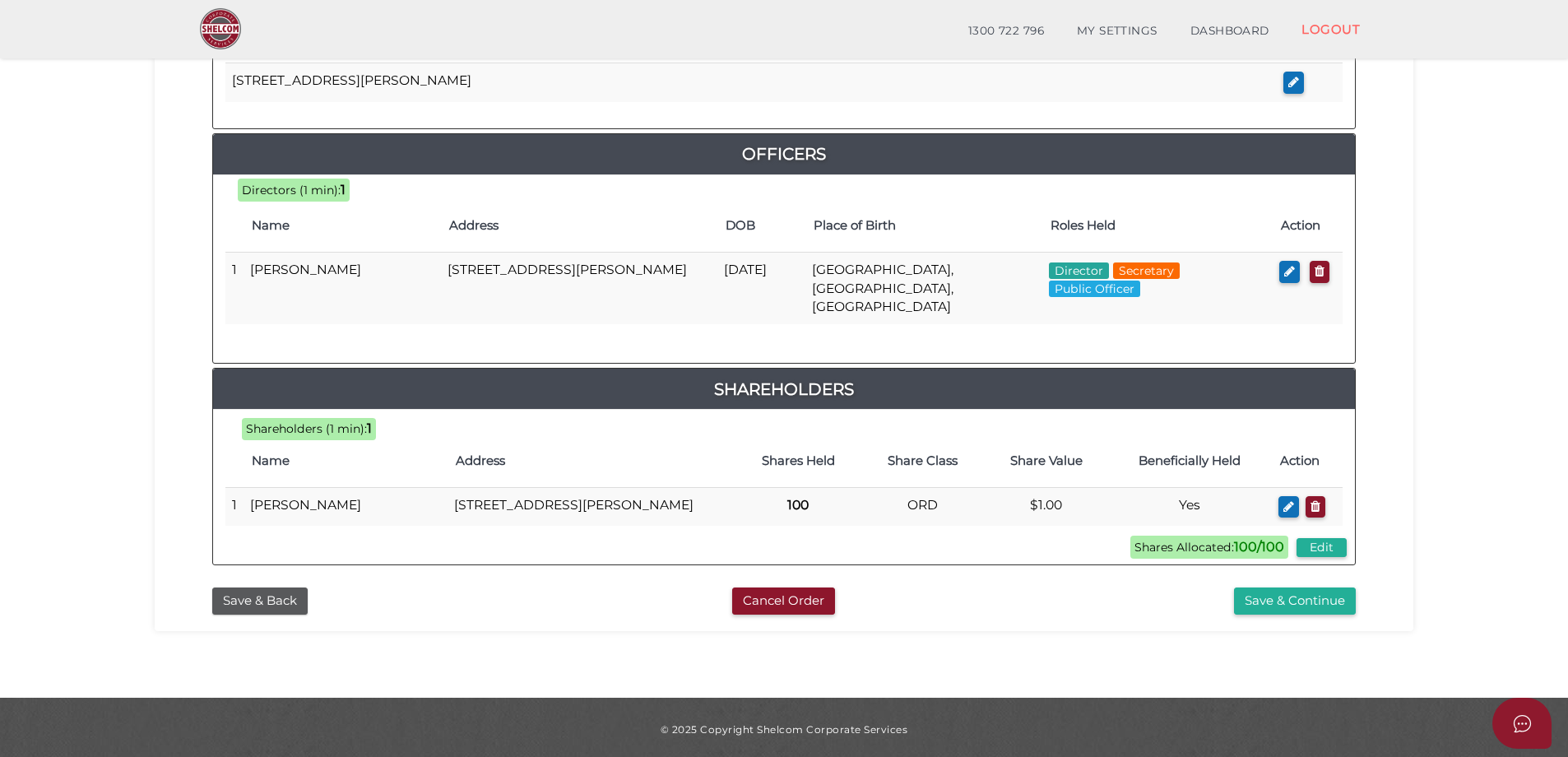 scroll, scrollTop: 699, scrollLeft: 0, axis: vertical 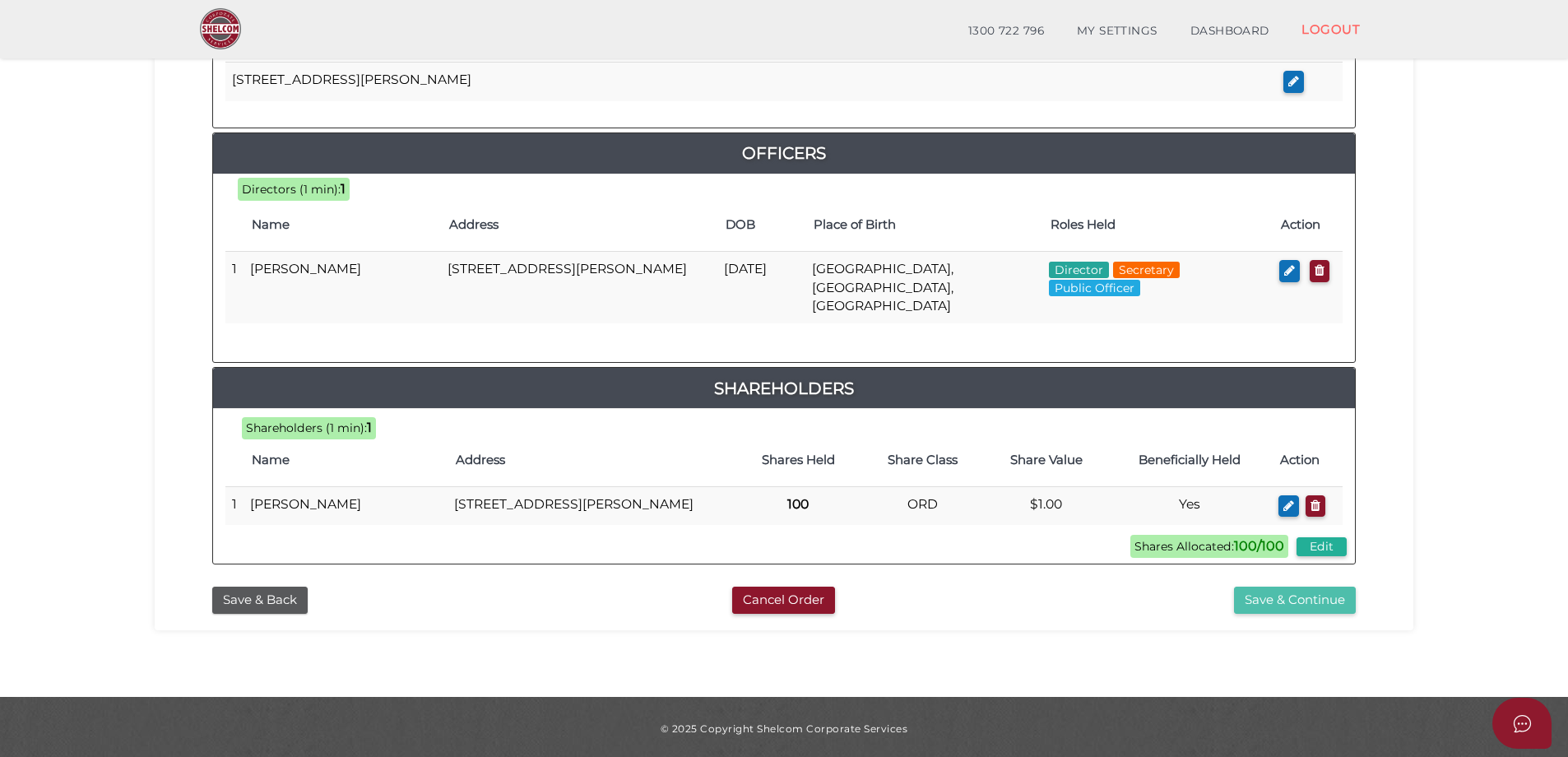 click on "Save & Continue" at bounding box center [1295, 600] 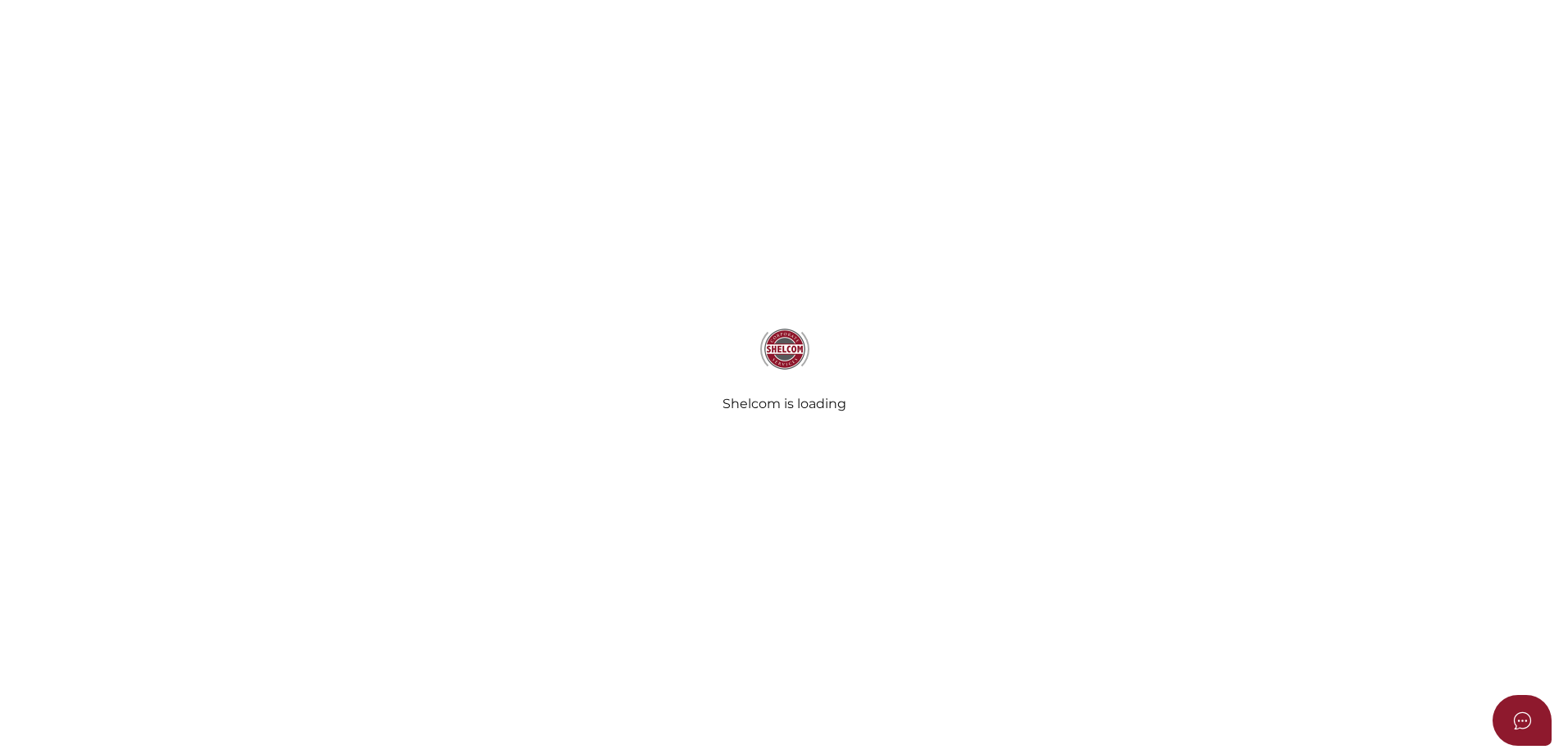 select on "Comb Binding" 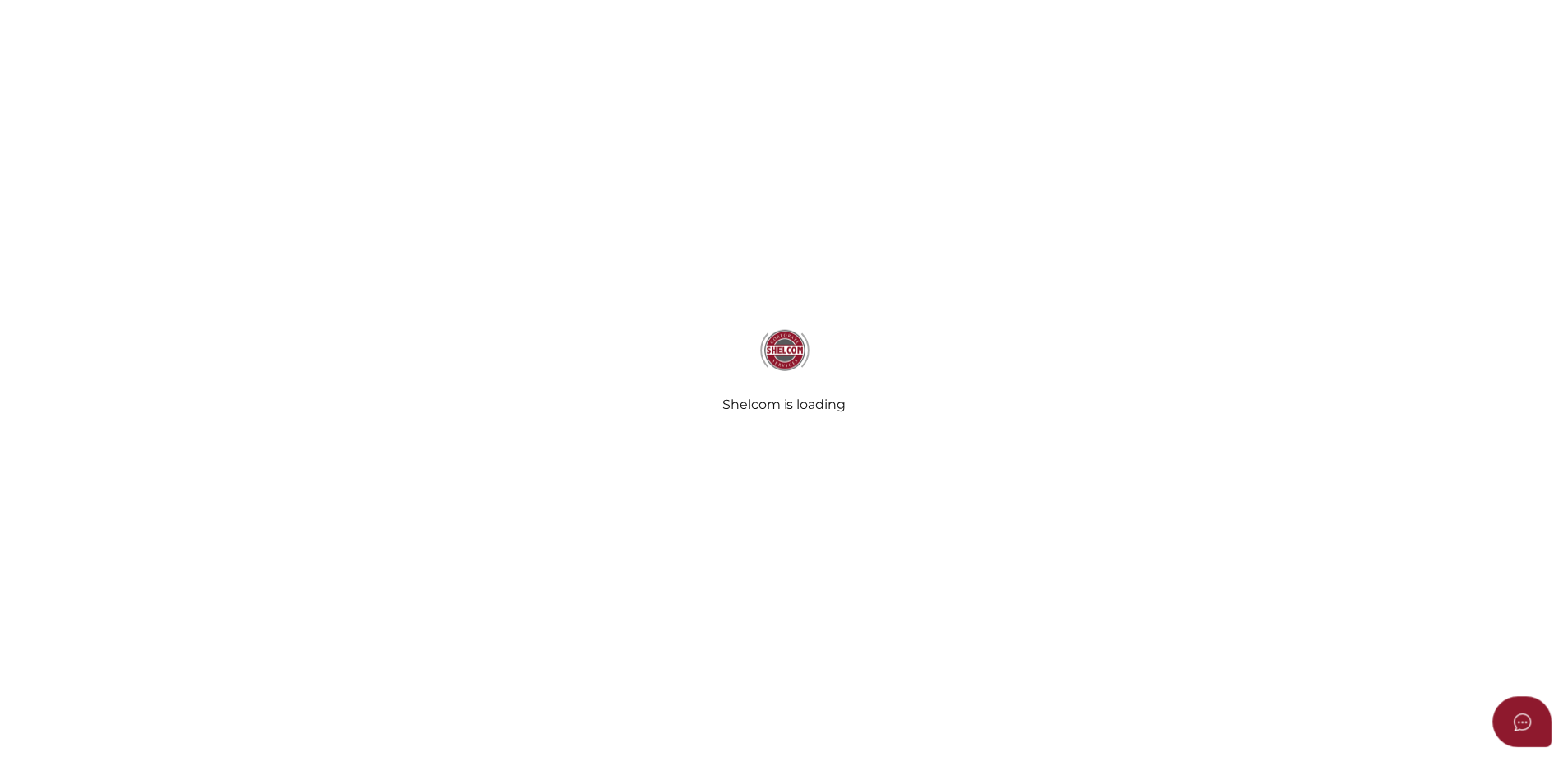 scroll, scrollTop: 0, scrollLeft: 0, axis: both 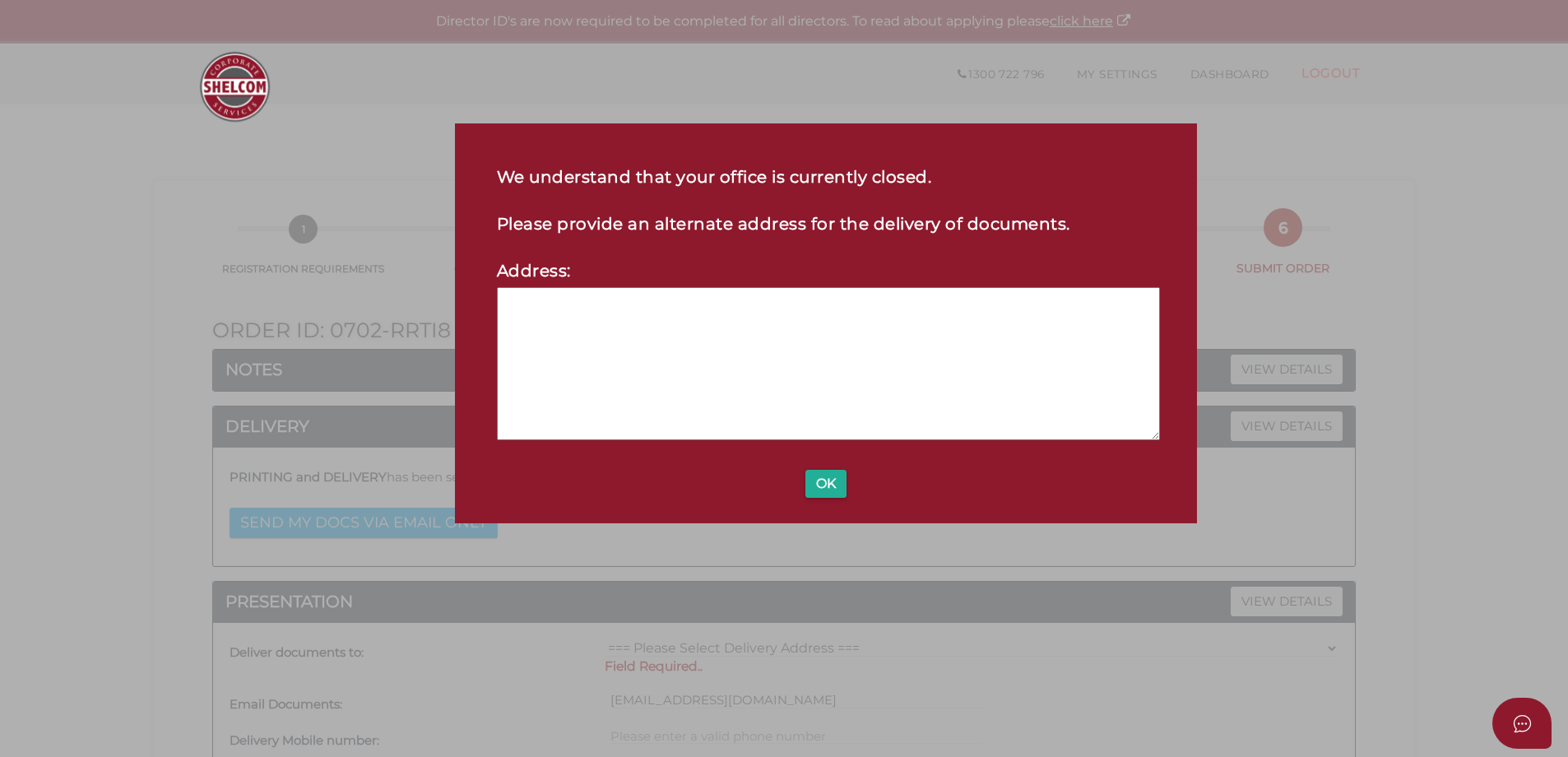 click at bounding box center (828, 364) 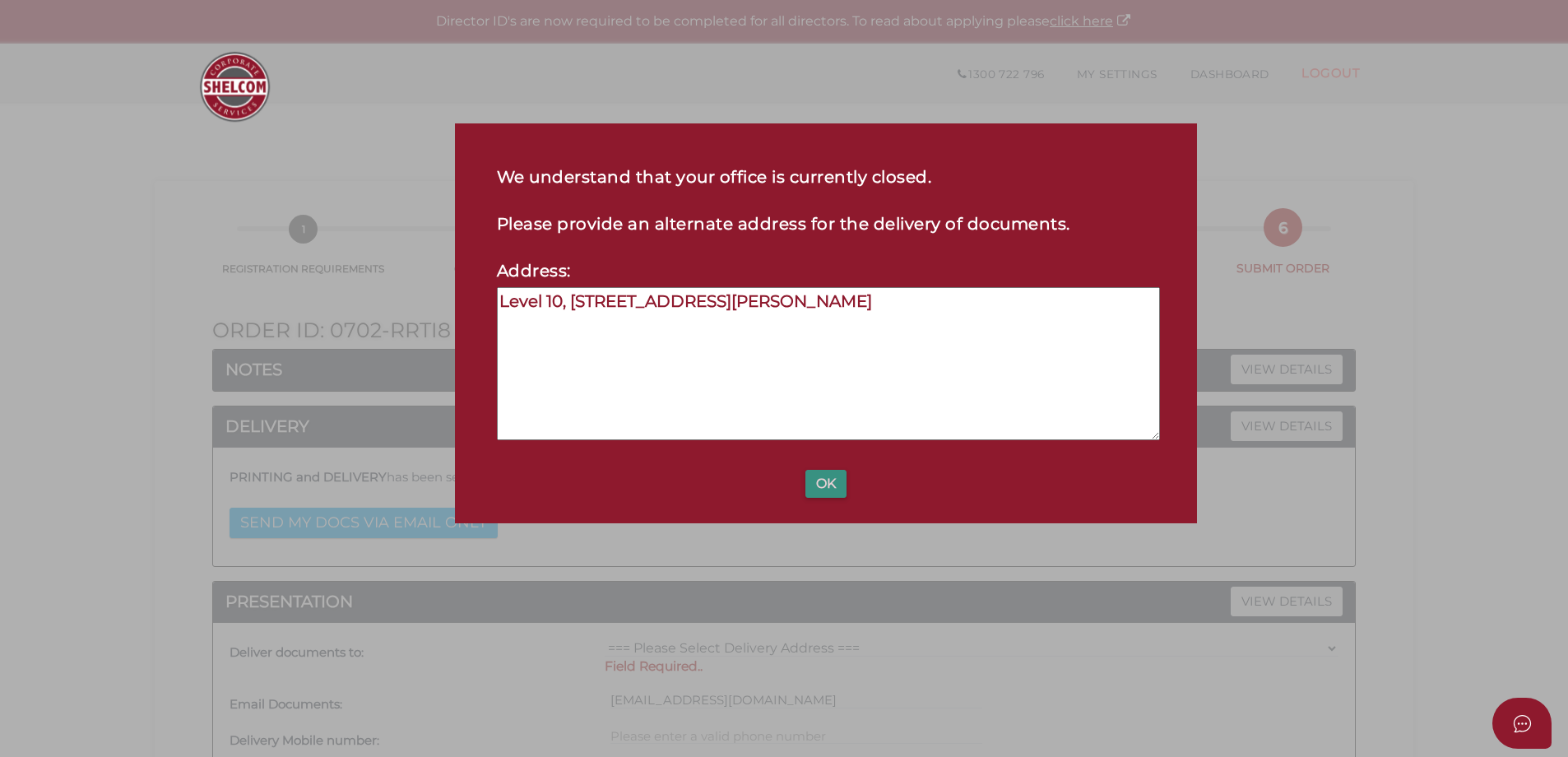 type on "Level 10, [STREET_ADDRESS][PERSON_NAME]" 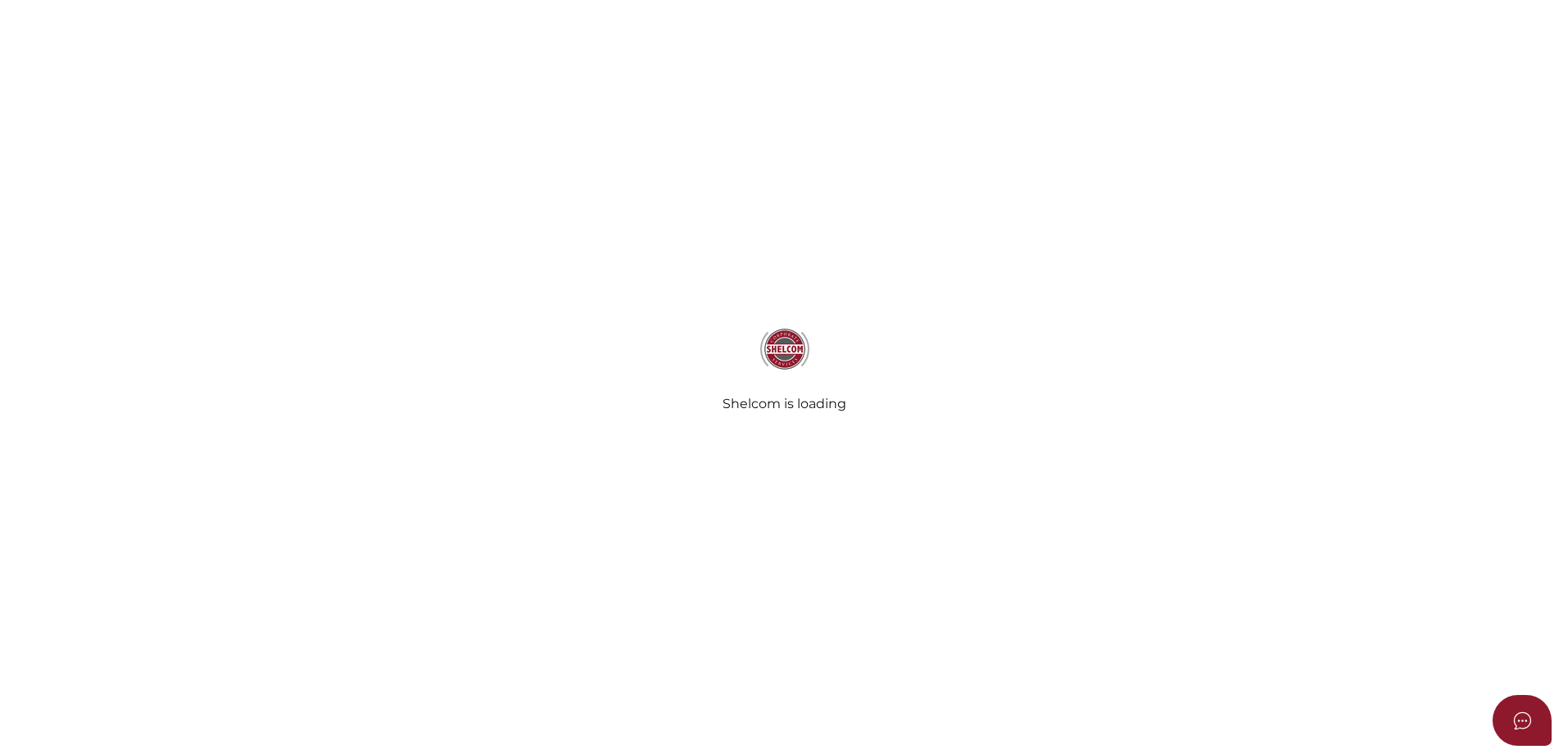 select on "Comb Binding" 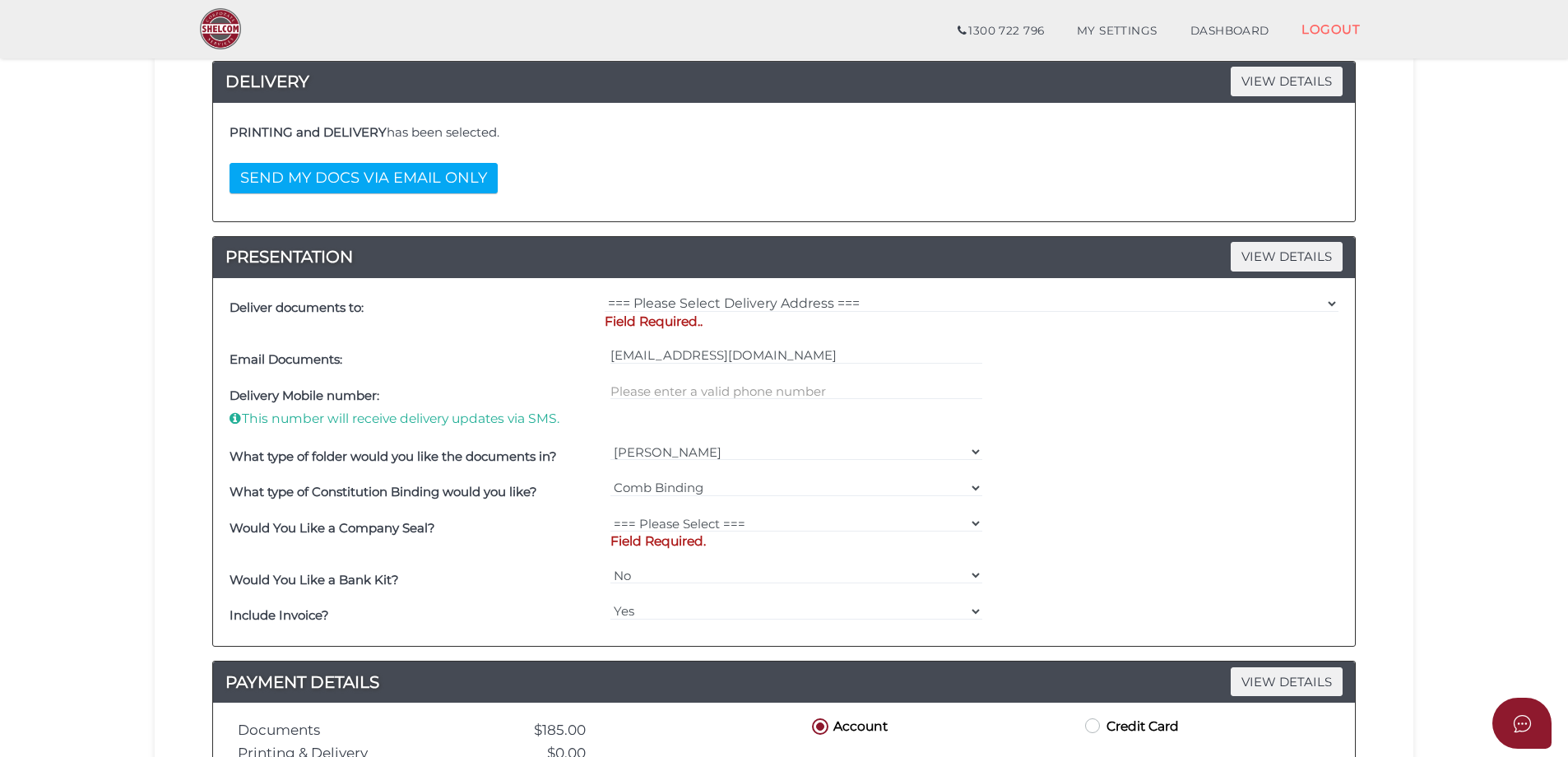 scroll, scrollTop: 329, scrollLeft: 0, axis: vertical 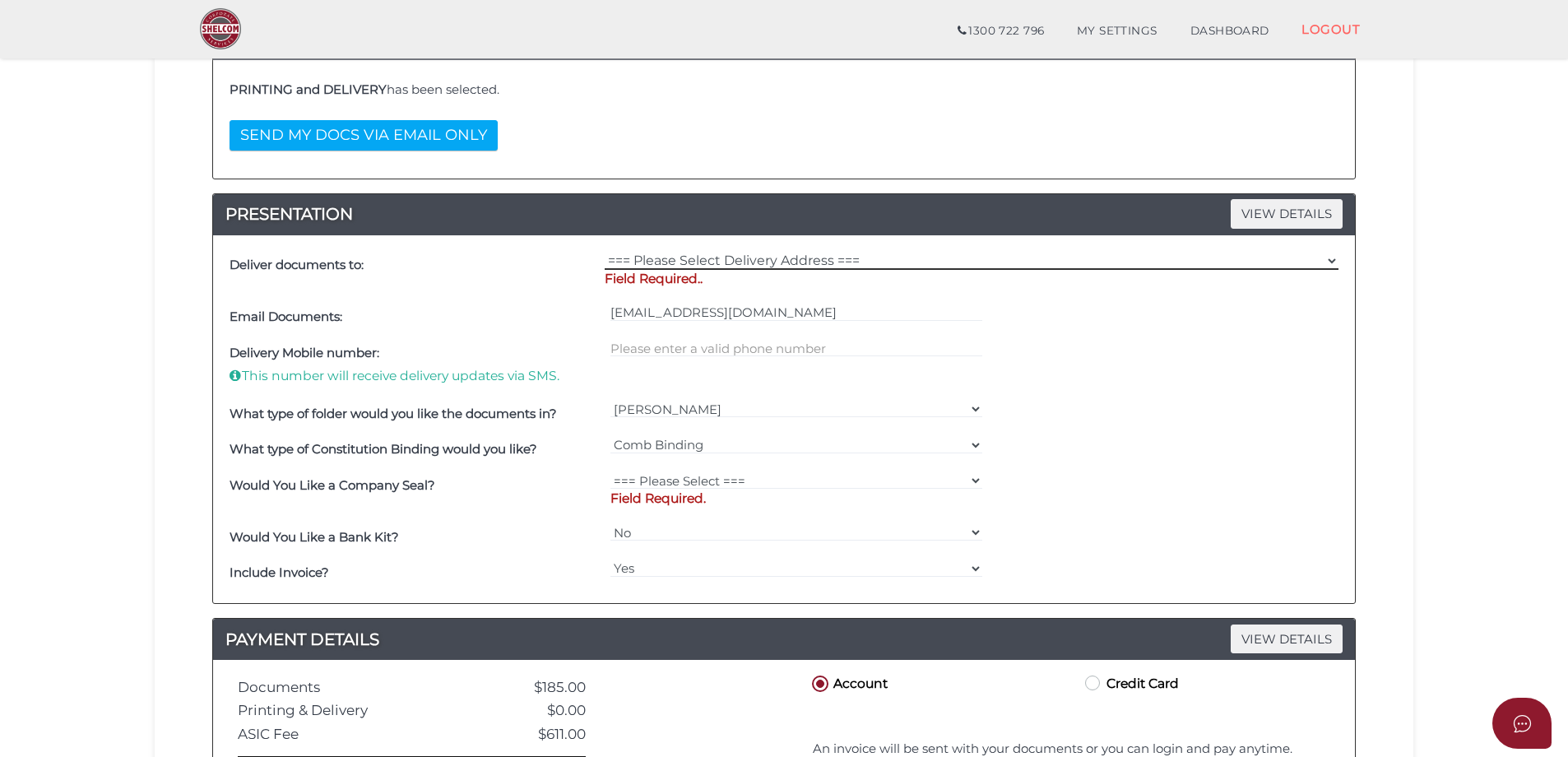 click on "=== Please Select Delivery Address ===
(User Address - Moira Greechan) Level 10 530 Collins Street Melbourne, VIC, 3000 Other" at bounding box center (972, 261) 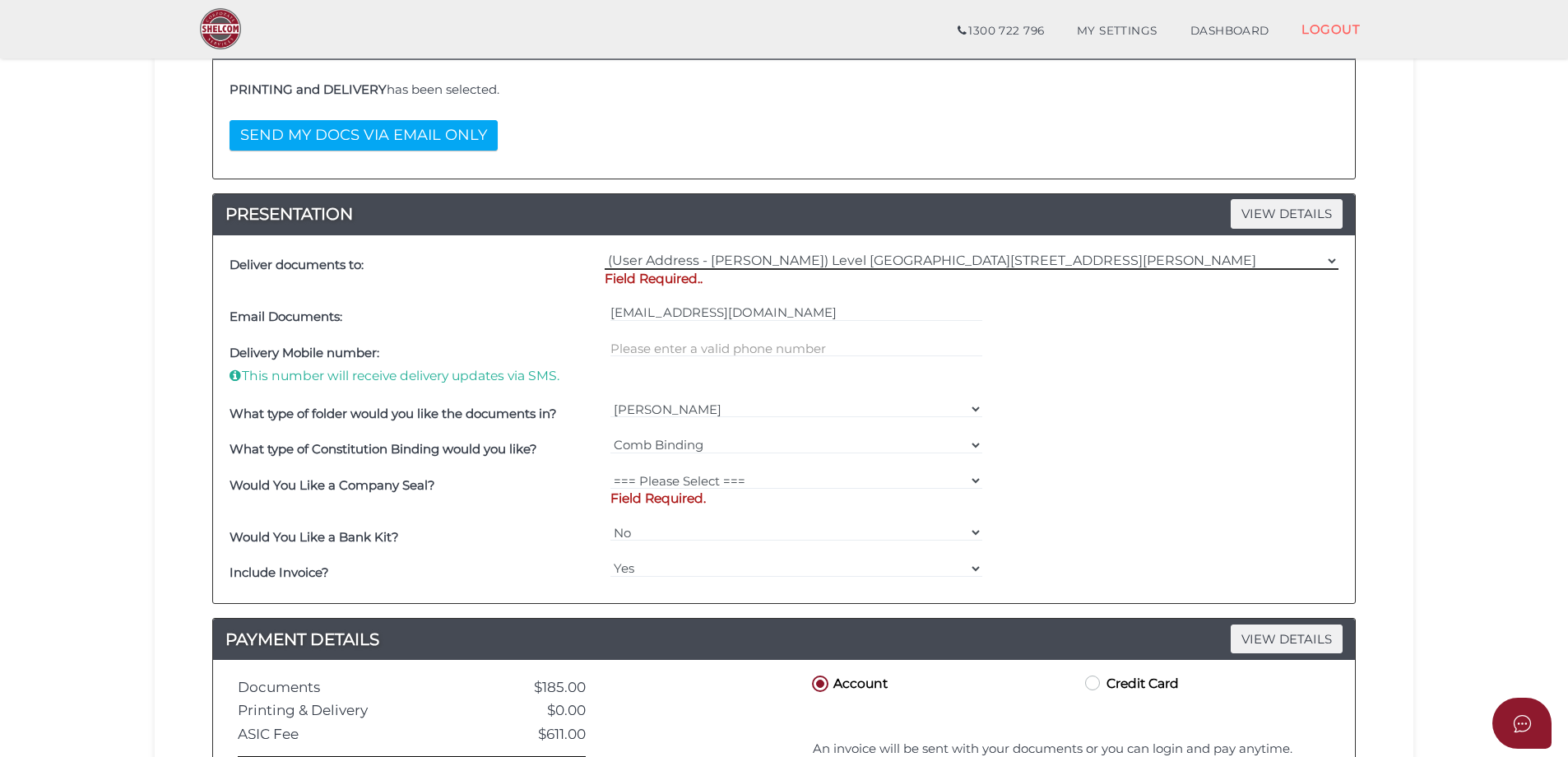 click on "=== Please Select Delivery Address ===
(User Address - Moira Greechan) Level 10 530 Collins Street Melbourne, VIC, 3000 Other" at bounding box center [972, 261] 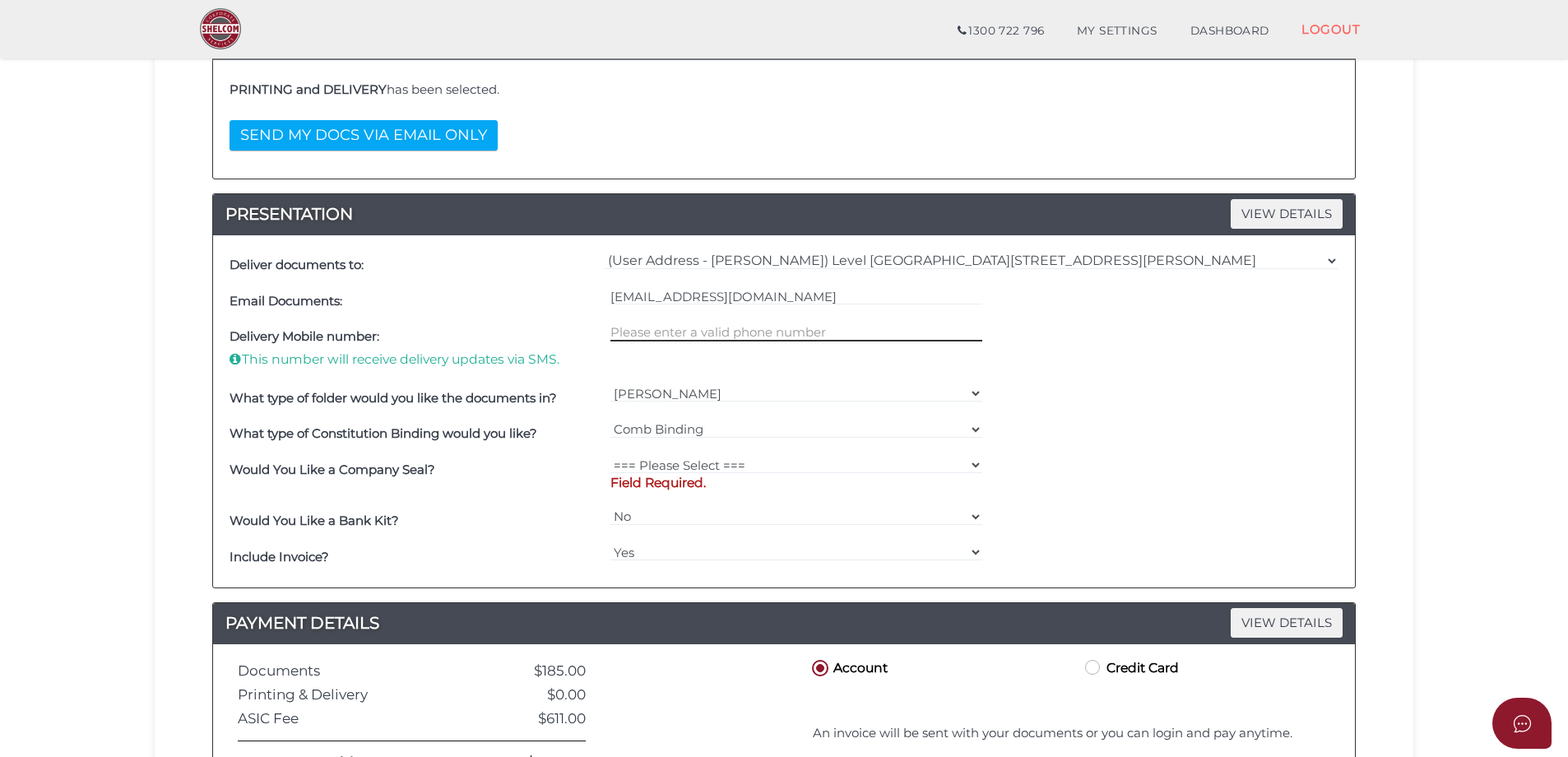click at bounding box center [796, 332] 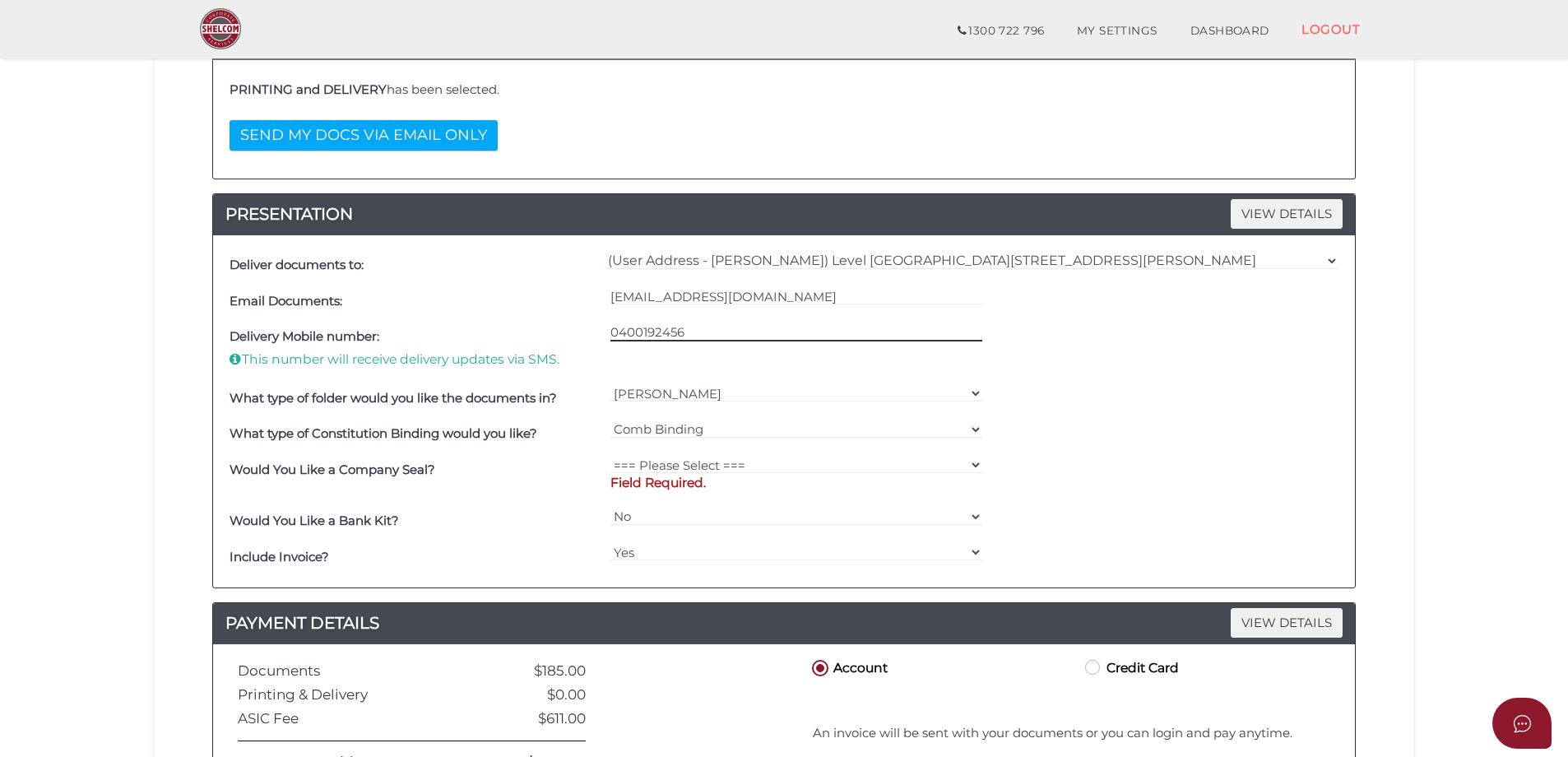 type on "0400192456" 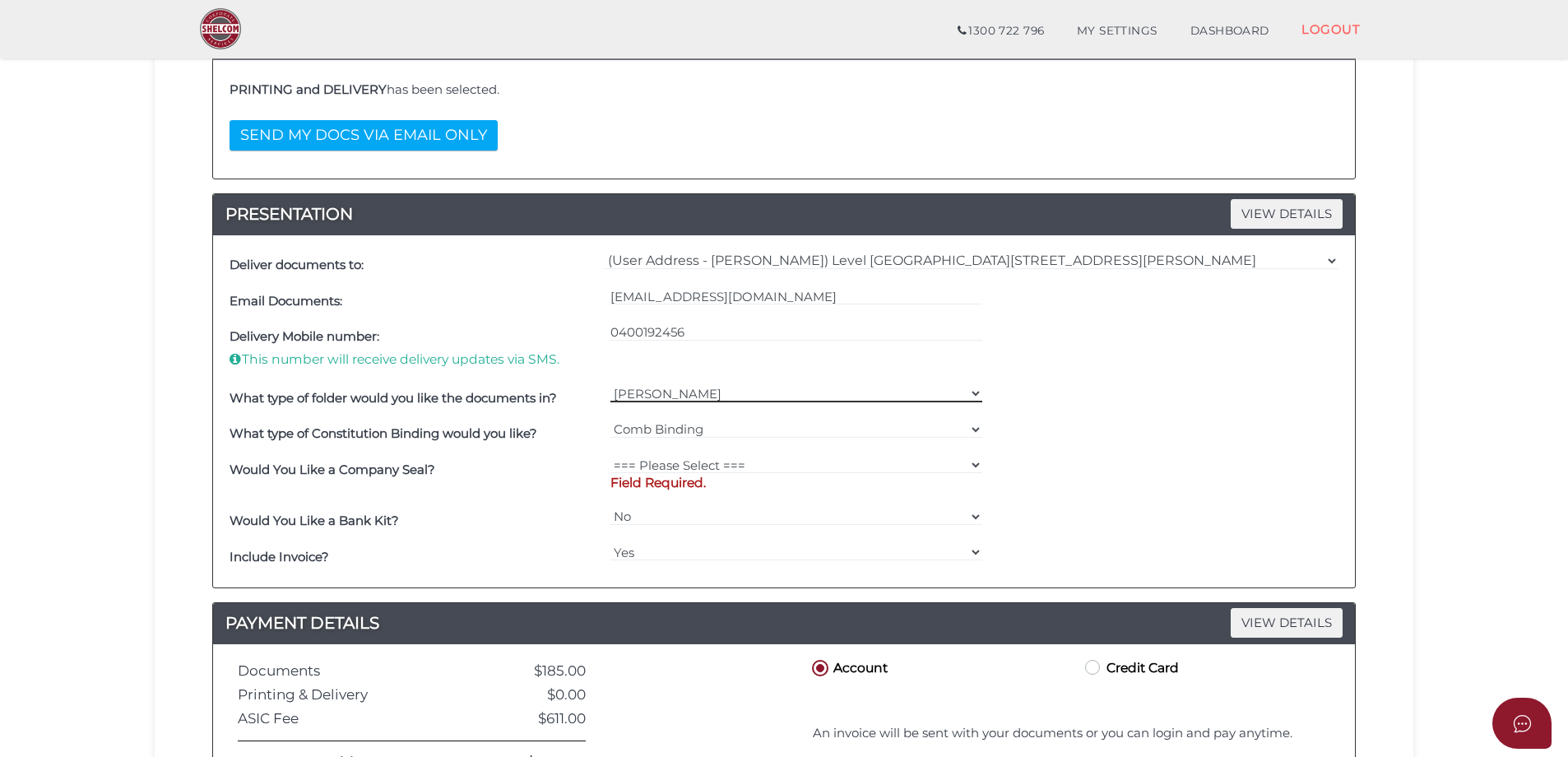 click on "Manilla Folder === Please Select ===
Shelcom Folder
Client Supplied Folder
No Folder" at bounding box center [796, 393] 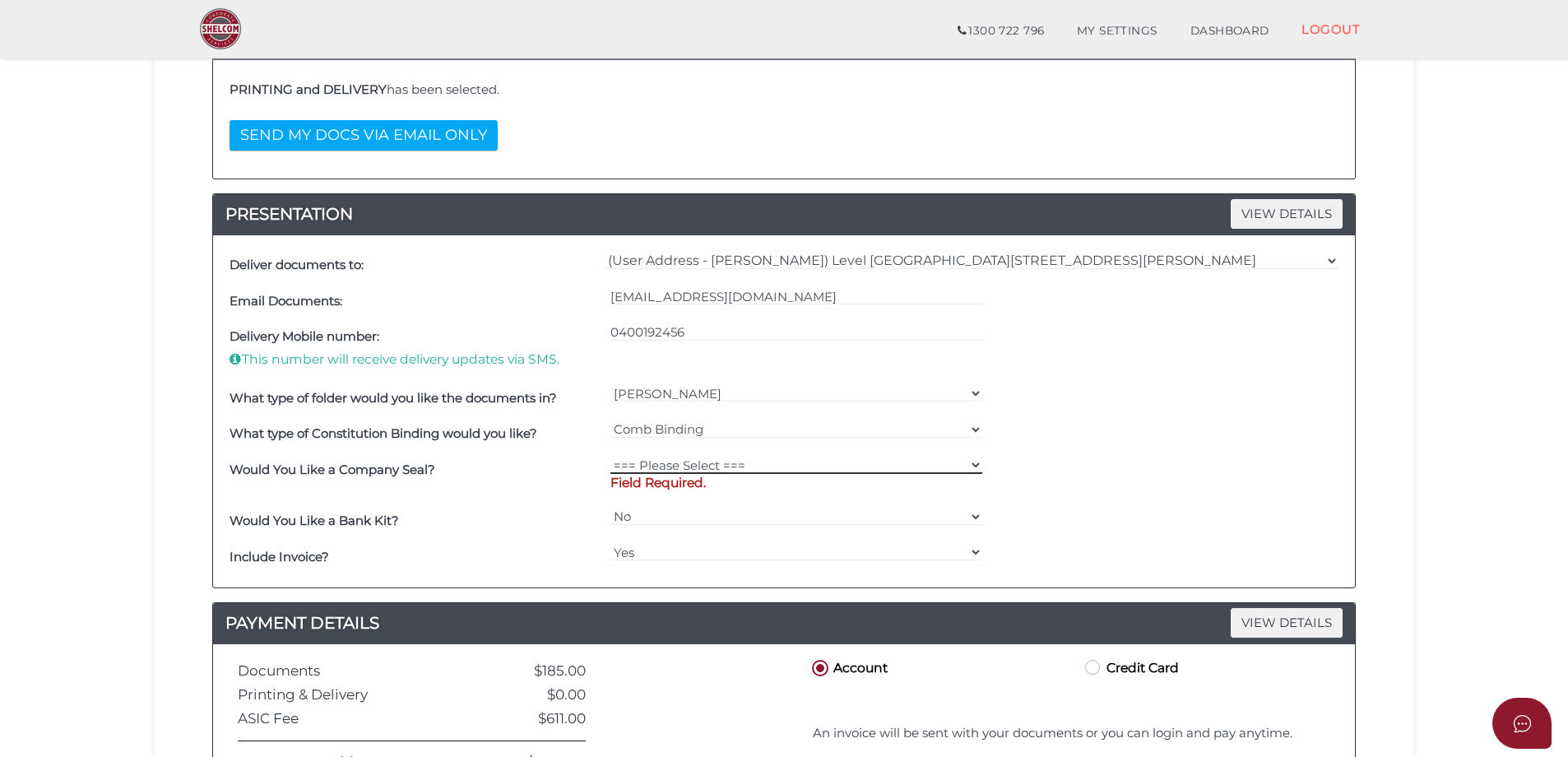 click on "=== Please Select ===
Fold Seal $50 No Seal" at bounding box center (796, 465) 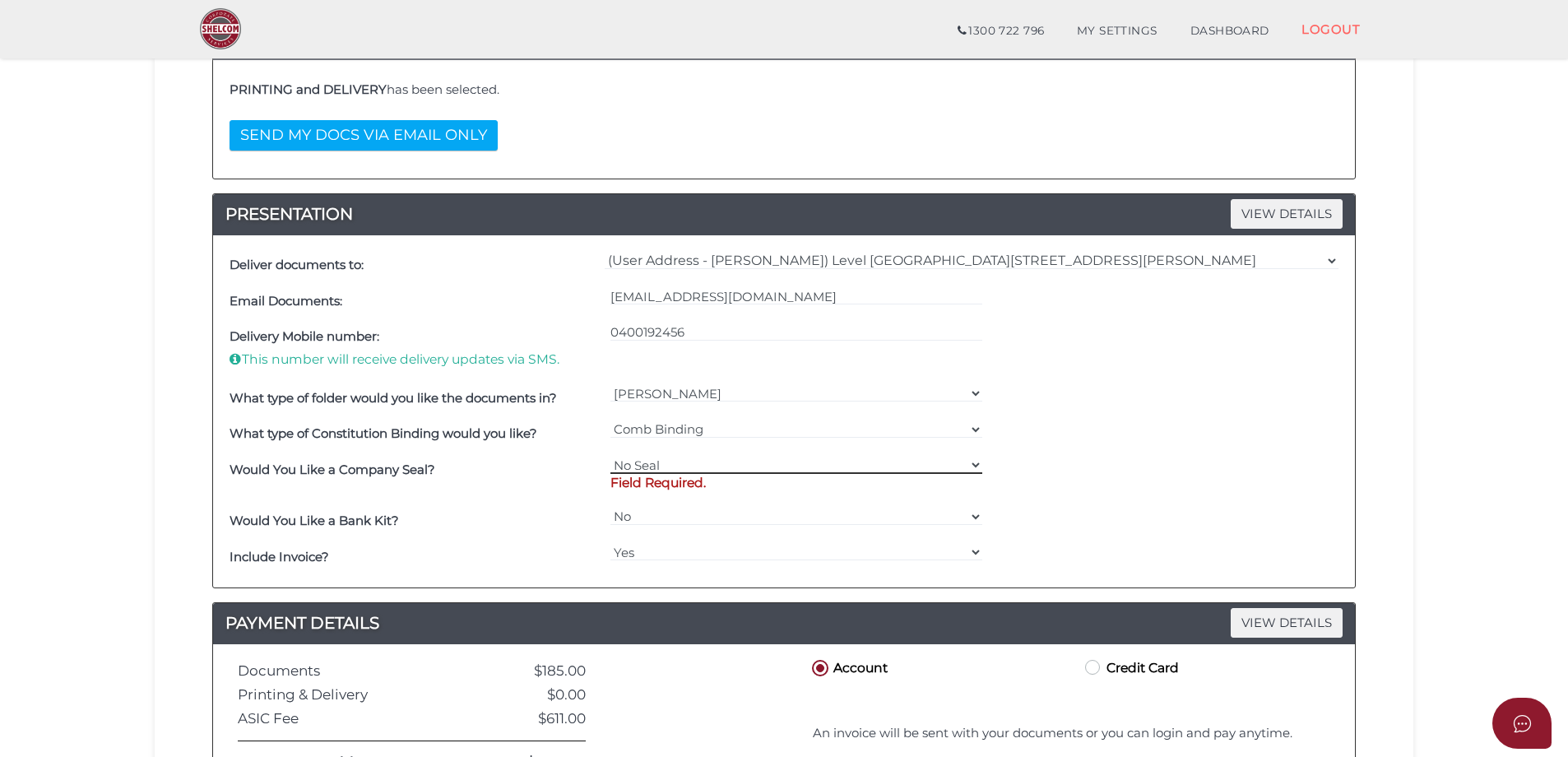 click on "=== Please Select ===
Fold Seal $50 No Seal" at bounding box center (796, 465) 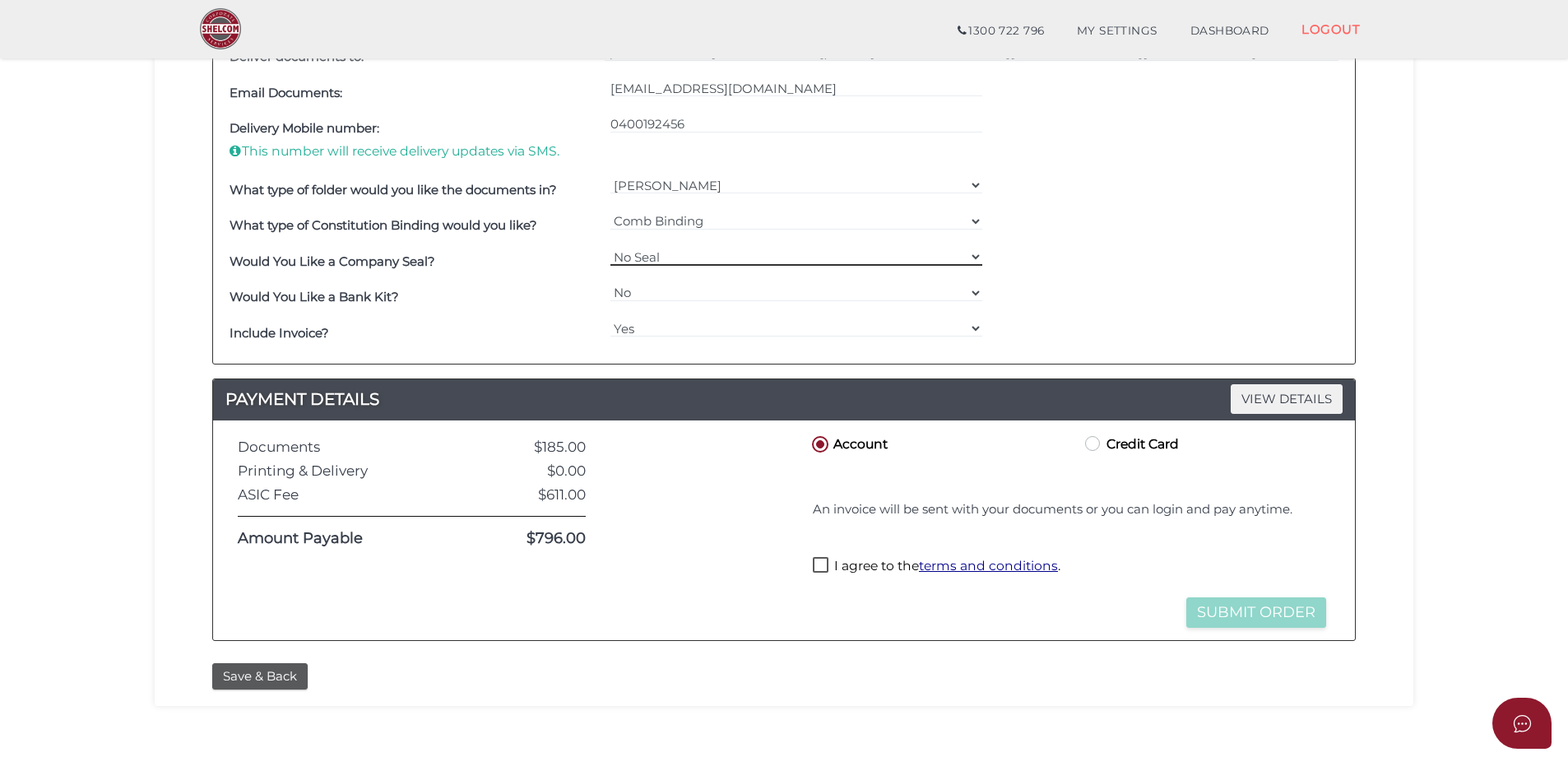 scroll, scrollTop: 576, scrollLeft: 0, axis: vertical 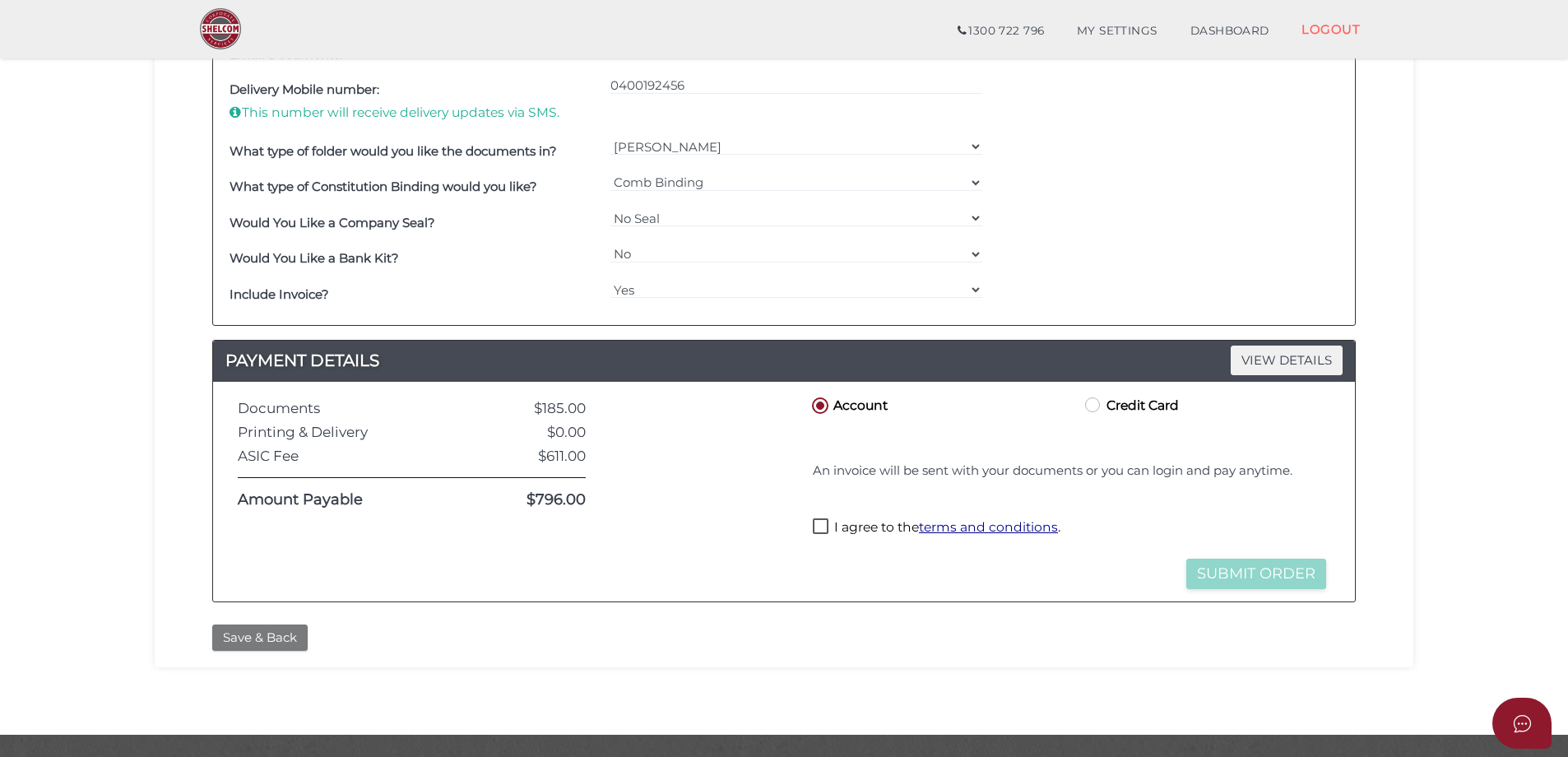 click on "Save & Back" at bounding box center [260, 638] 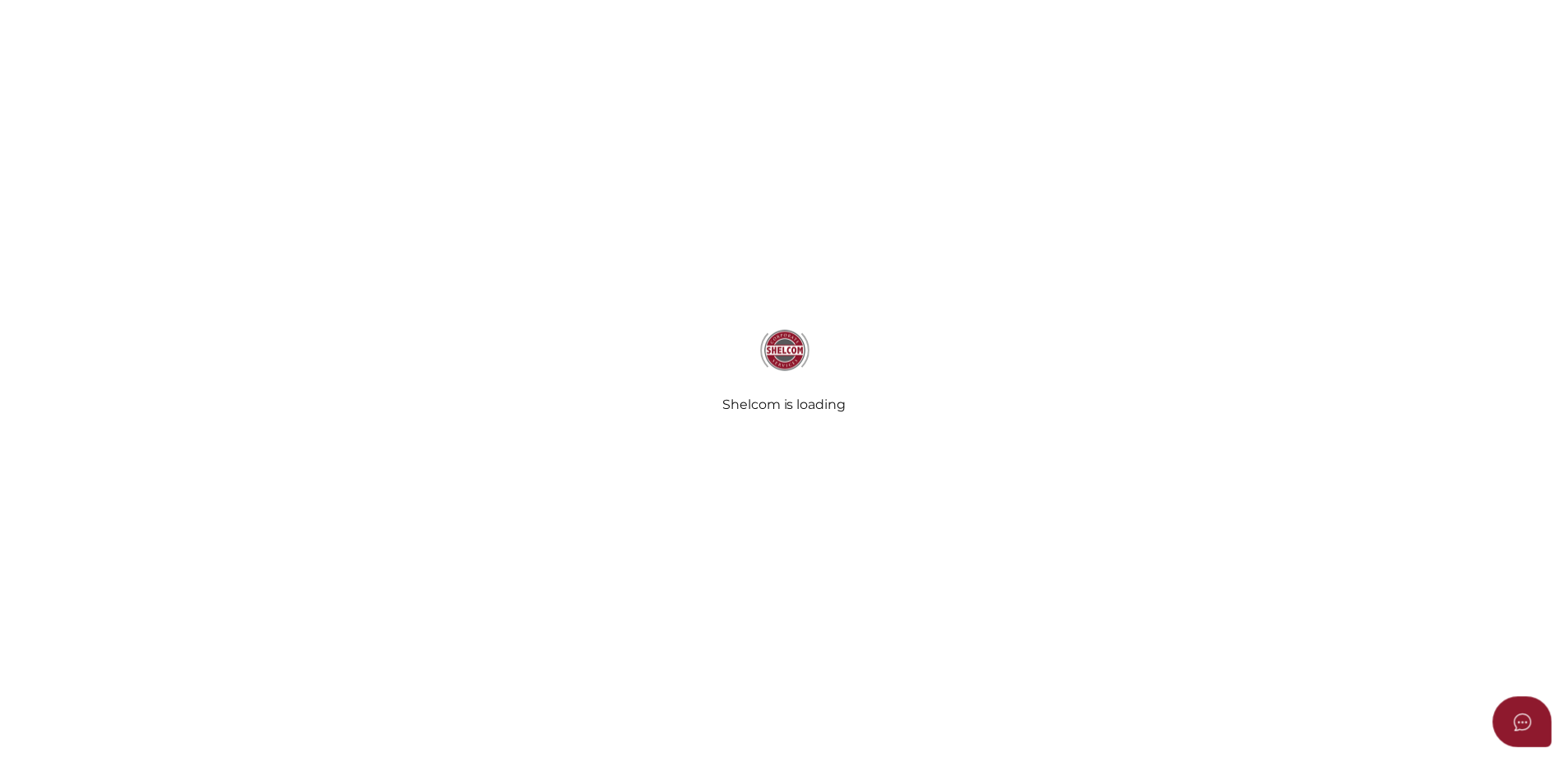 scroll, scrollTop: 0, scrollLeft: 0, axis: both 